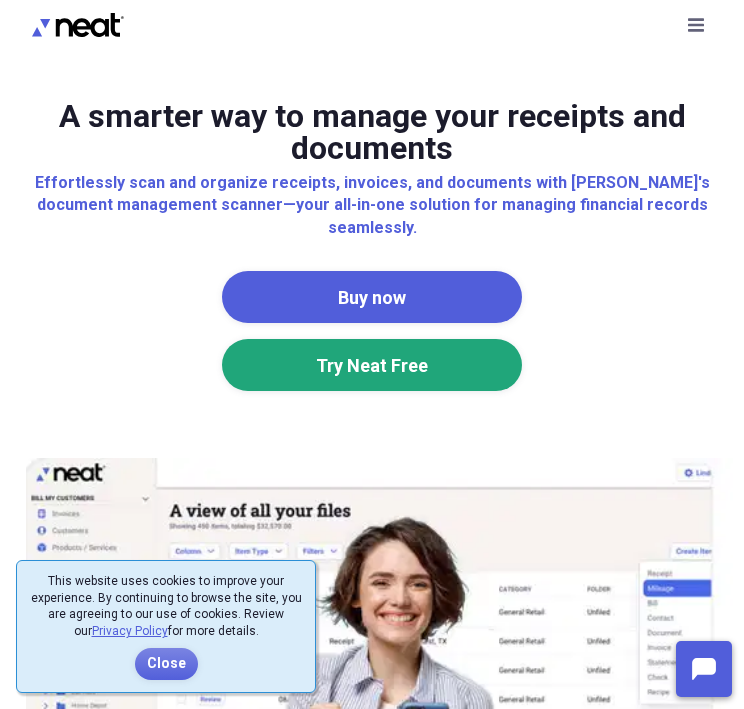 scroll, scrollTop: 0, scrollLeft: 0, axis: both 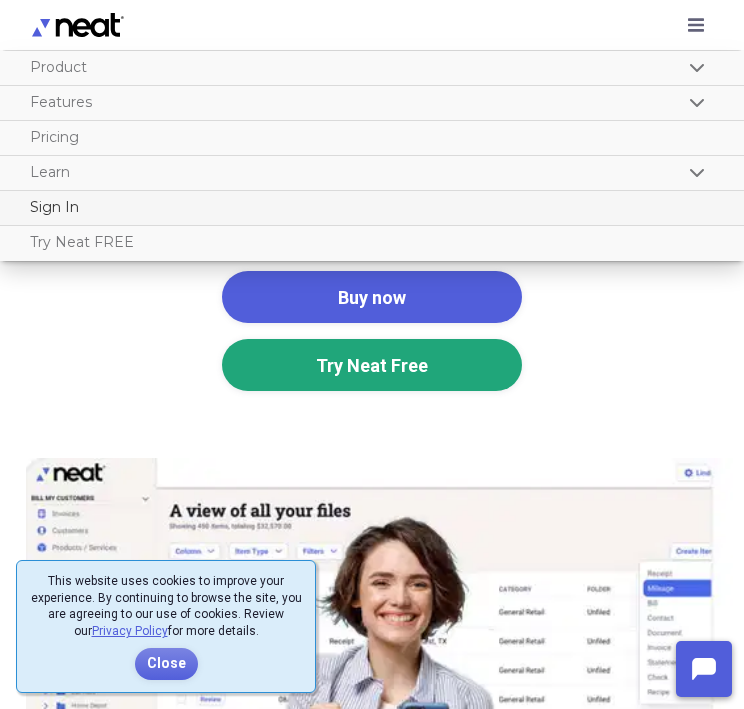 click on "Sign In" at bounding box center [367, 207] 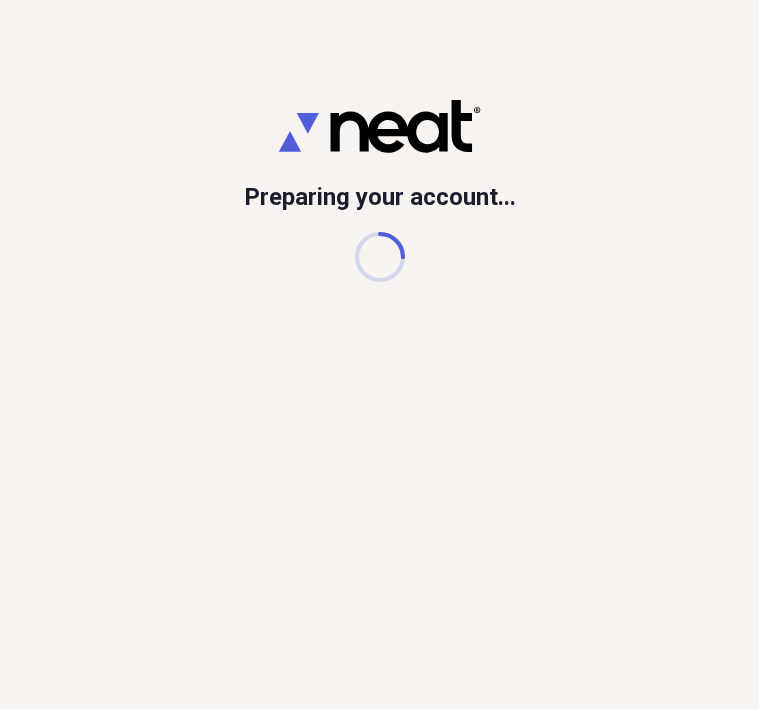 scroll, scrollTop: 0, scrollLeft: 0, axis: both 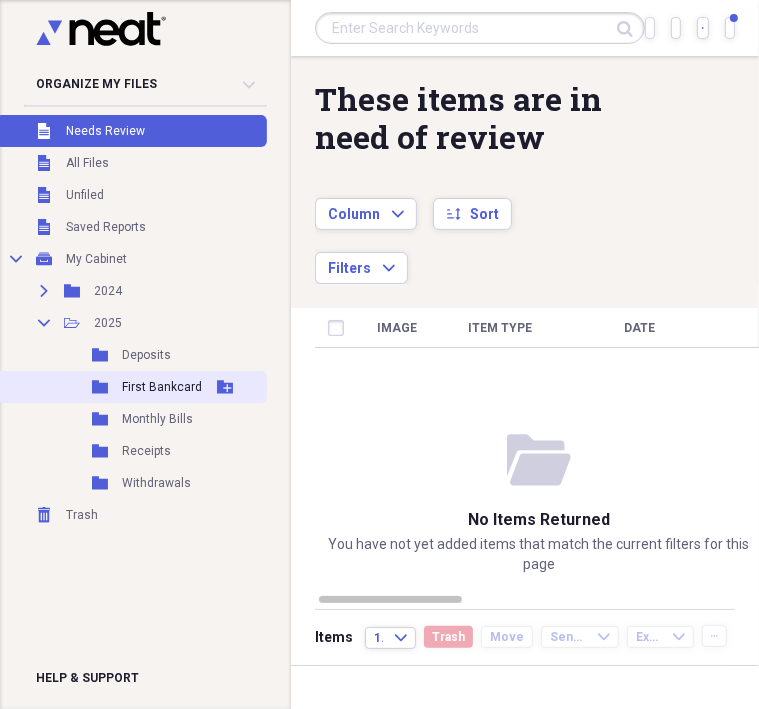 click on "First Bankcard" at bounding box center (162, 387) 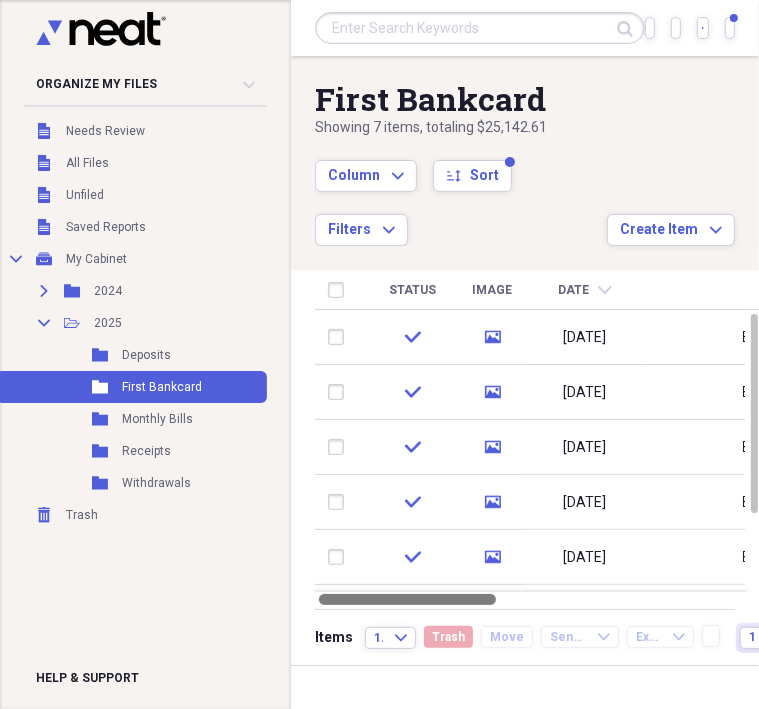 drag, startPoint x: 444, startPoint y: 601, endPoint x: 329, endPoint y: 607, distance: 115.15642 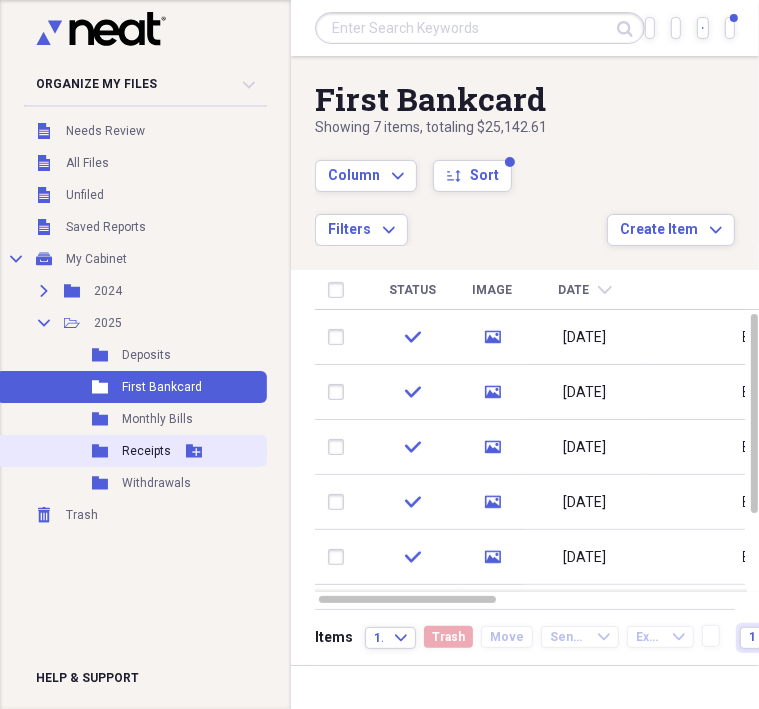 click on "Receipts" at bounding box center (146, 451) 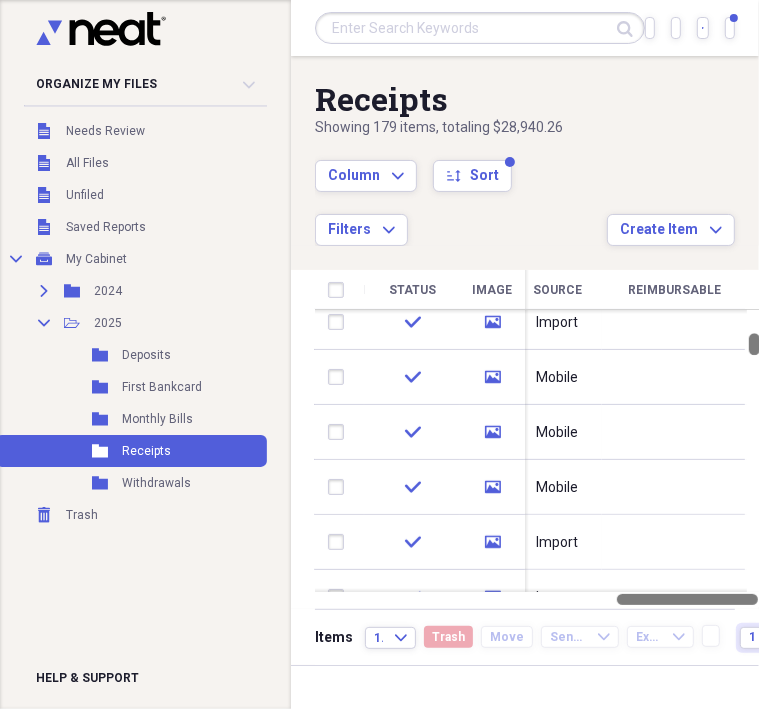 drag, startPoint x: 407, startPoint y: 597, endPoint x: 744, endPoint y: 558, distance: 339.24918 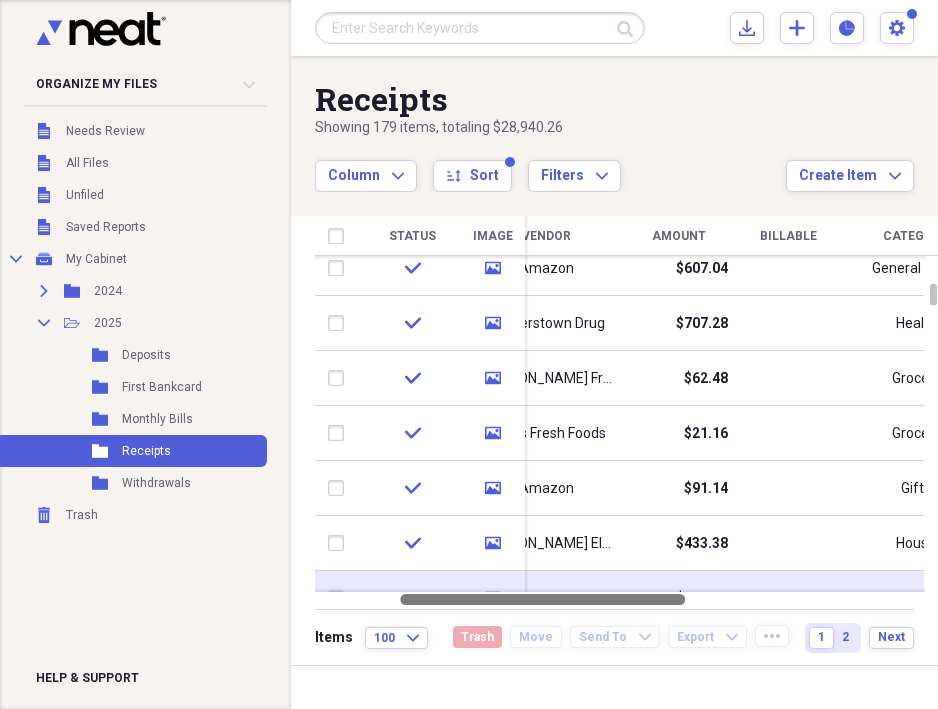 drag, startPoint x: 698, startPoint y: 597, endPoint x: 654, endPoint y: 580, distance: 47.169907 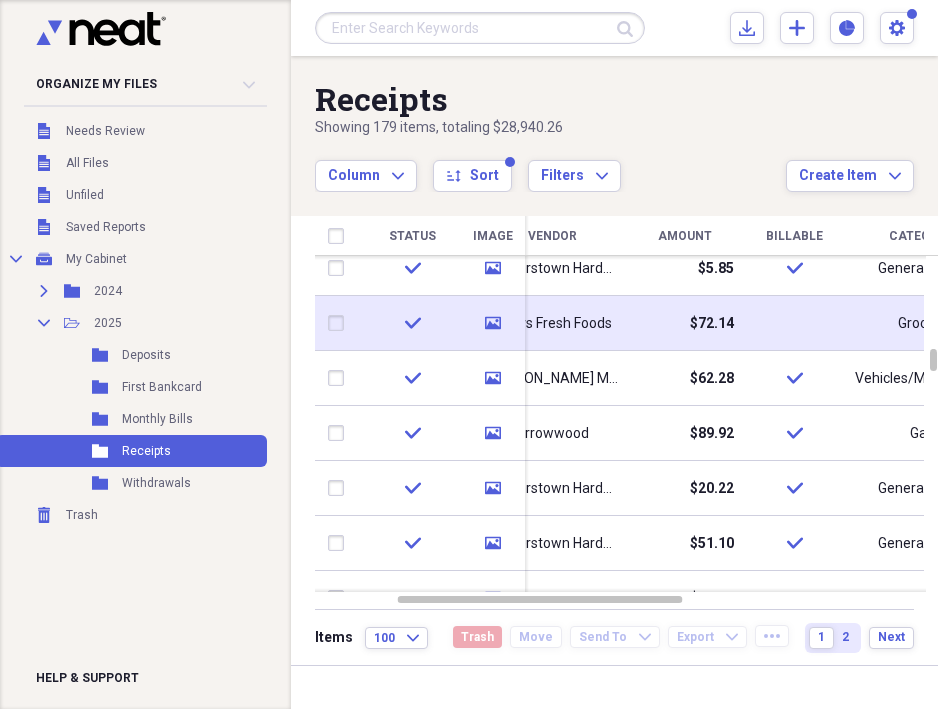 click on "$72.14" at bounding box center [712, 324] 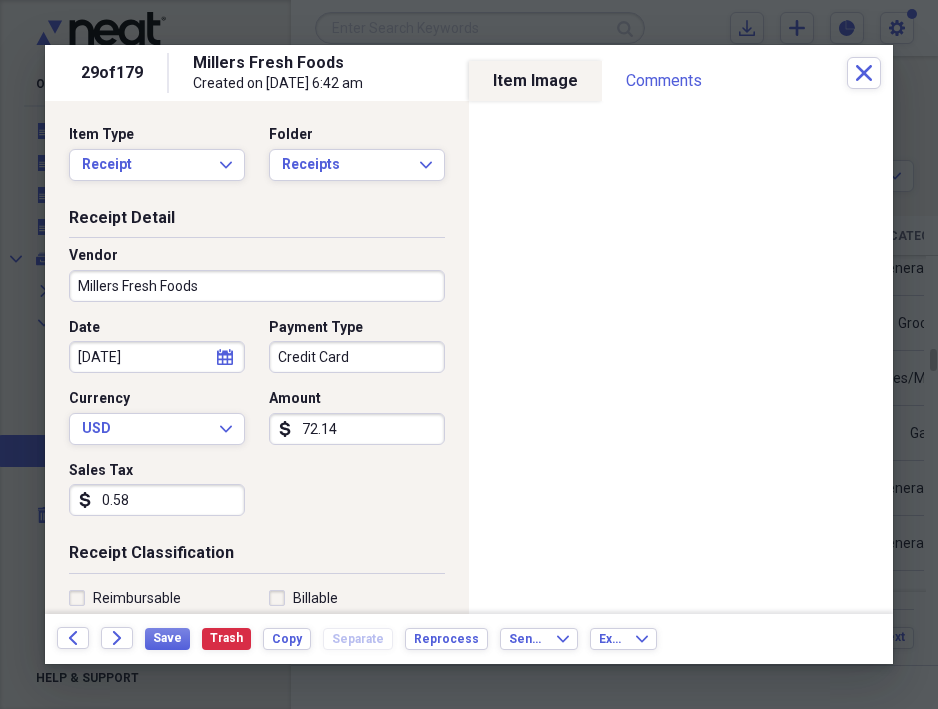 click on "Billable" at bounding box center (303, 598) 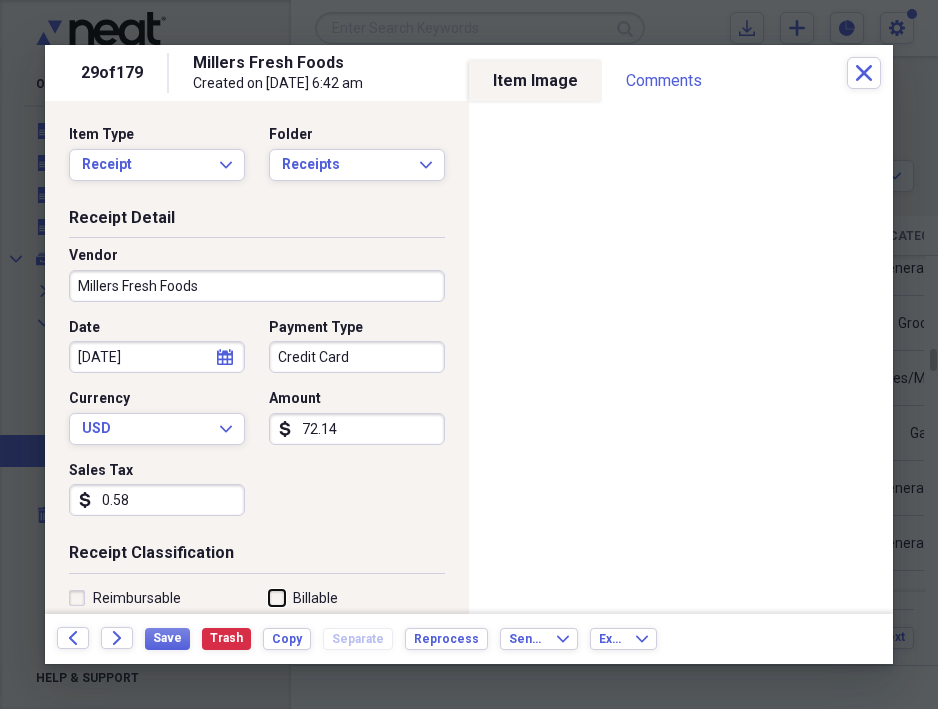 click on "Billable" at bounding box center [269, 597] 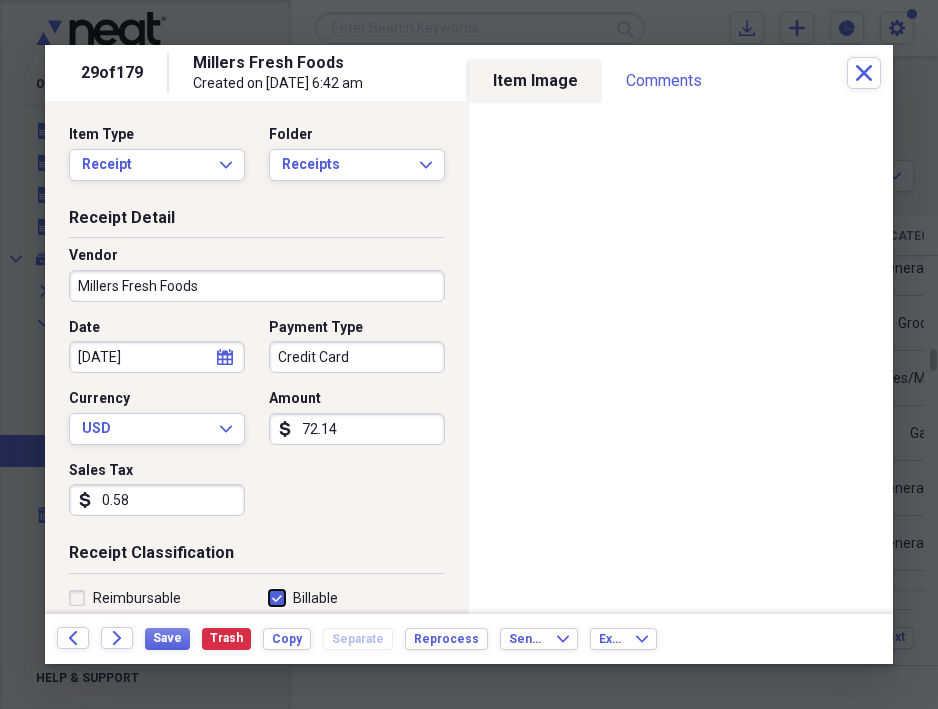 checkbox on "true" 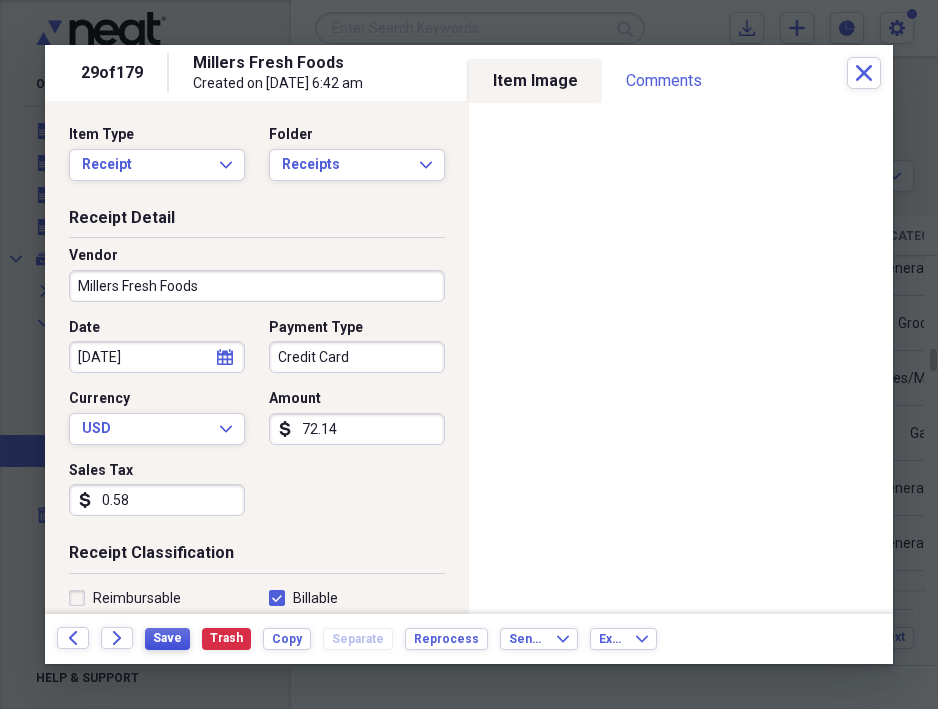 click on "Save" at bounding box center [167, 638] 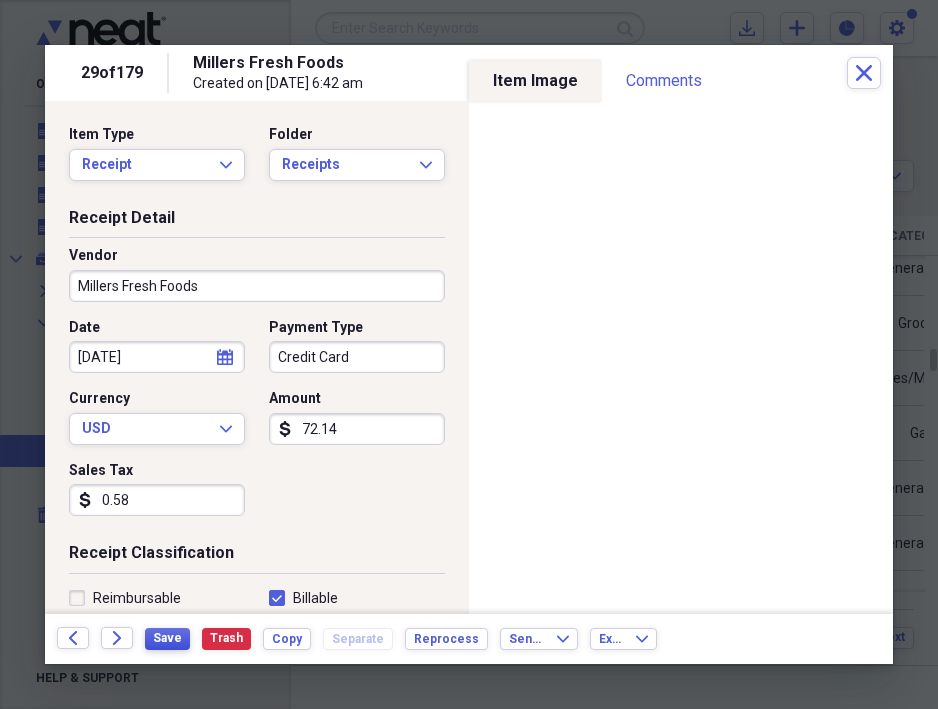 click on "Save" at bounding box center [167, 638] 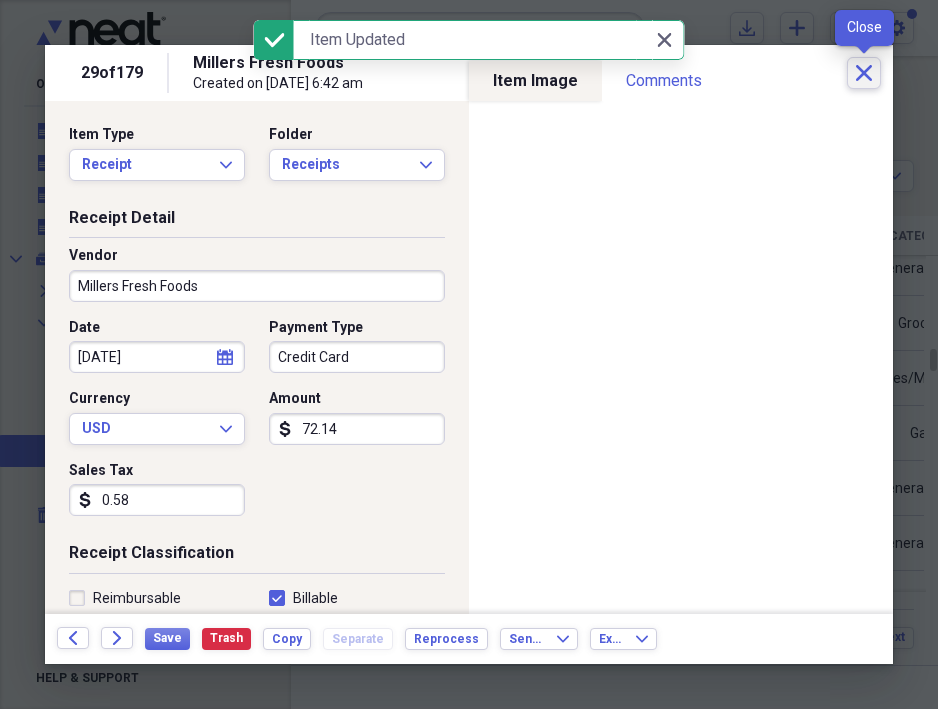 click on "Close" at bounding box center [864, 73] 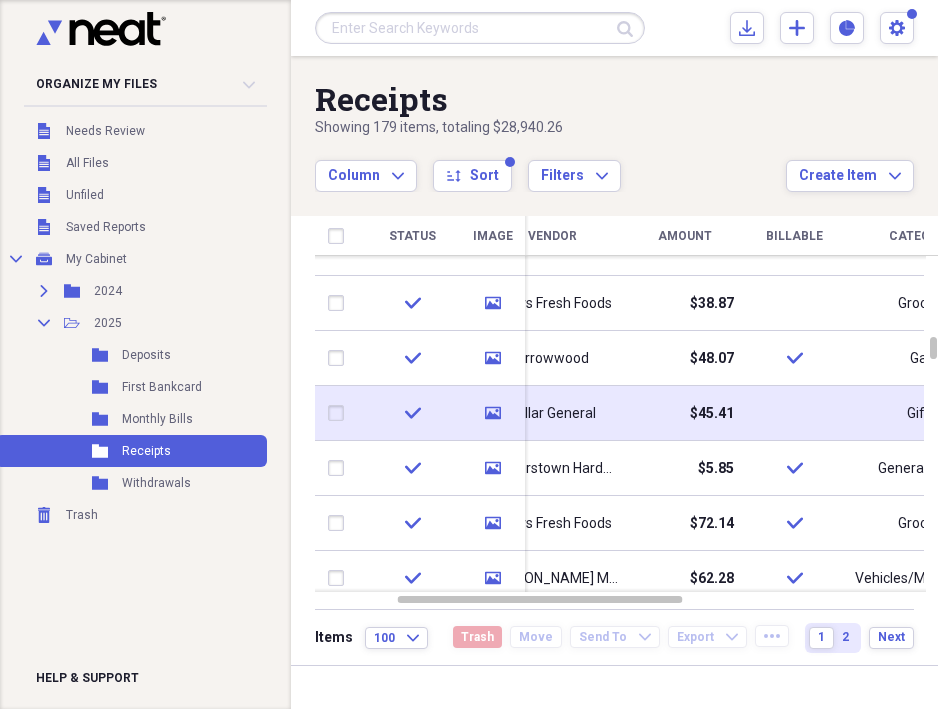 click on "$45.41" at bounding box center [712, 414] 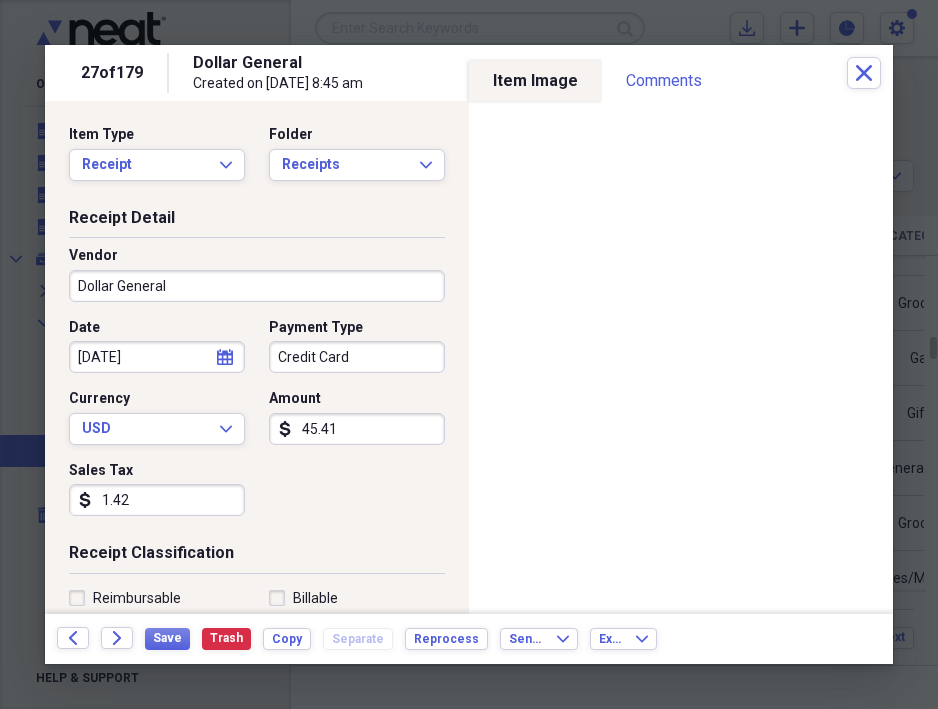 click on "Billable" at bounding box center (303, 598) 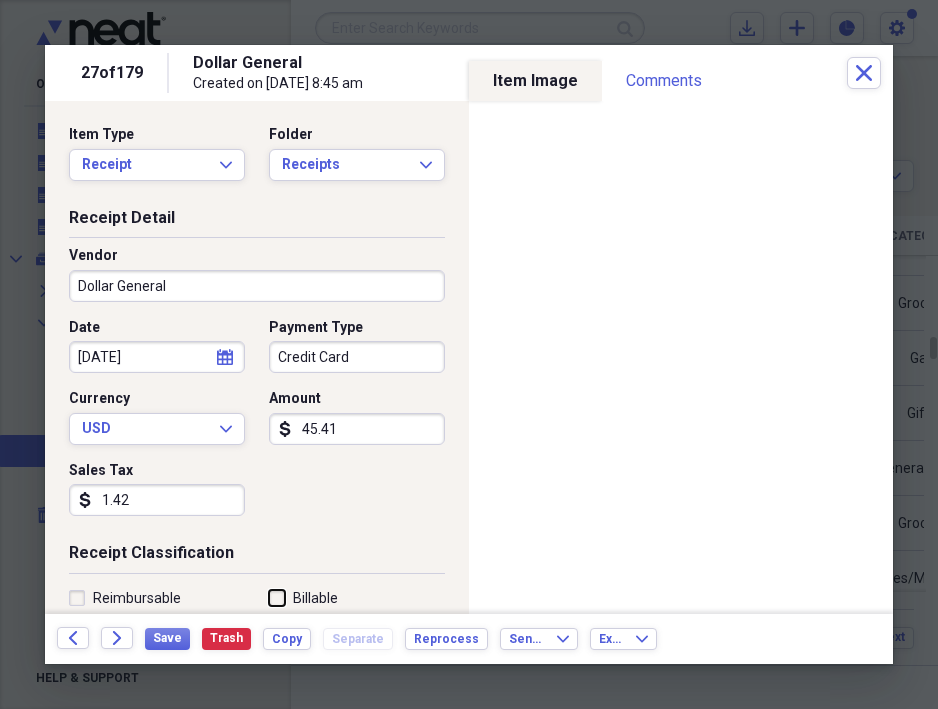 click on "Billable" at bounding box center (269, 597) 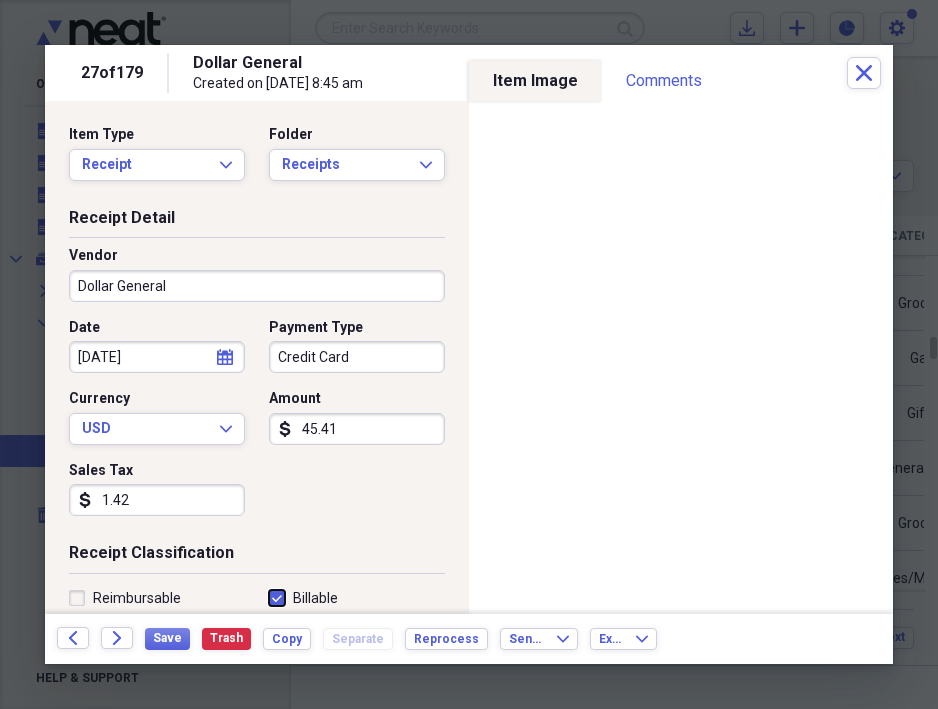 checkbox on "true" 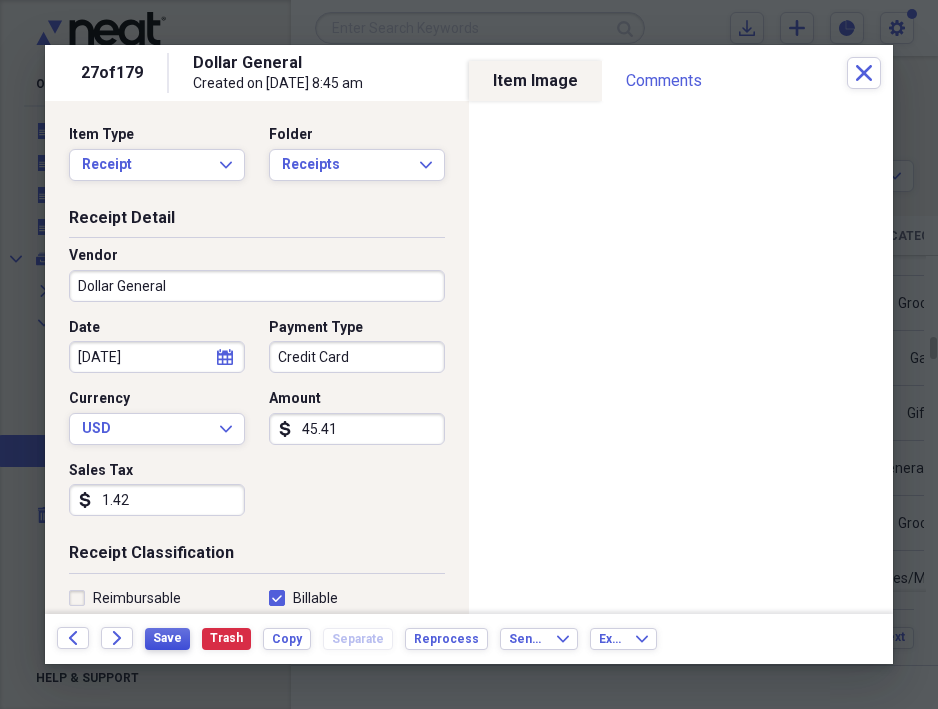 click on "Save" at bounding box center [167, 638] 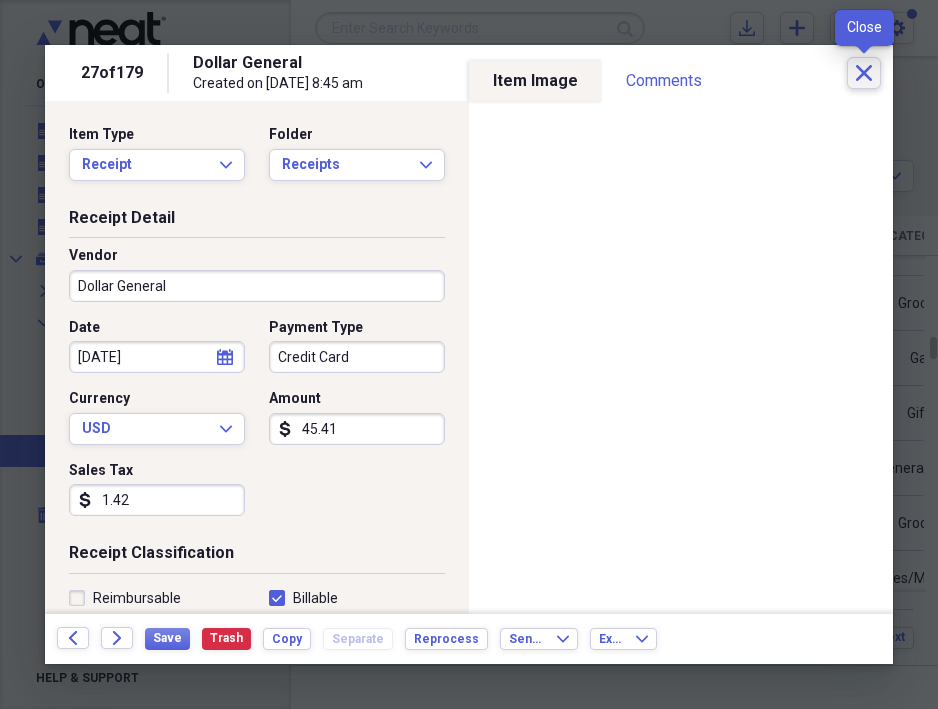 click on "Close" 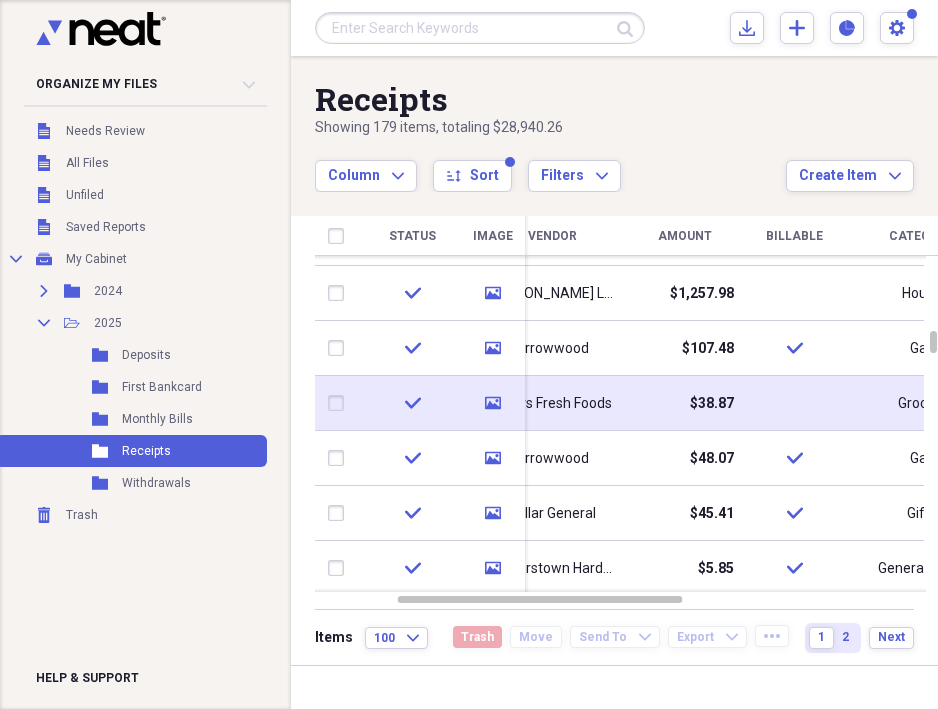 click on "$38.87" at bounding box center (712, 404) 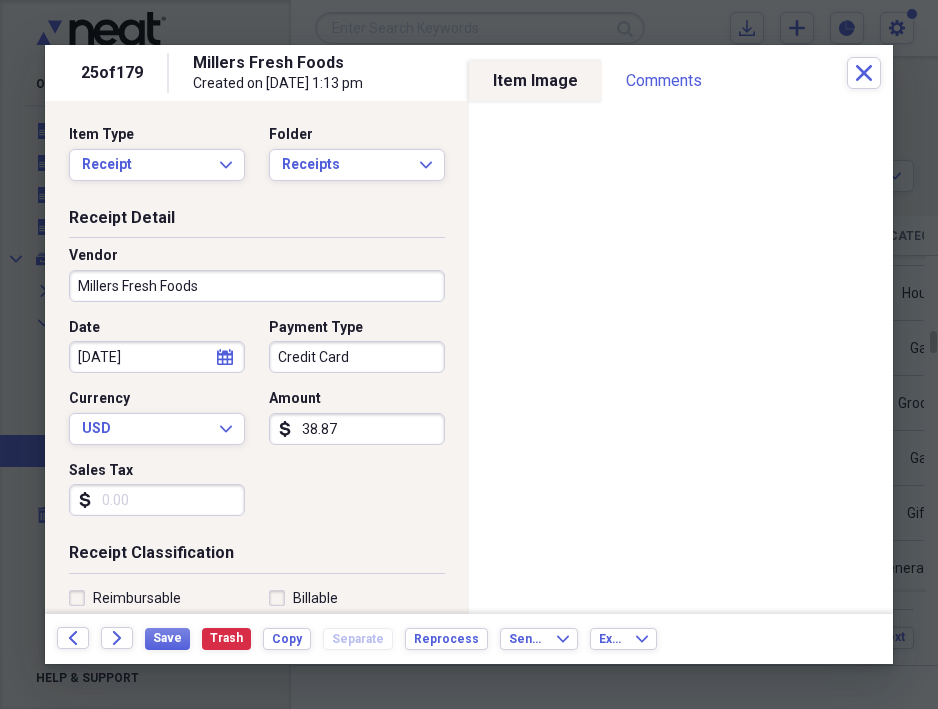 click on "Billable" at bounding box center (303, 598) 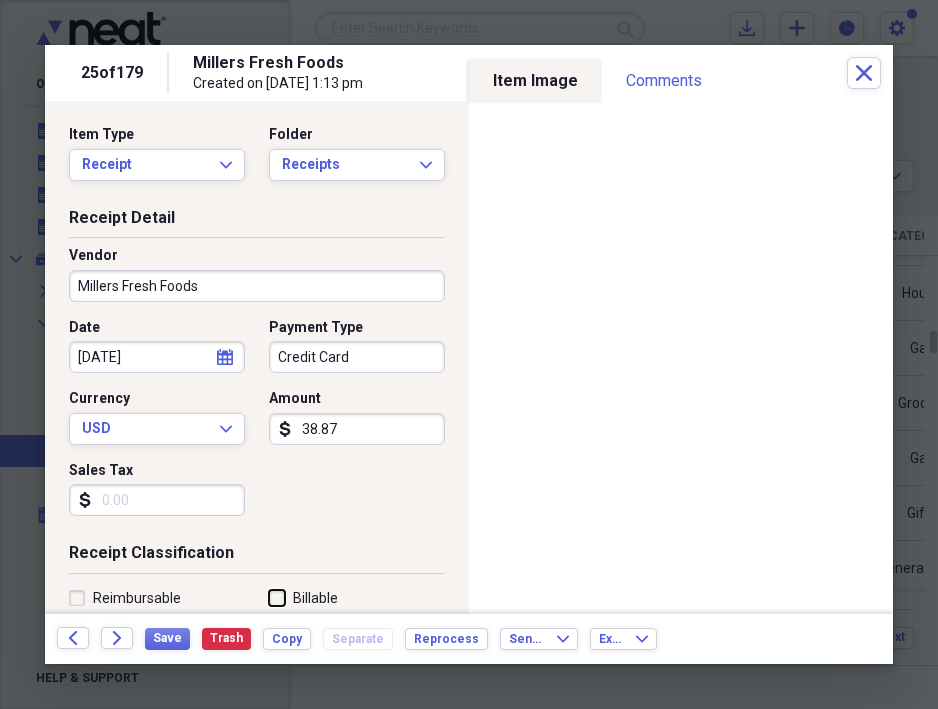 click on "Billable" at bounding box center (269, 597) 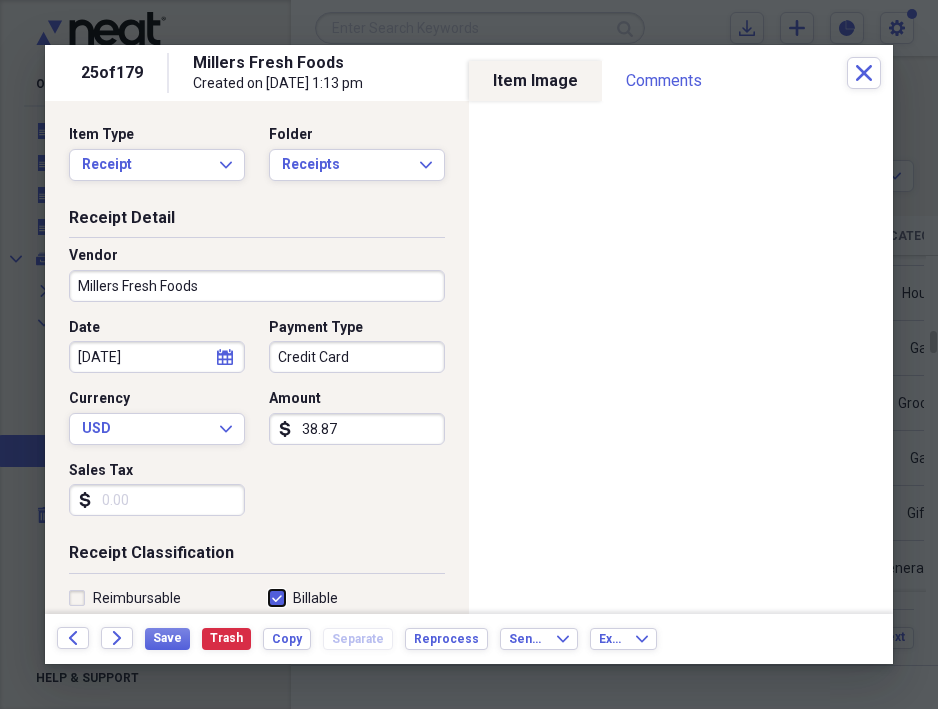 checkbox on "true" 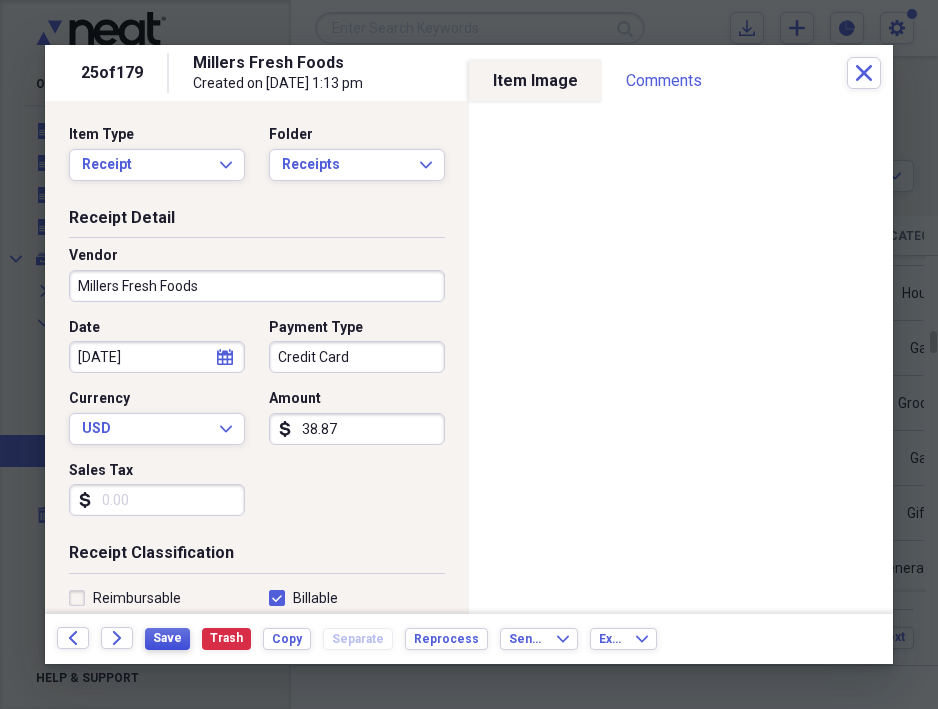 click on "Save" at bounding box center [167, 638] 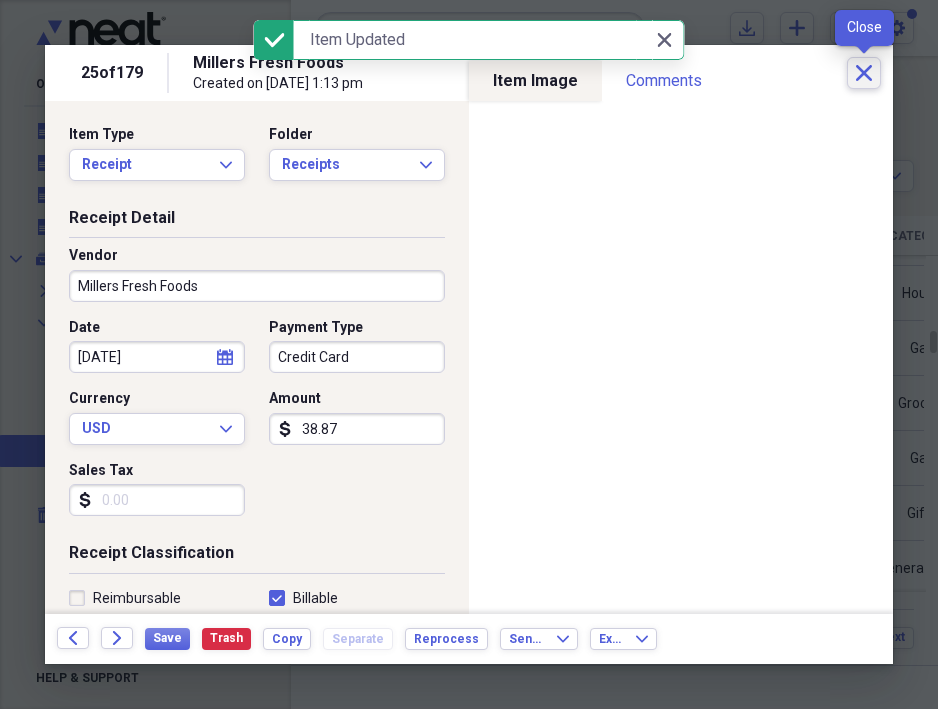click 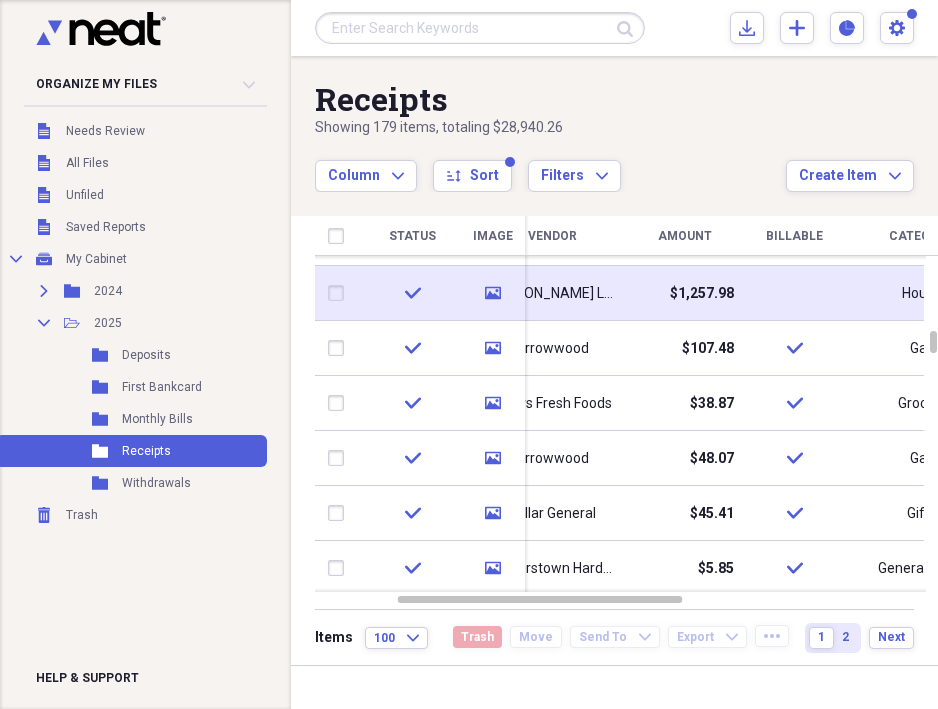 click on "$1,257.98" at bounding box center (702, 294) 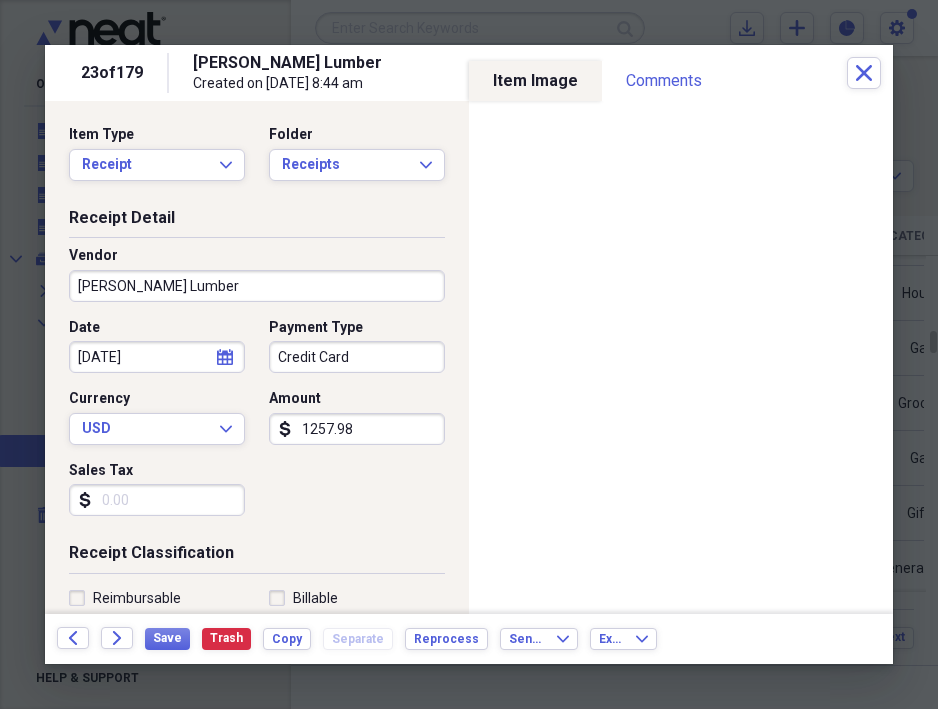 click on "Billable" at bounding box center (303, 598) 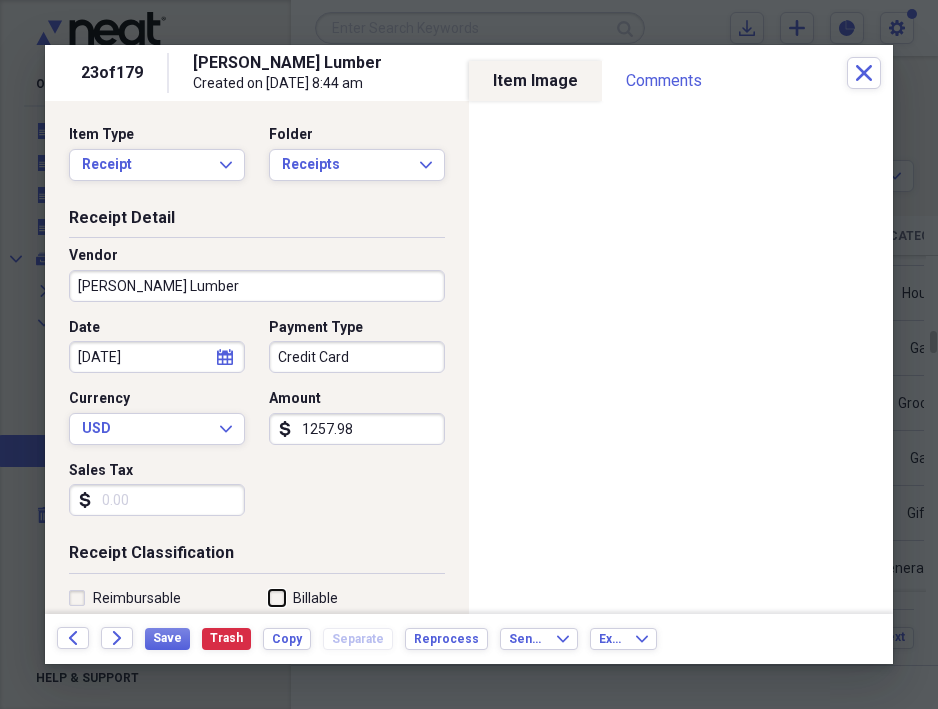 click on "Billable" at bounding box center (269, 597) 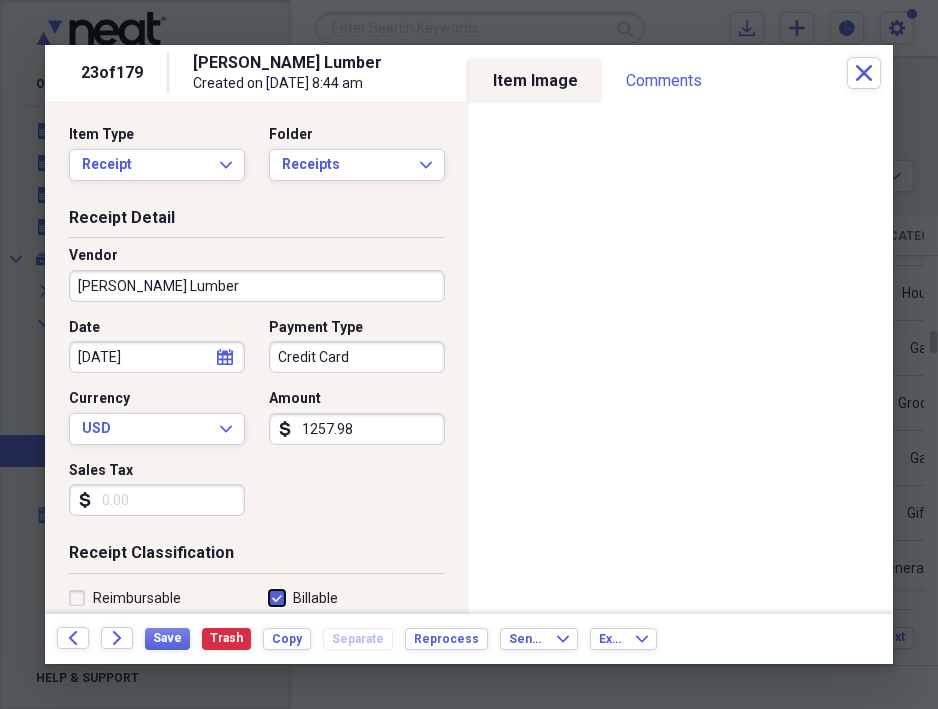 checkbox on "true" 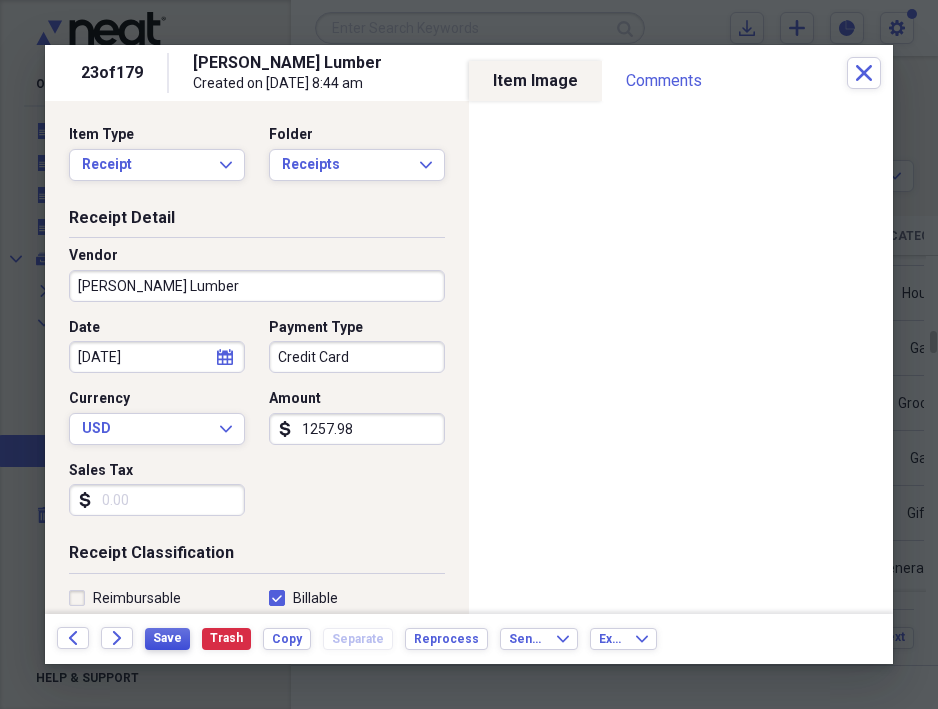 click on "Save" at bounding box center (167, 638) 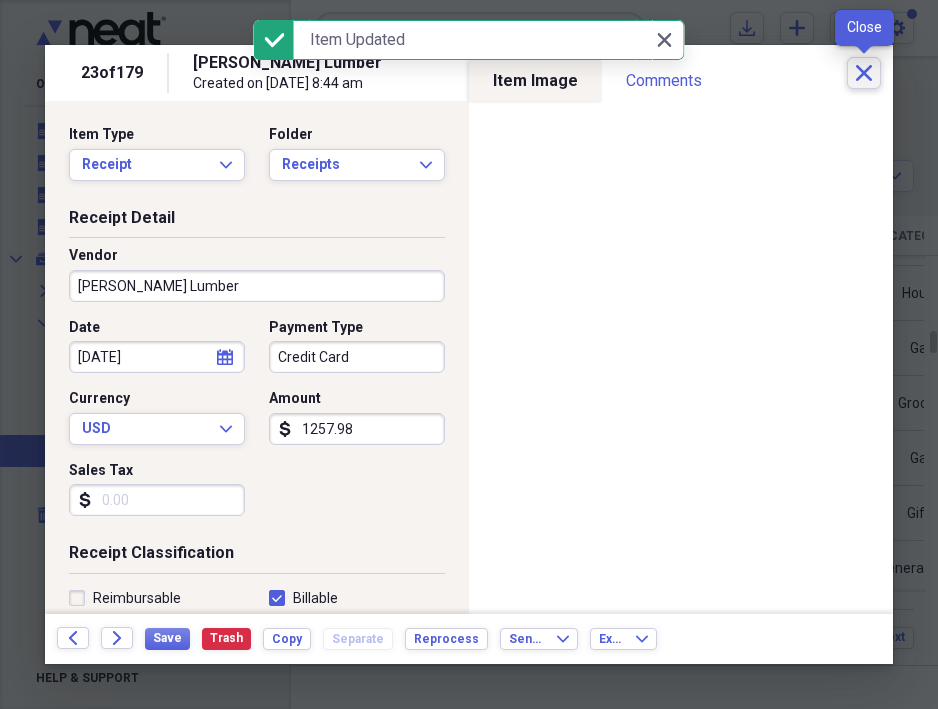 click on "Close" 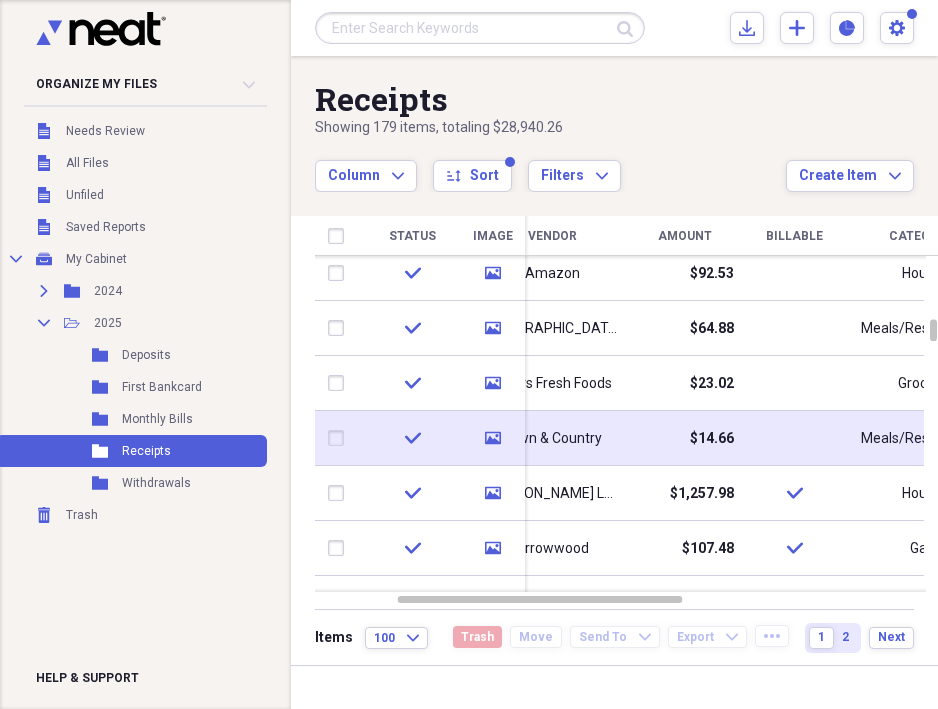 click on "$14.66" at bounding box center [684, 438] 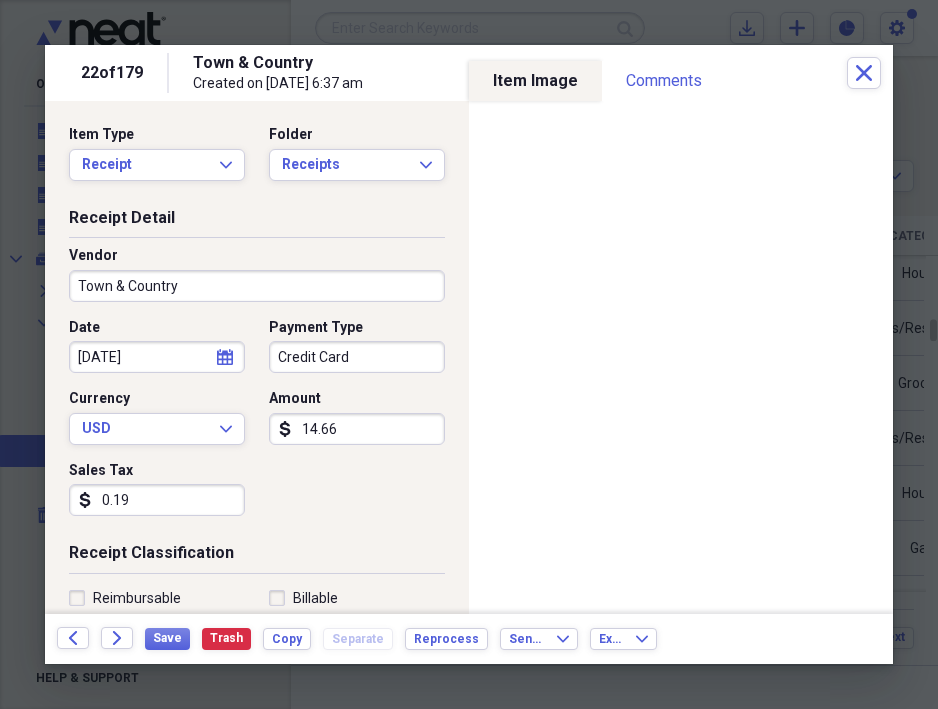 click on "Reimbursable" at bounding box center (137, 598) 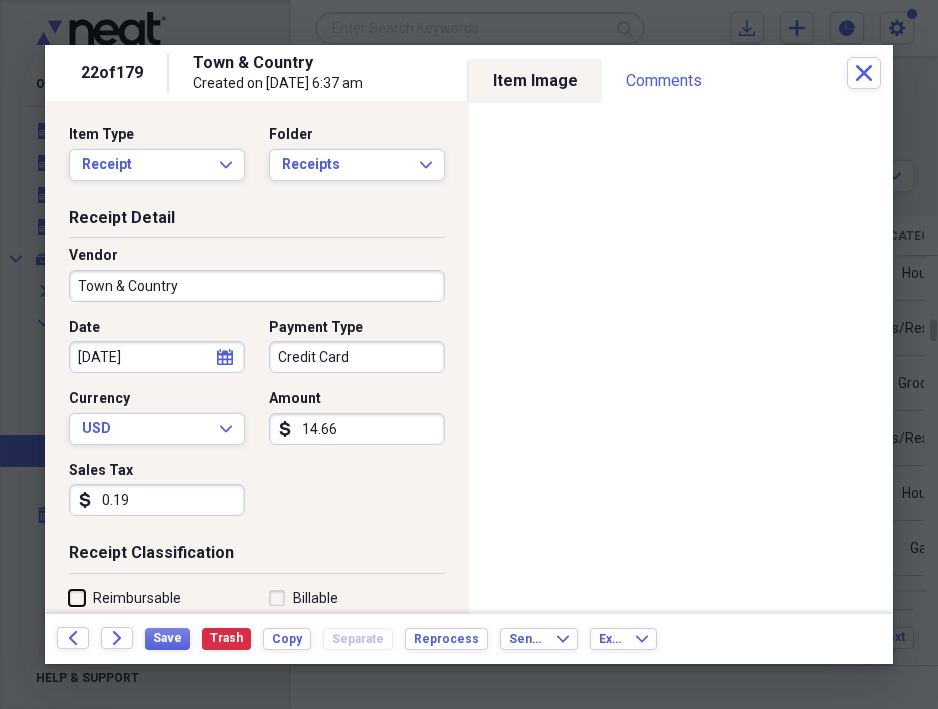 click on "Reimbursable" at bounding box center (69, 597) 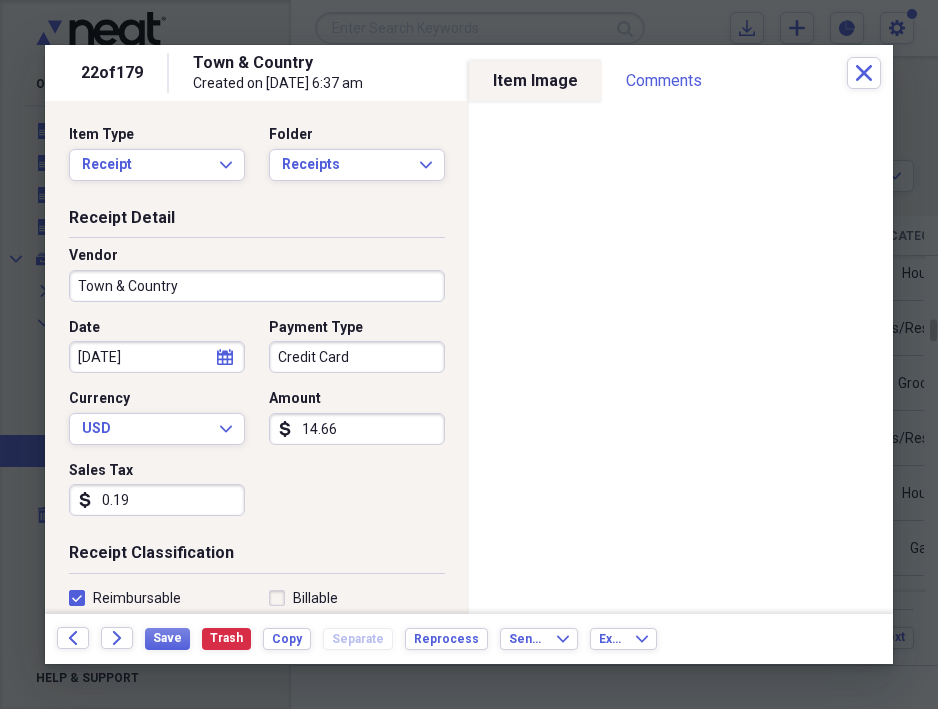 click on "Reimbursable" at bounding box center [137, 598] 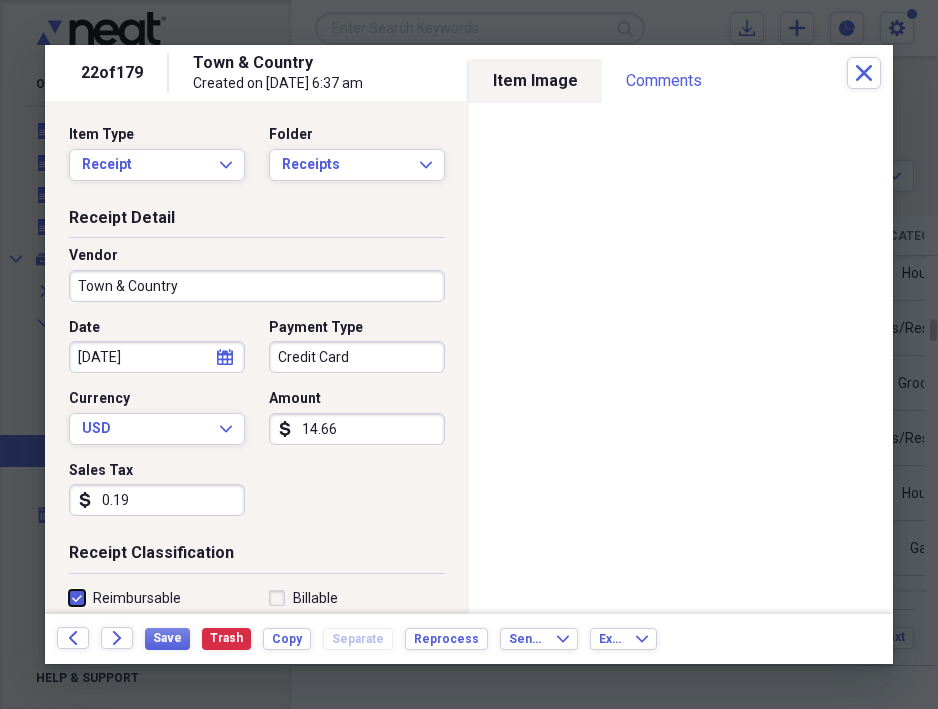 click on "Reimbursable" at bounding box center [69, 597] 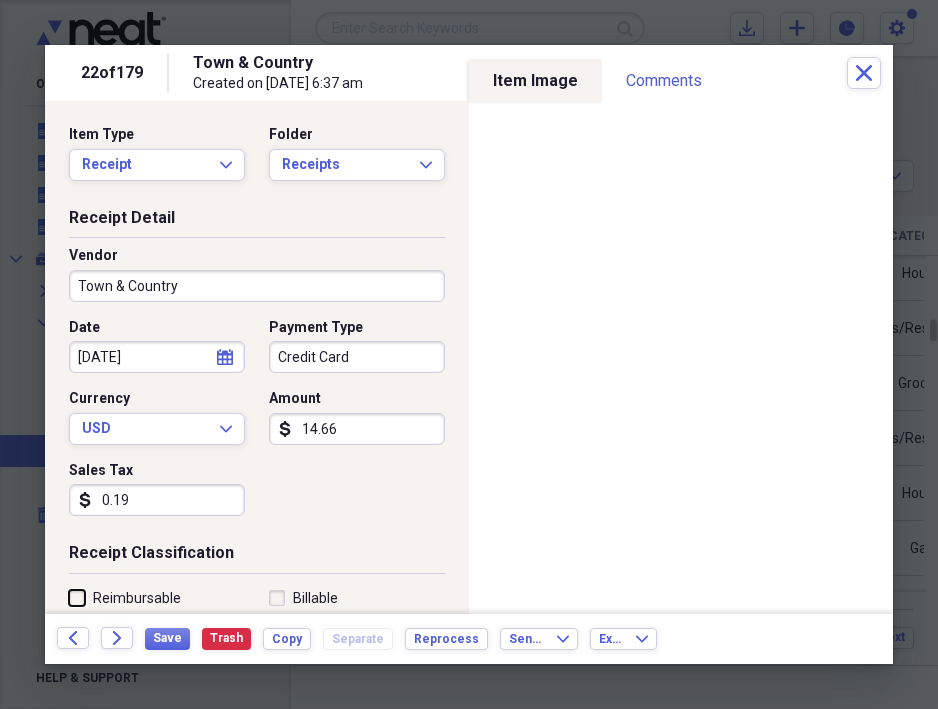 checkbox on "false" 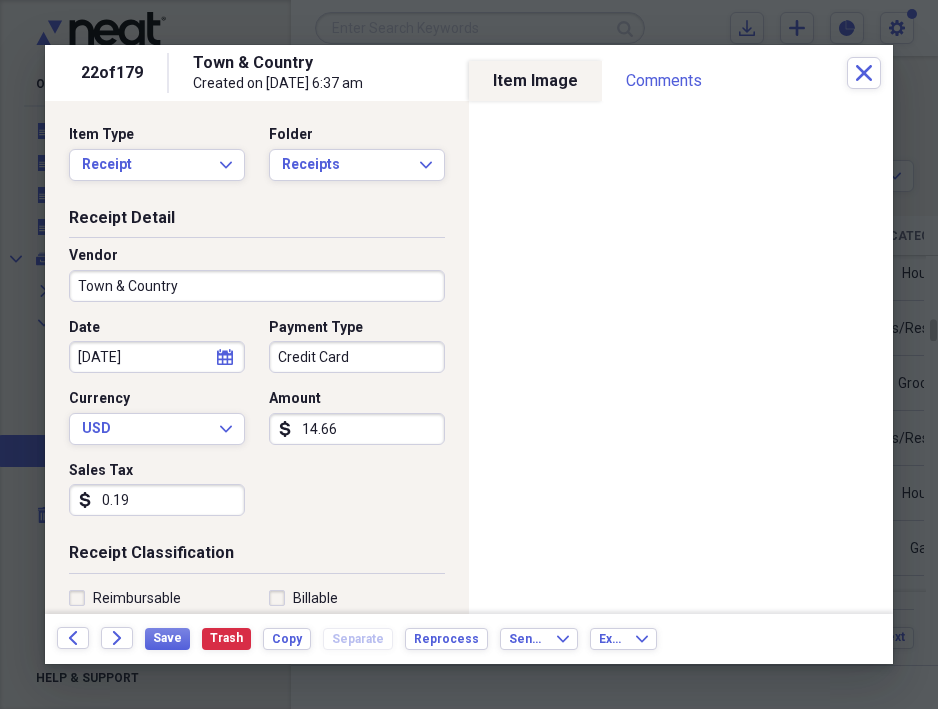 click on "Billable" at bounding box center (303, 598) 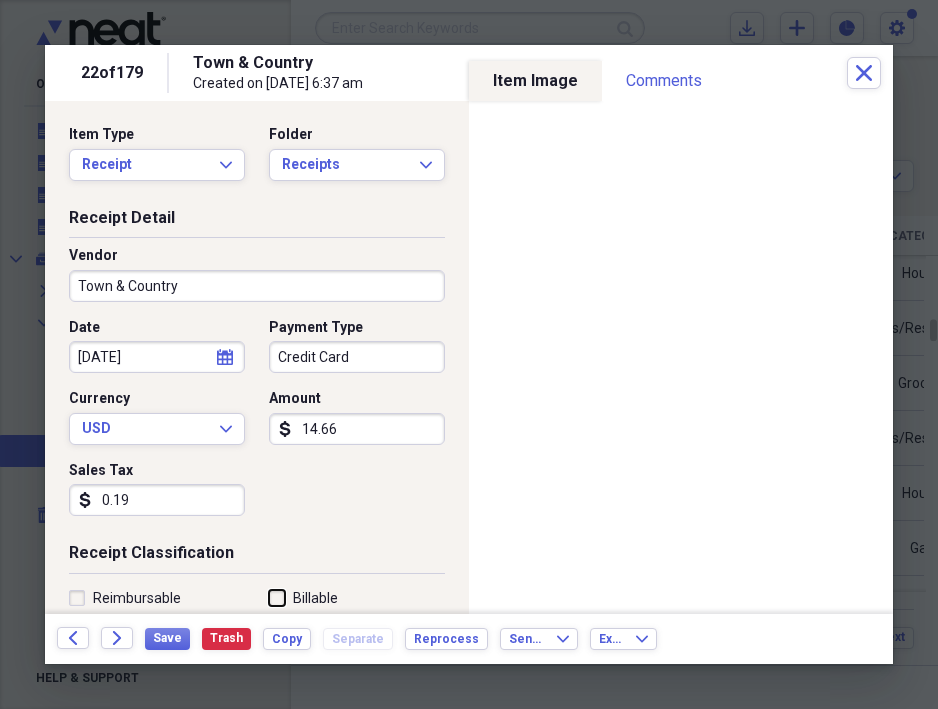 click on "Billable" at bounding box center (269, 597) 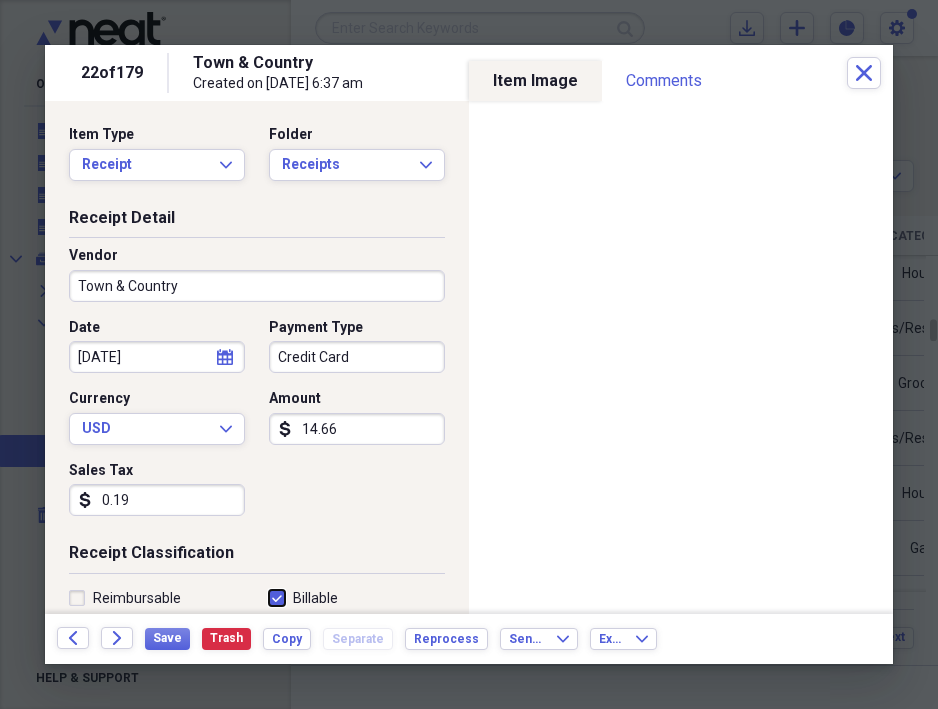 checkbox on "true" 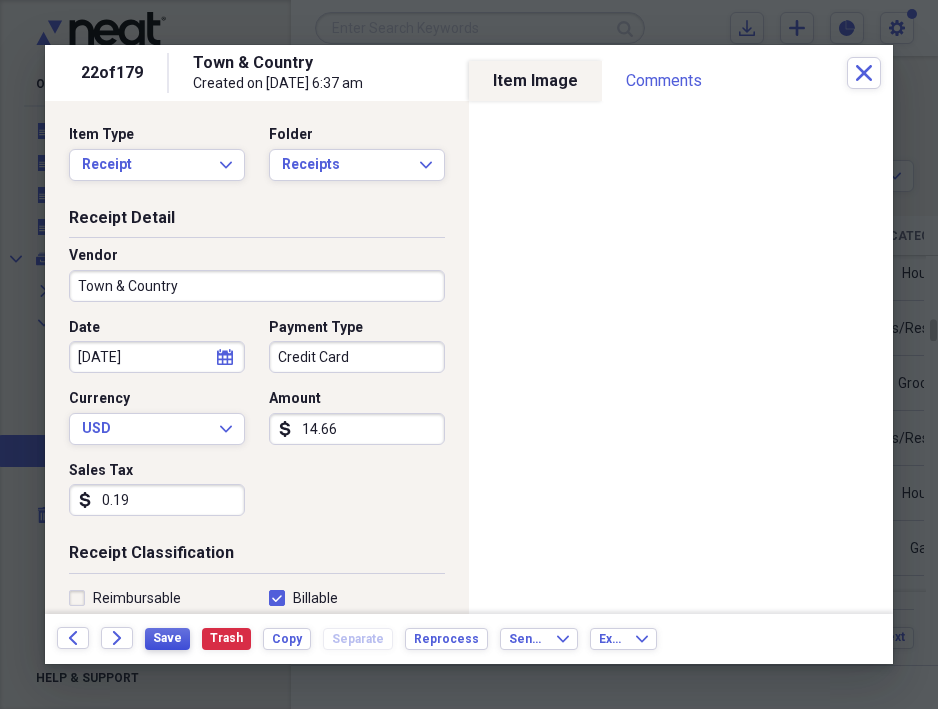 click on "Save" at bounding box center (167, 638) 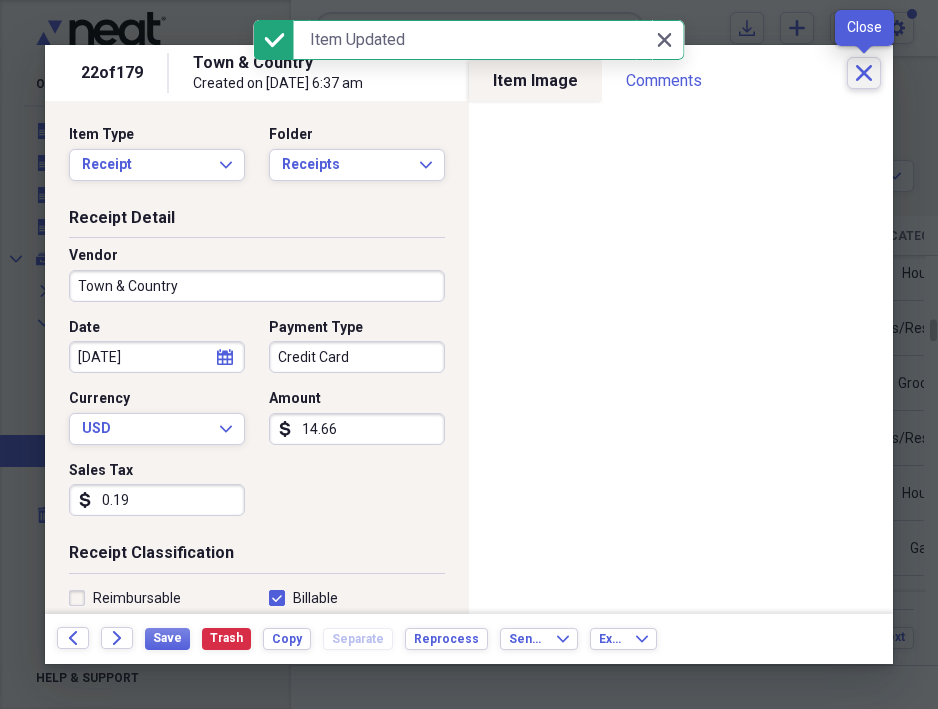click on "Close" at bounding box center [864, 73] 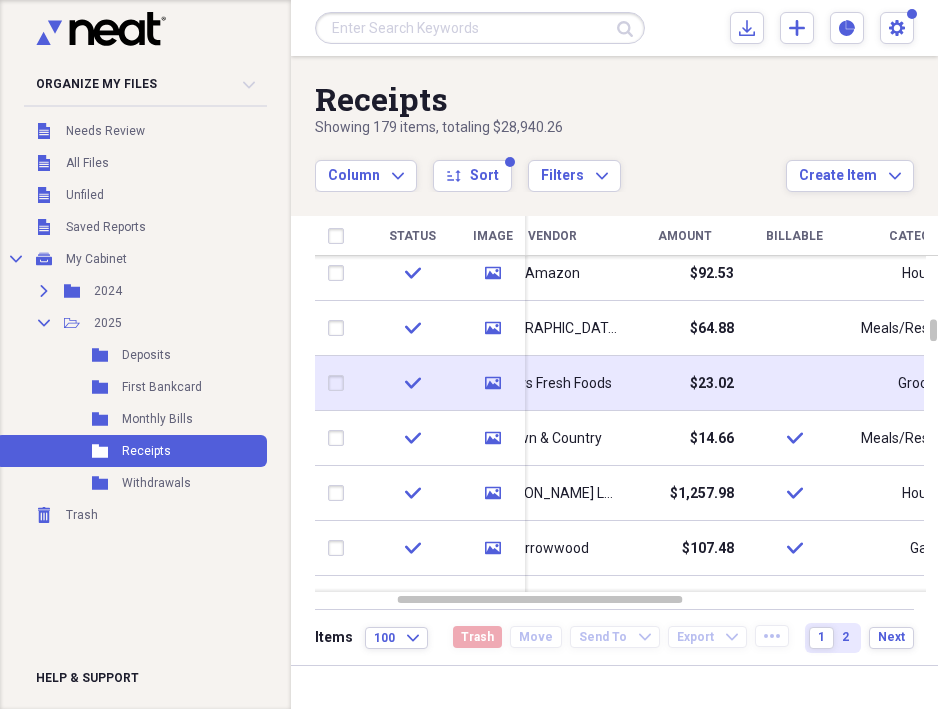 click on "$23.02" at bounding box center (712, 384) 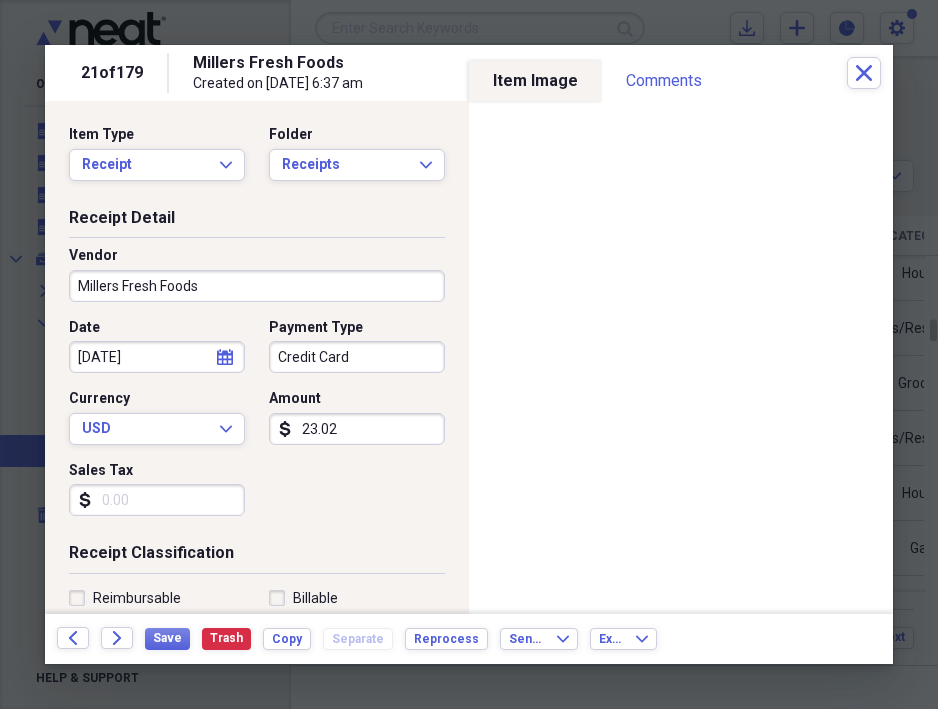 click on "Billable" at bounding box center (303, 598) 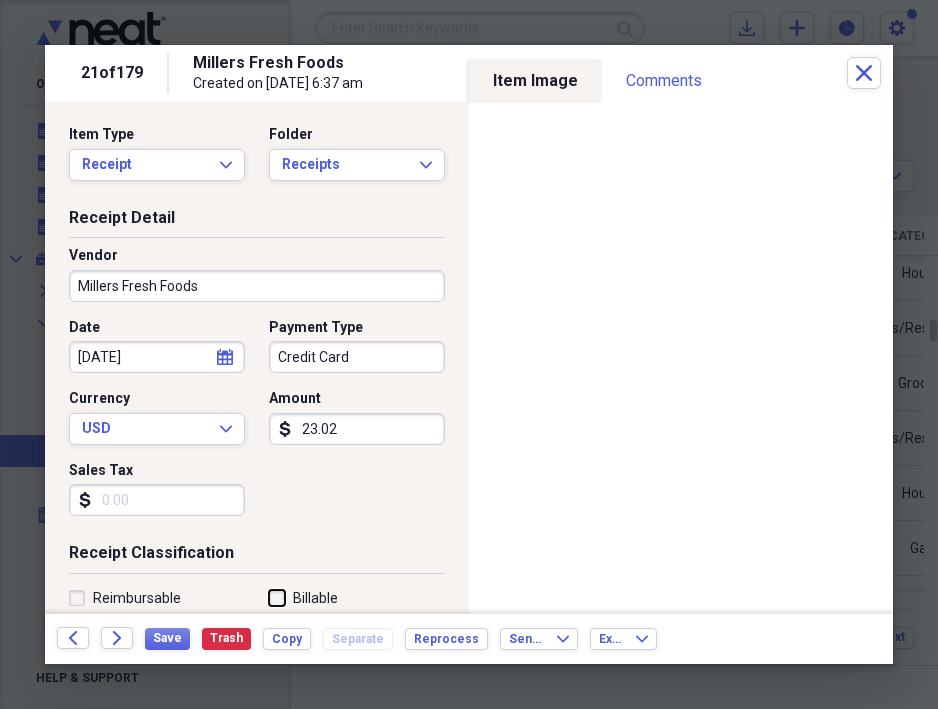 click on "Billable" at bounding box center [269, 597] 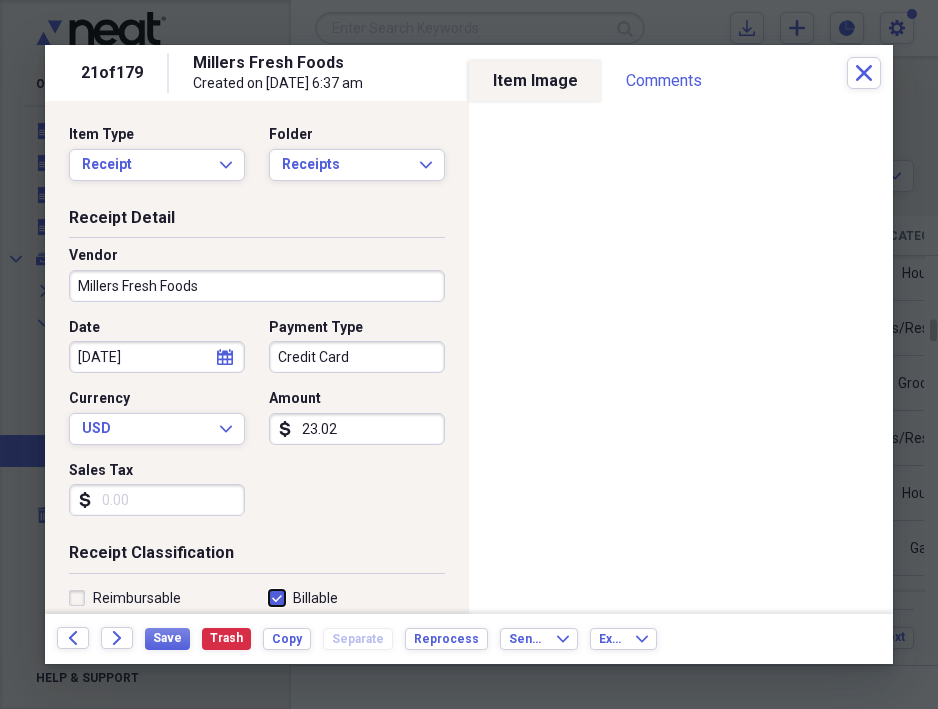 checkbox on "true" 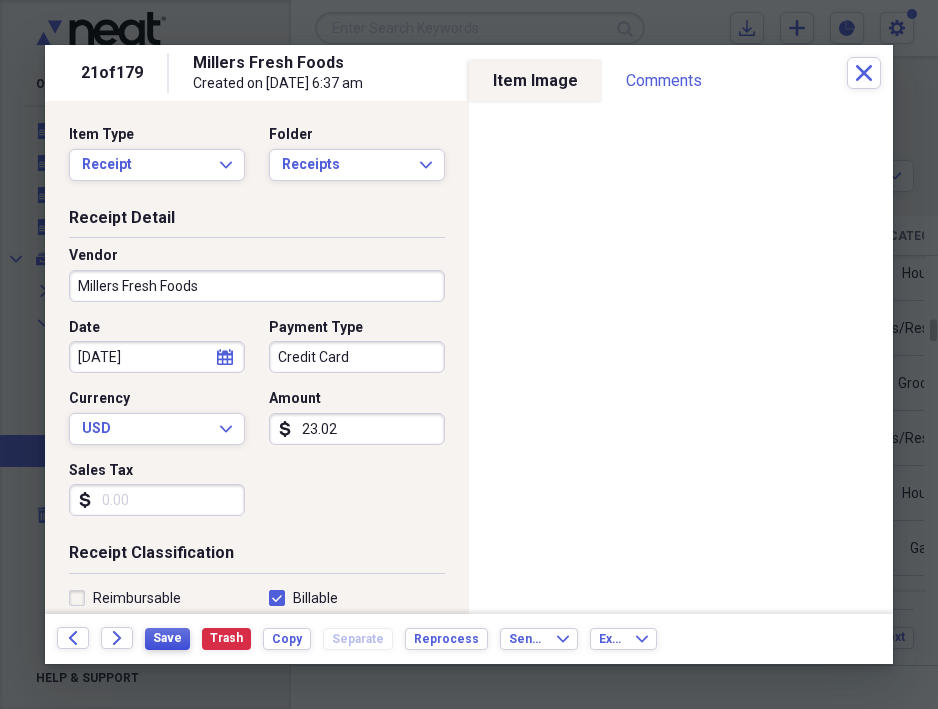 click on "Save" at bounding box center [167, 638] 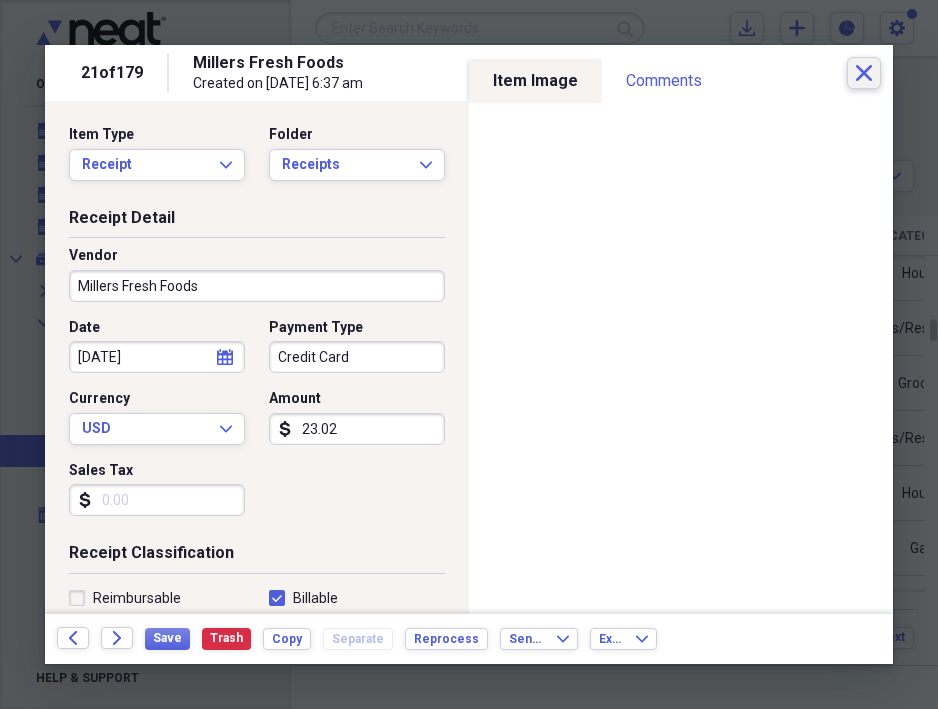 click on "Close" at bounding box center (864, 73) 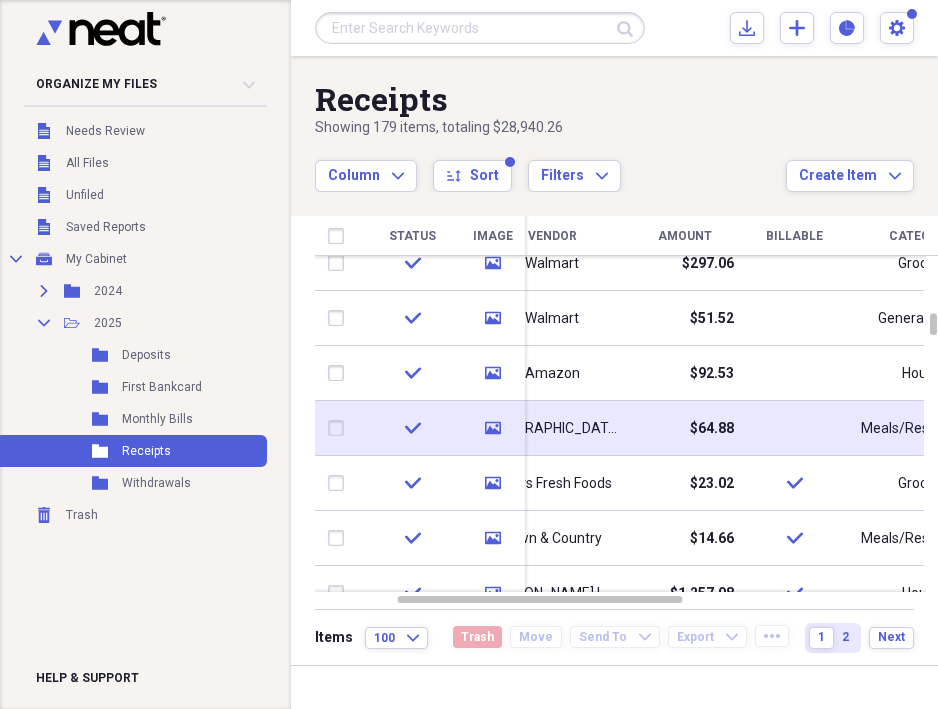 click on "$64.88" at bounding box center [712, 429] 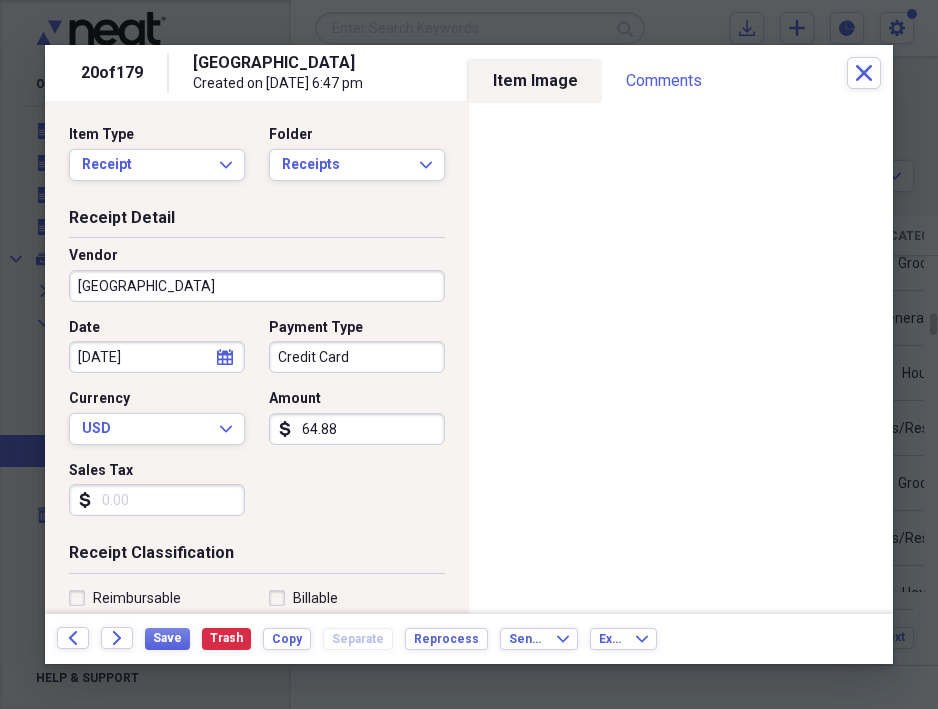 click on "64.88" at bounding box center [357, 429] 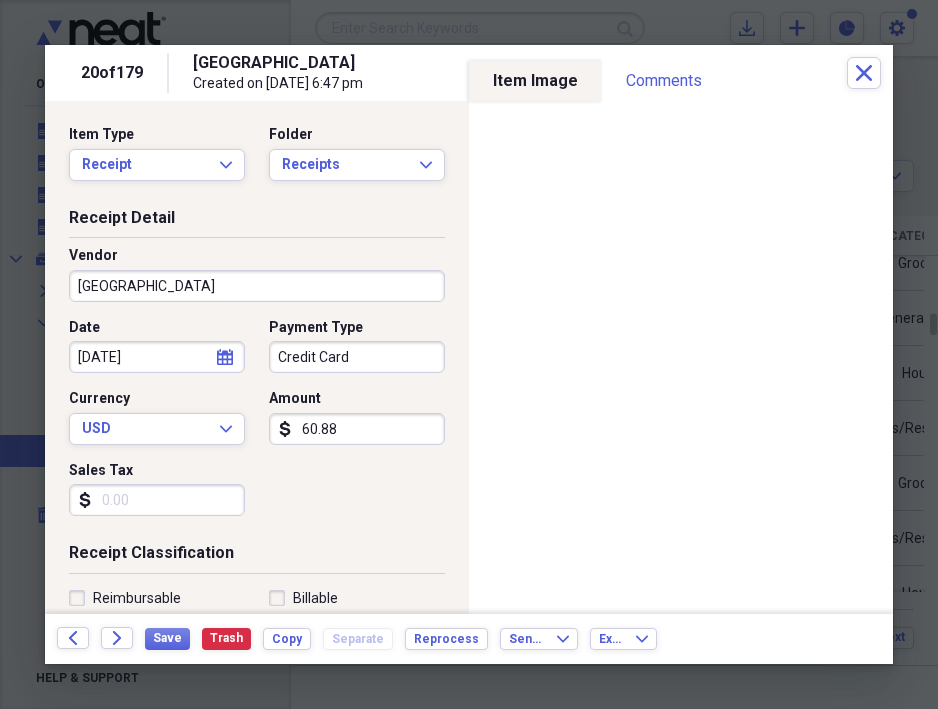 type on "60.88" 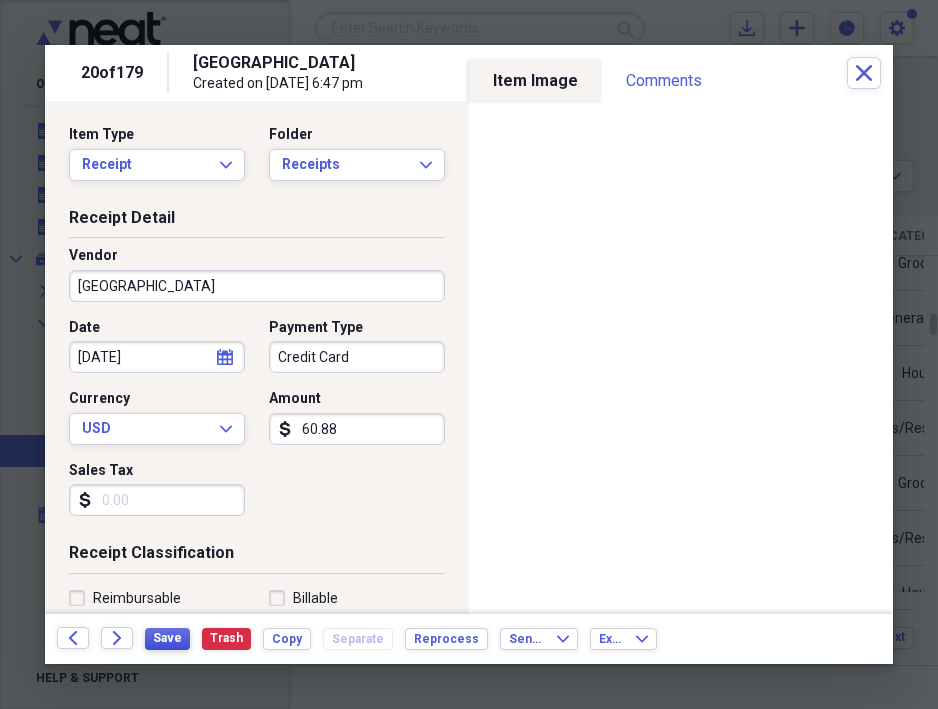 click on "Save" at bounding box center [167, 638] 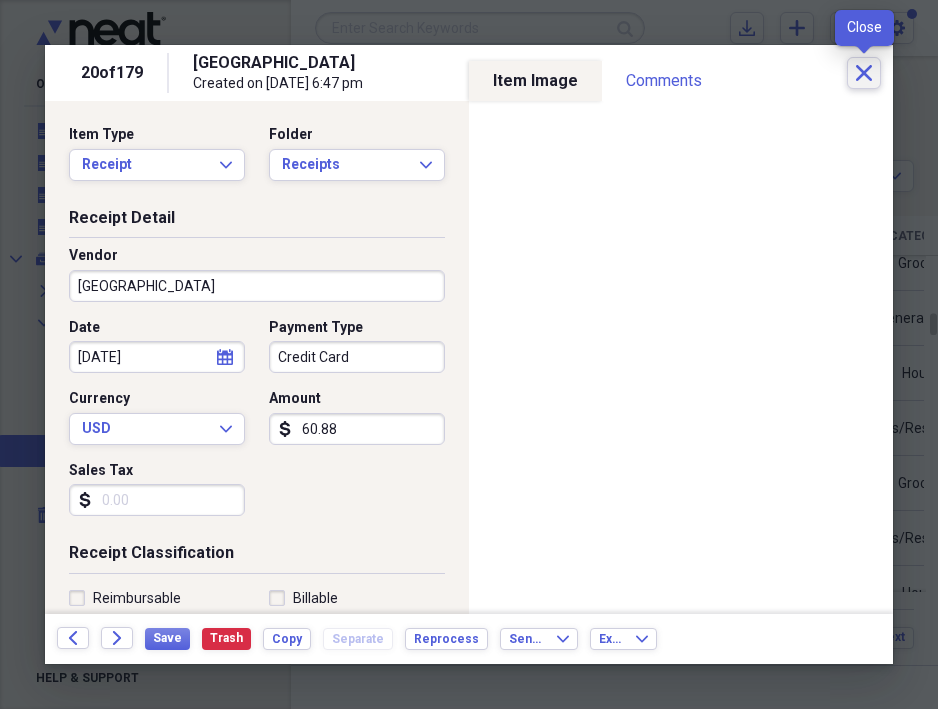 click on "Close" at bounding box center [864, 73] 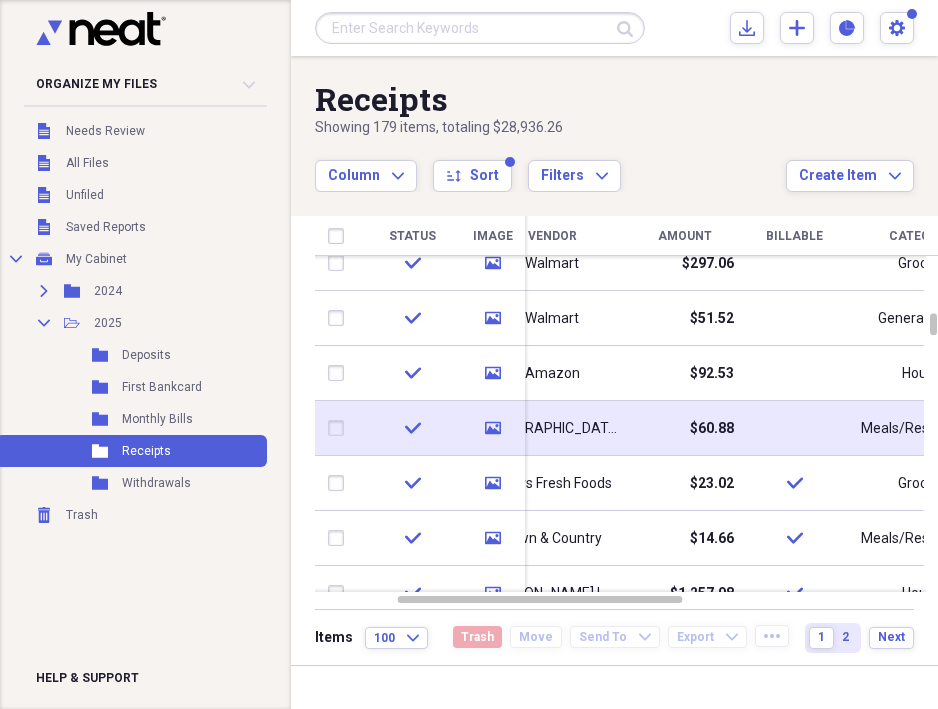 click at bounding box center [794, 428] 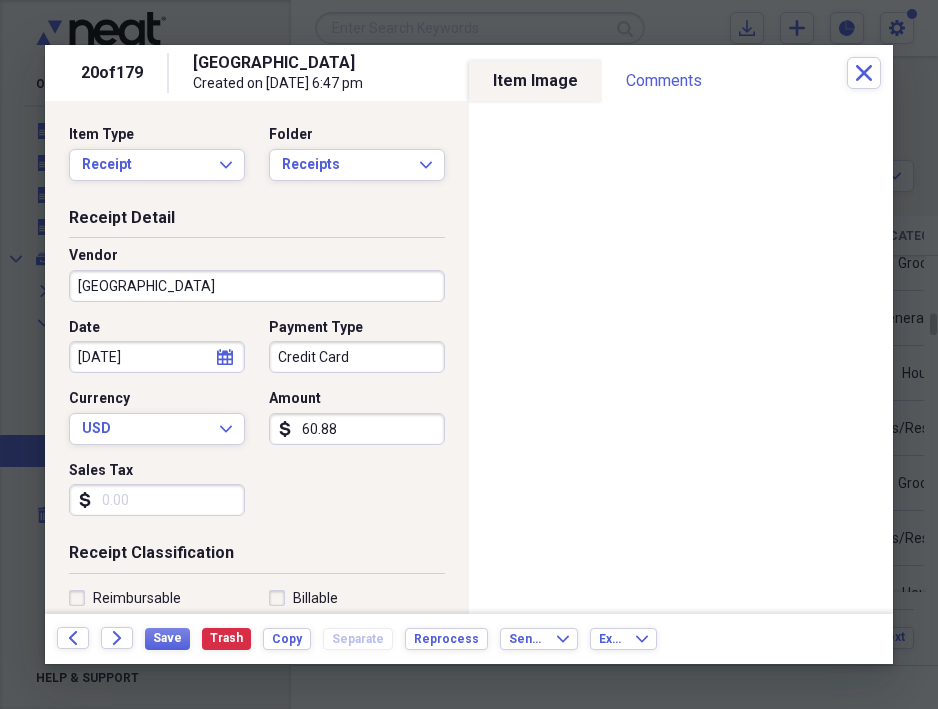 click on "Billable" at bounding box center (303, 598) 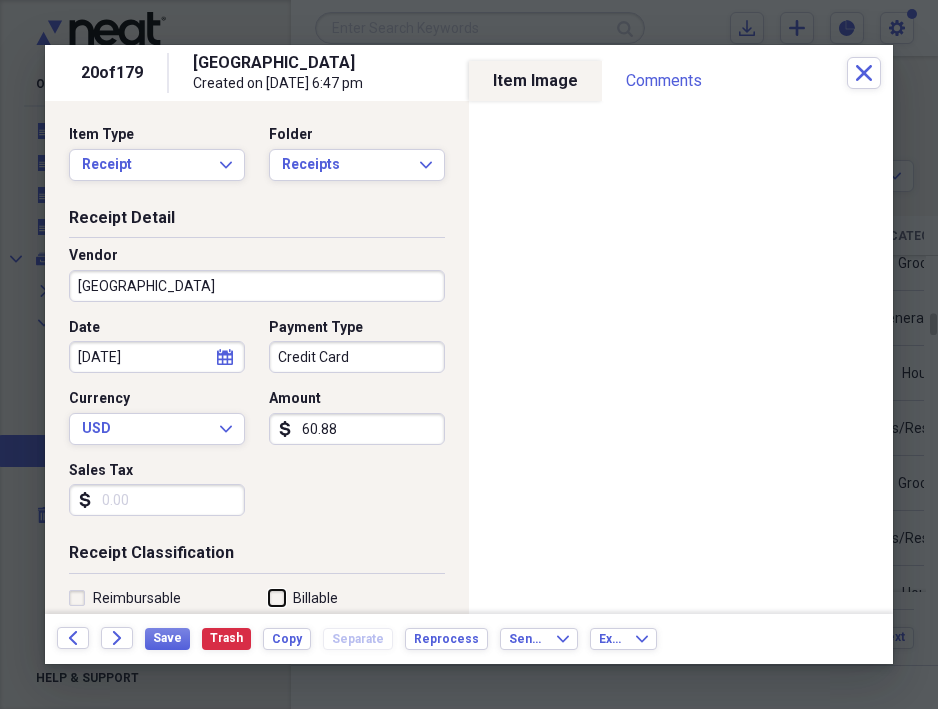 click on "Billable" at bounding box center (269, 597) 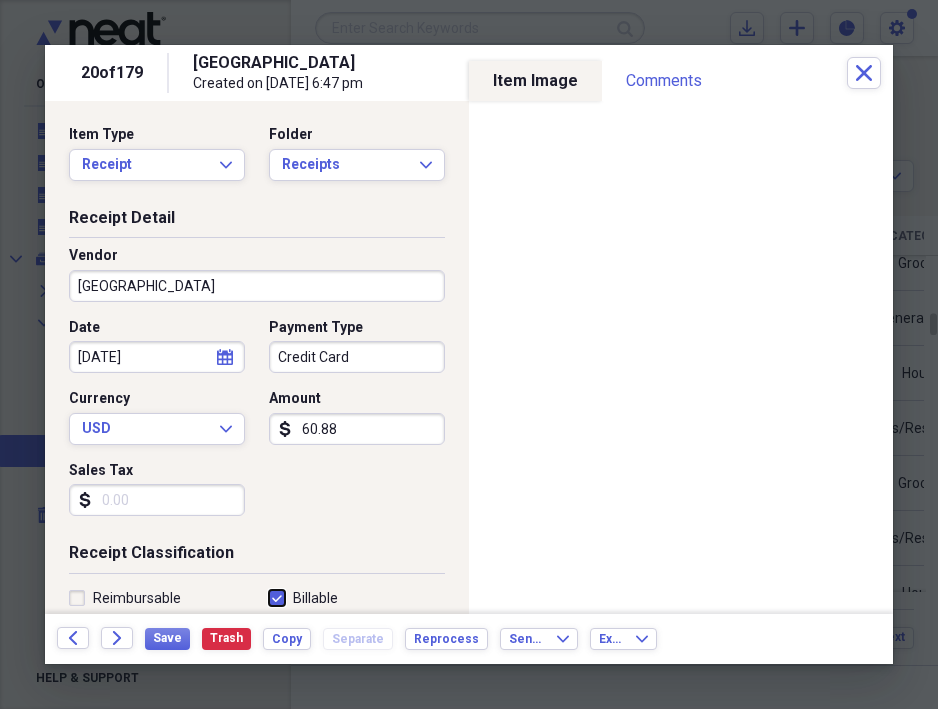 checkbox on "true" 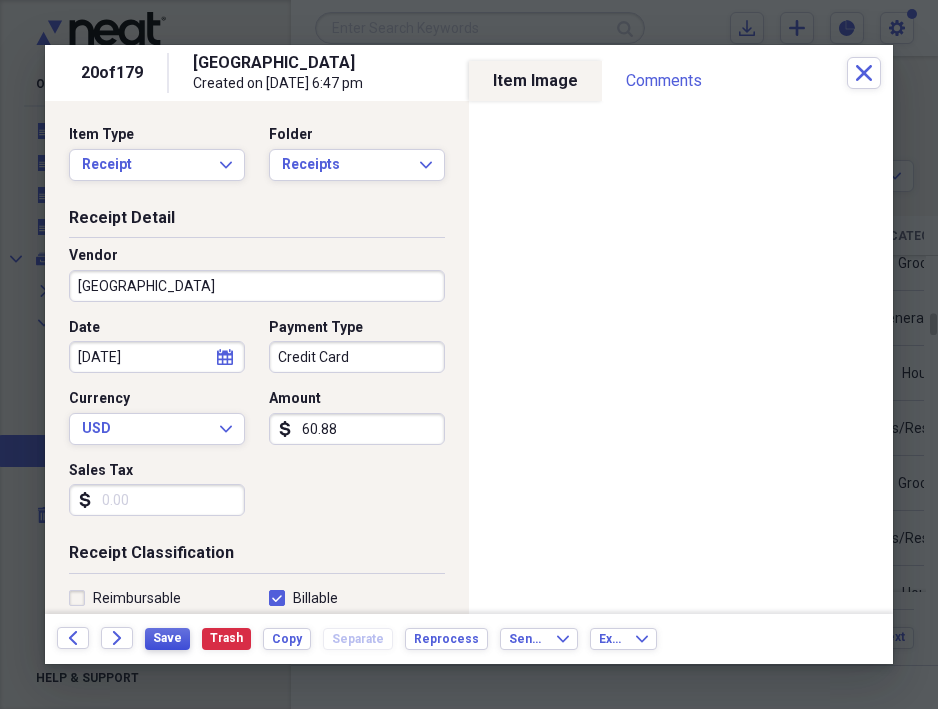 click on "Save" at bounding box center [167, 639] 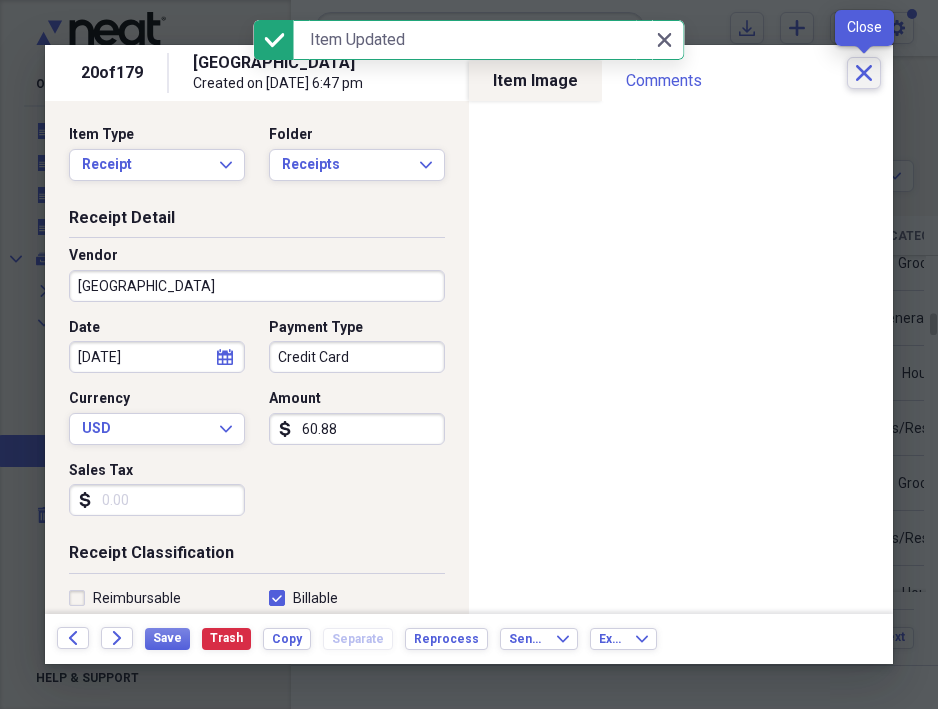 click 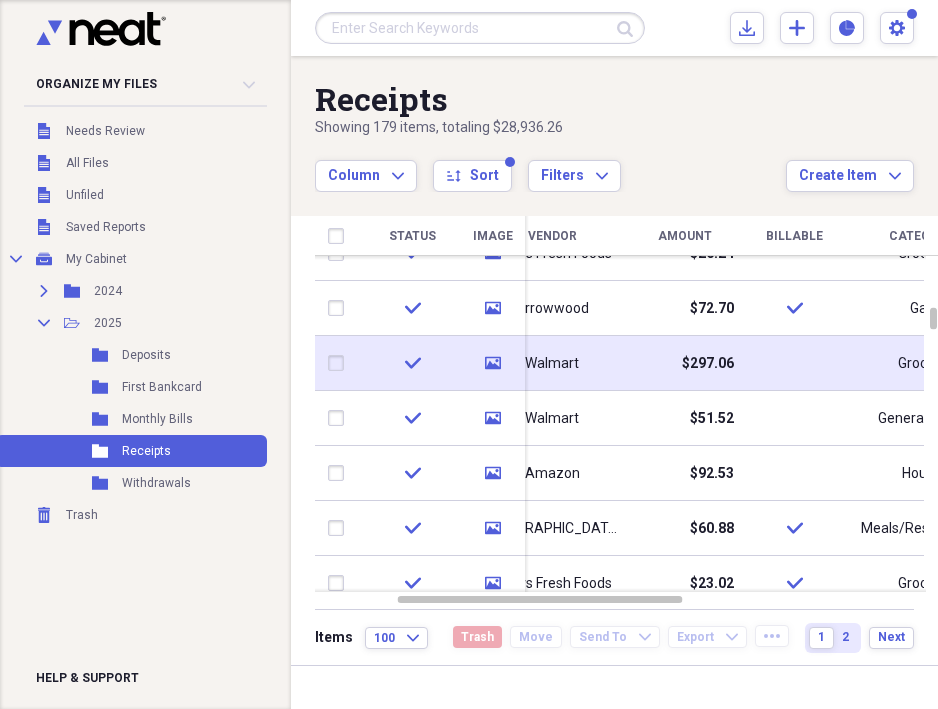 click on "$297.06" at bounding box center [708, 364] 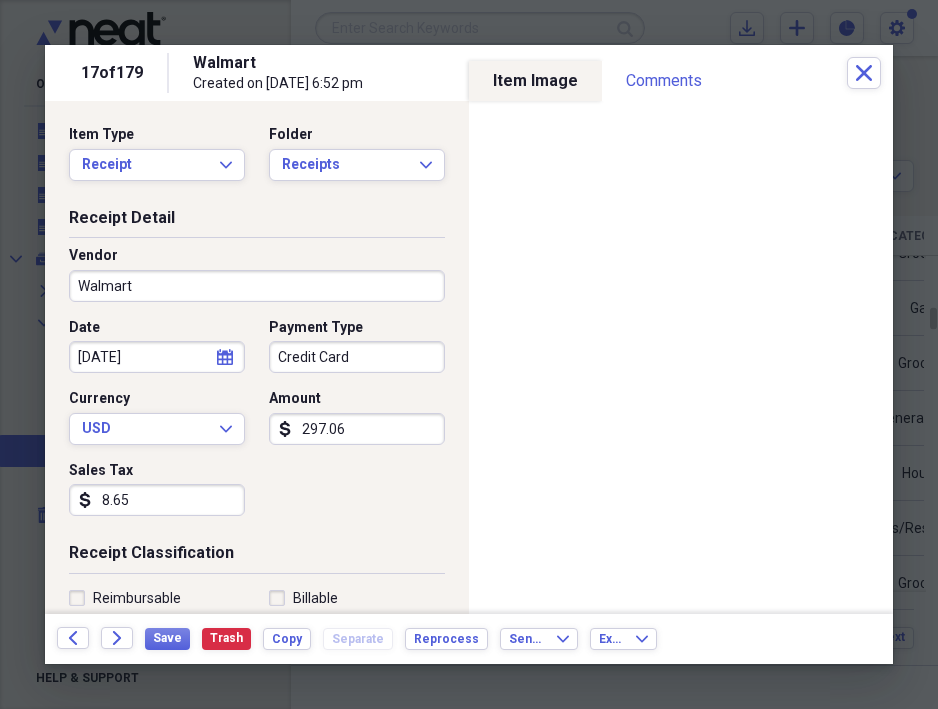click on "Billable" at bounding box center (303, 598) 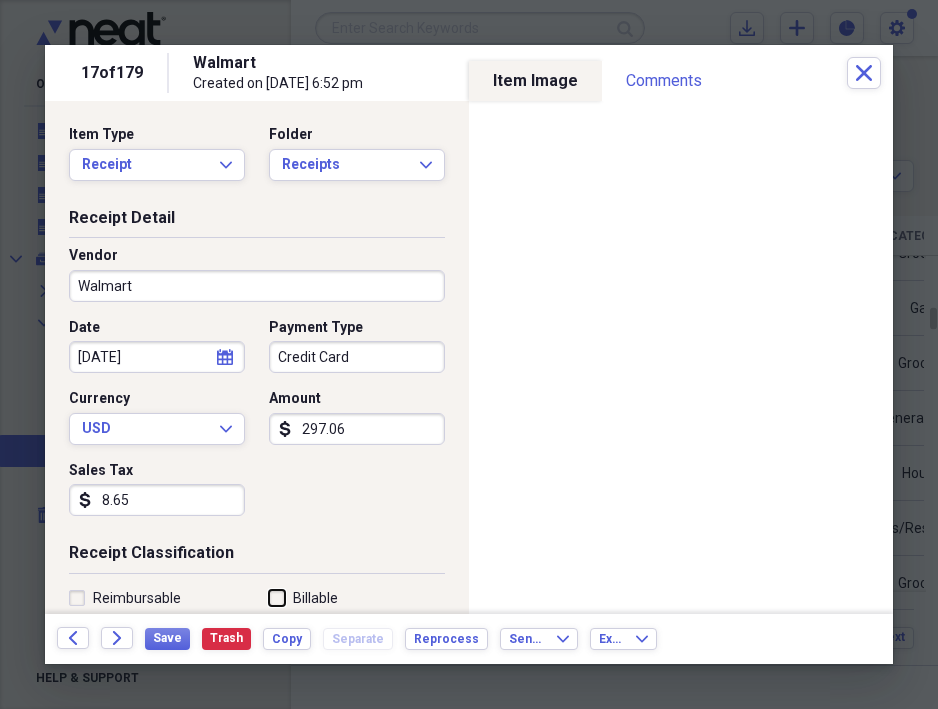 click on "Billable" at bounding box center [269, 597] 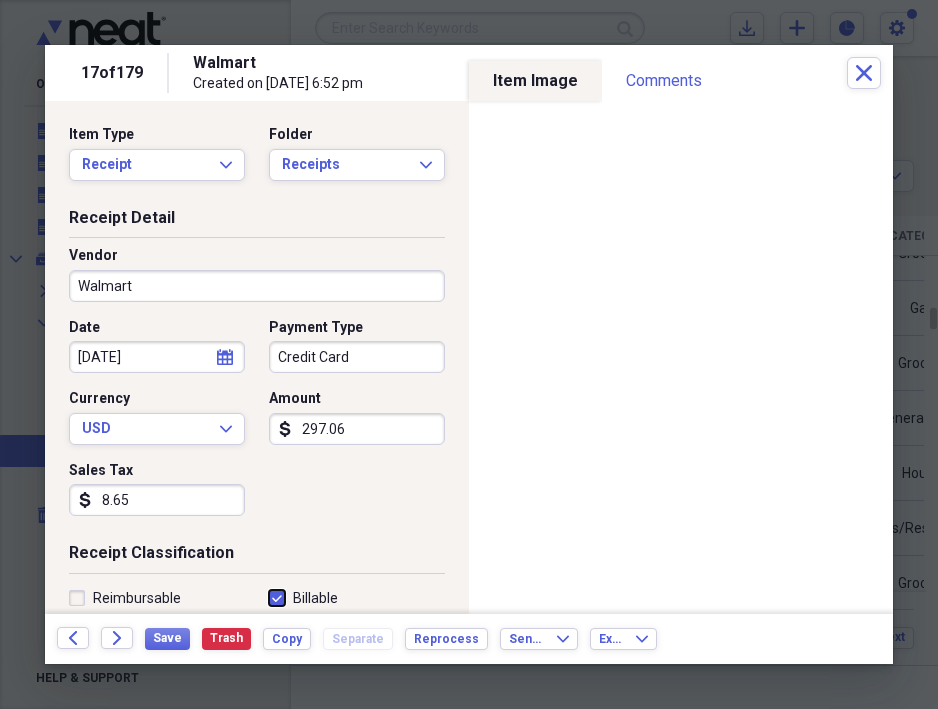 checkbox on "true" 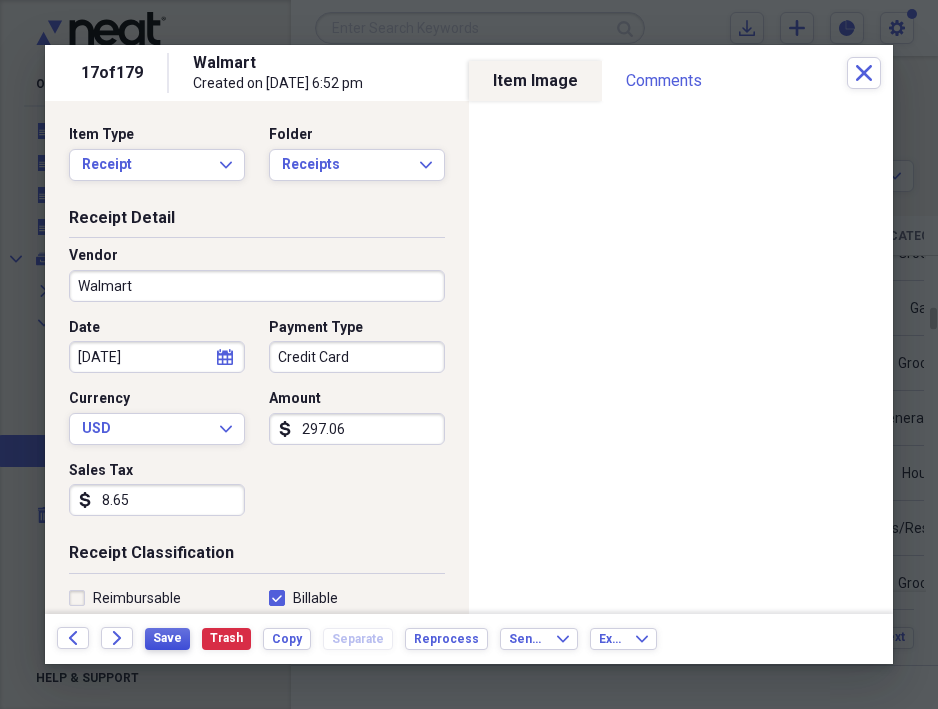 click on "Save" at bounding box center (167, 638) 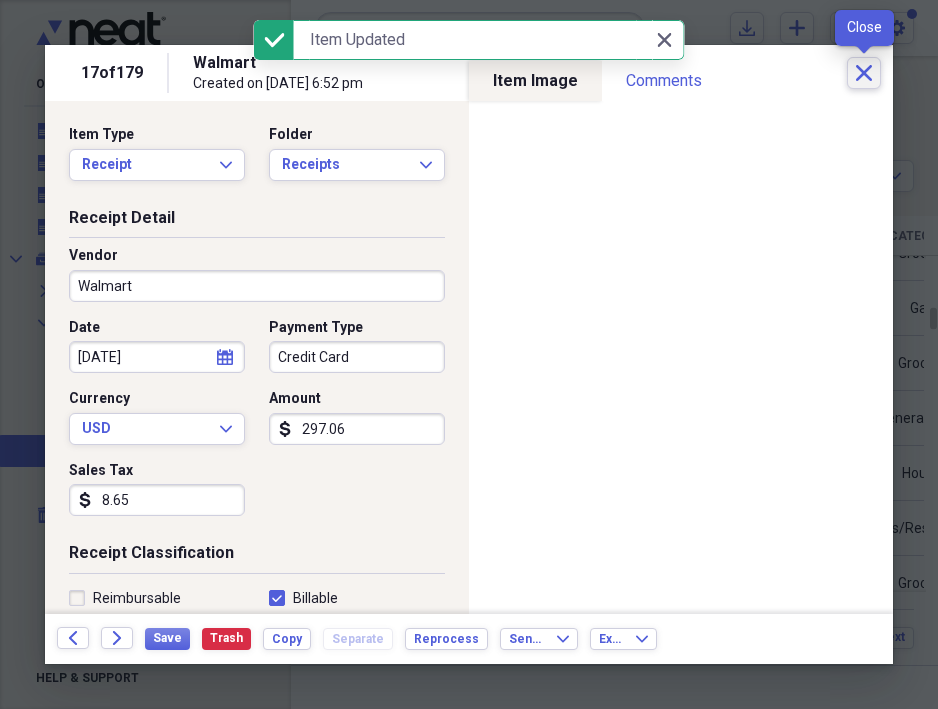 click on "Close" 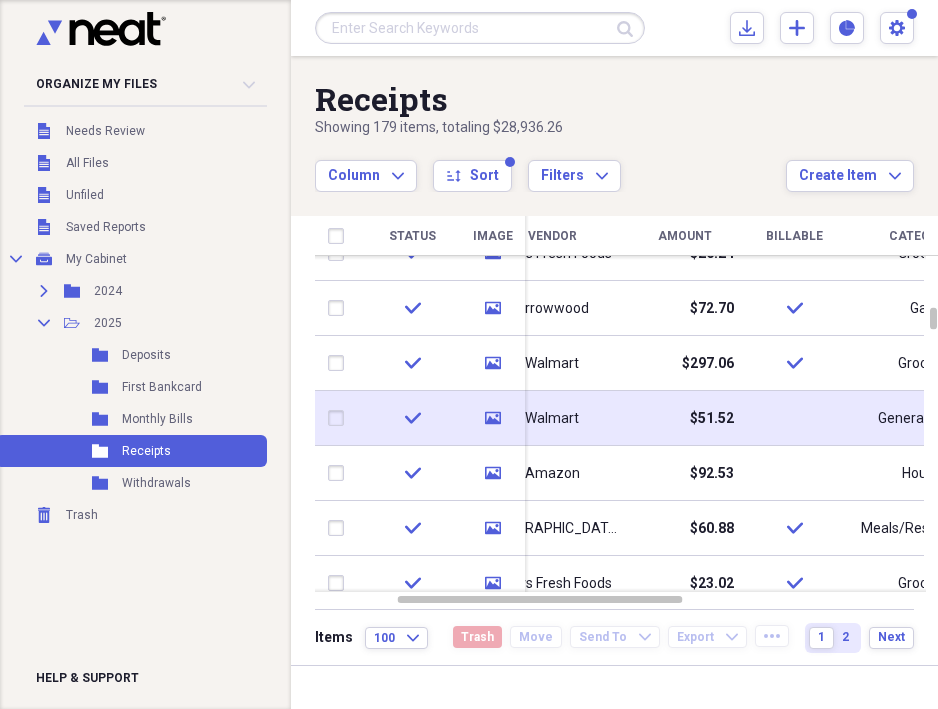 click on "$51.52" at bounding box center (712, 419) 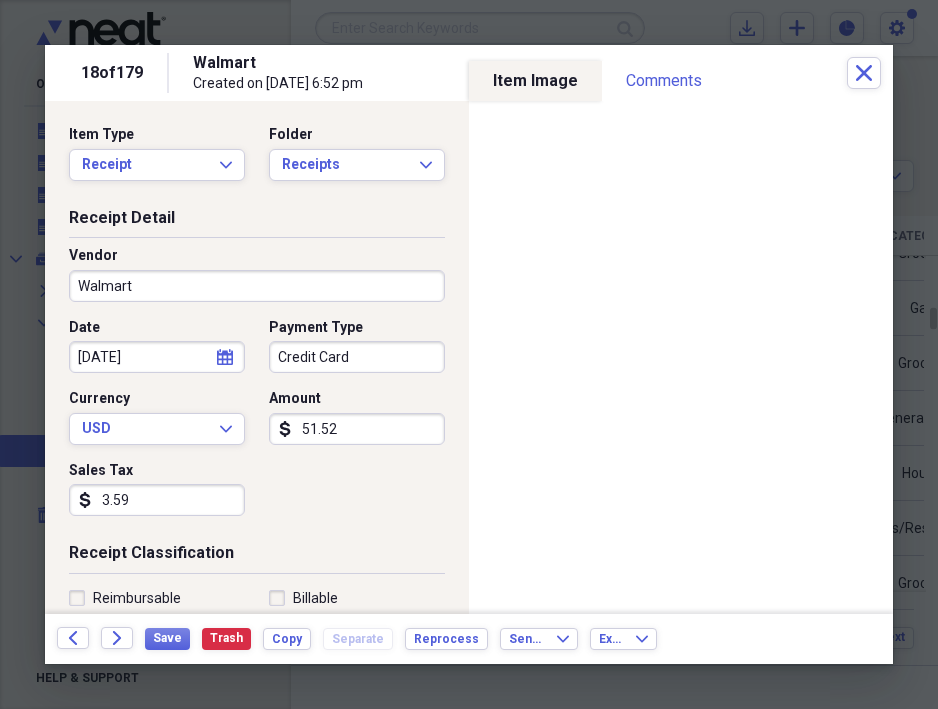 click on "Billable" at bounding box center [303, 598] 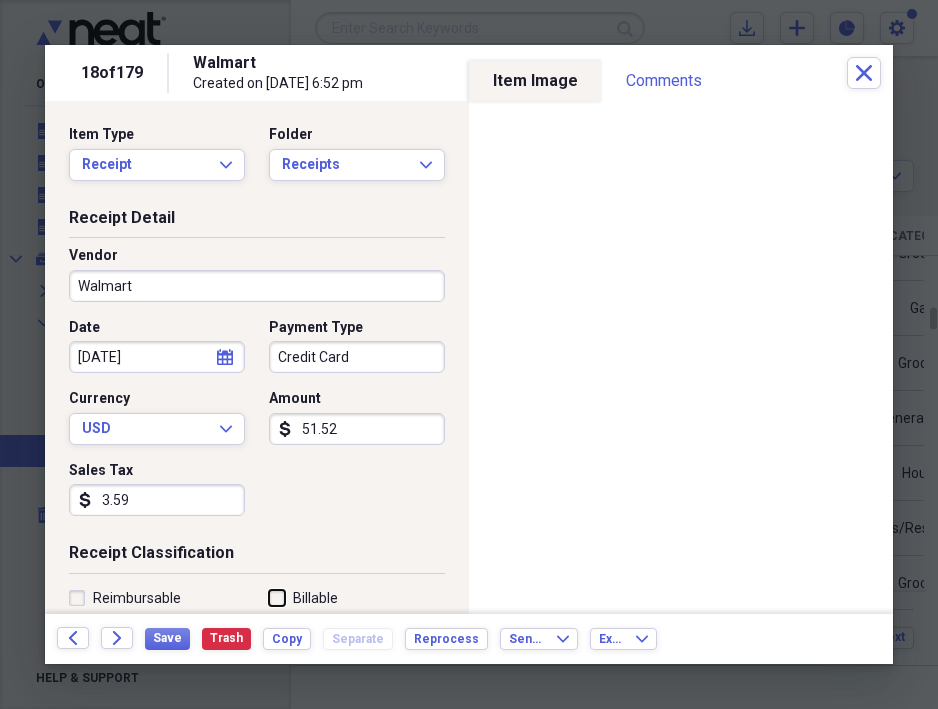 click on "Billable" at bounding box center [269, 597] 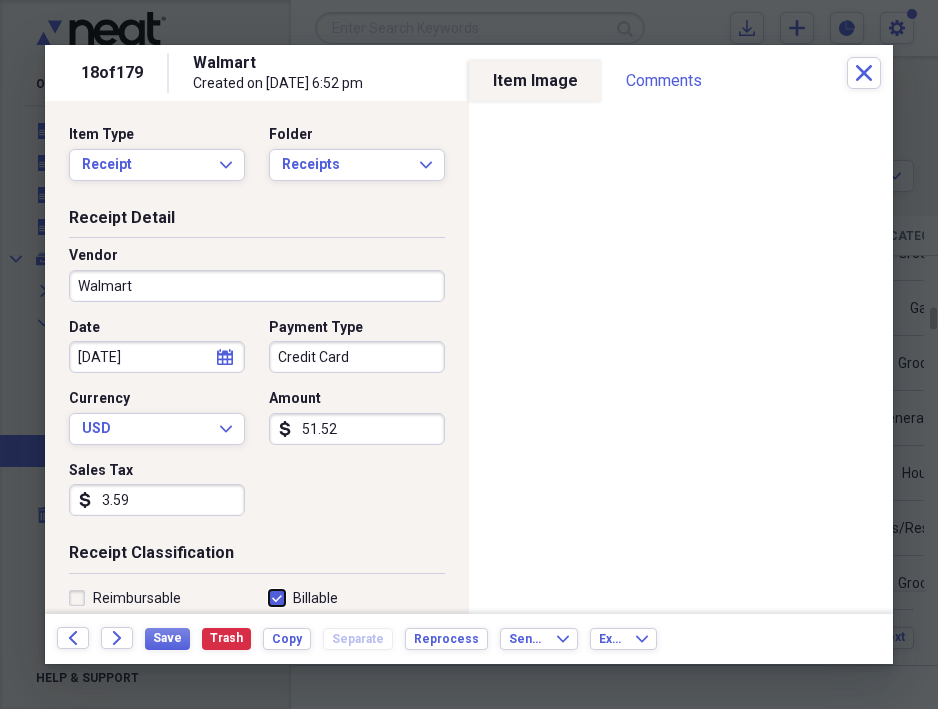 checkbox on "true" 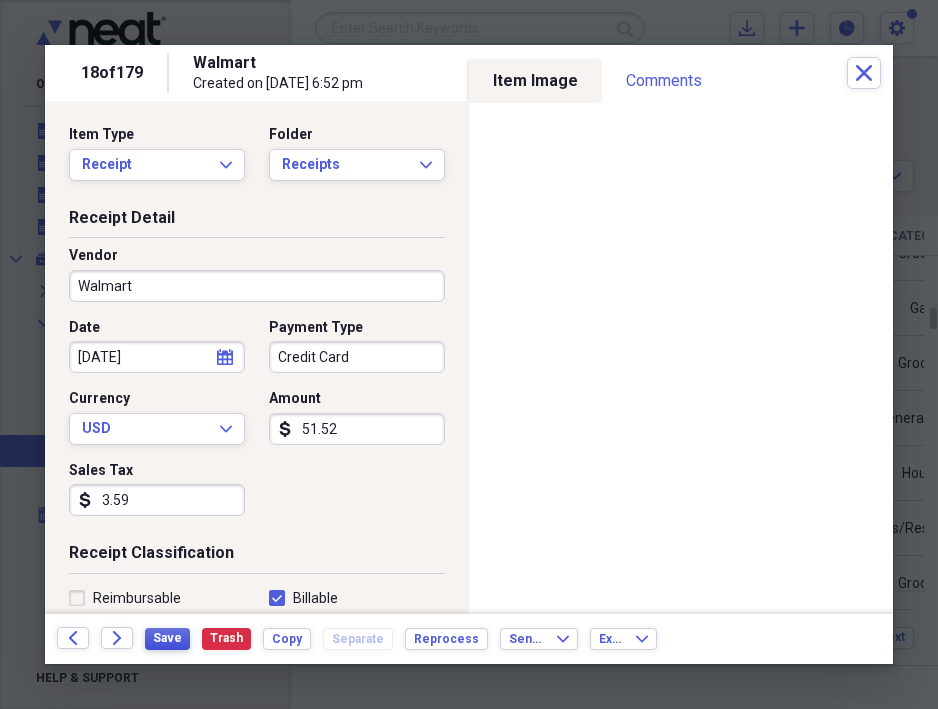 click on "Save" at bounding box center [167, 638] 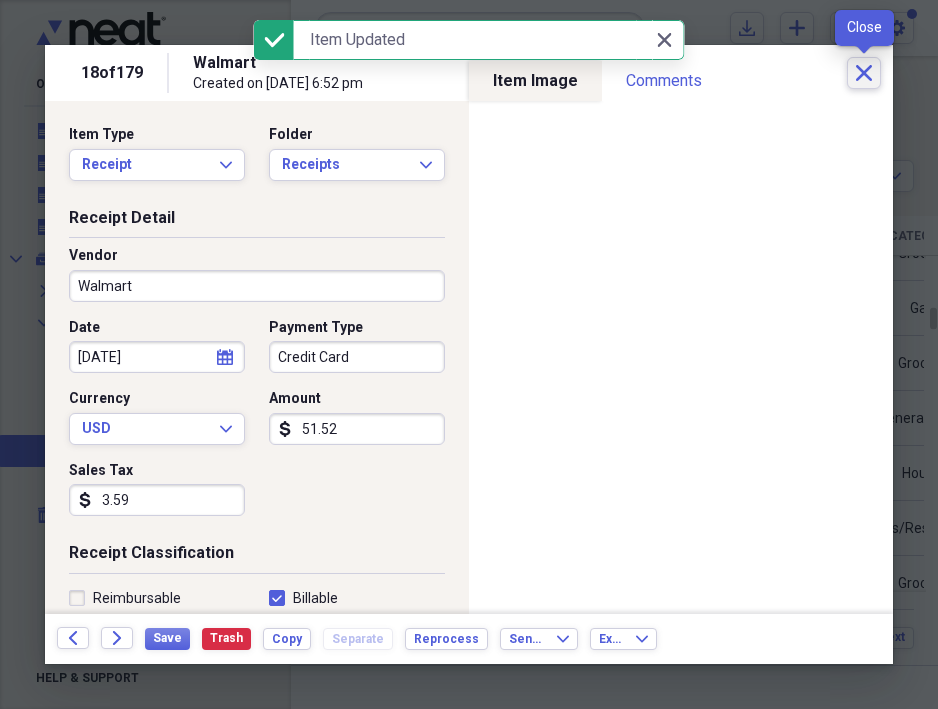 click on "Close" at bounding box center [864, 73] 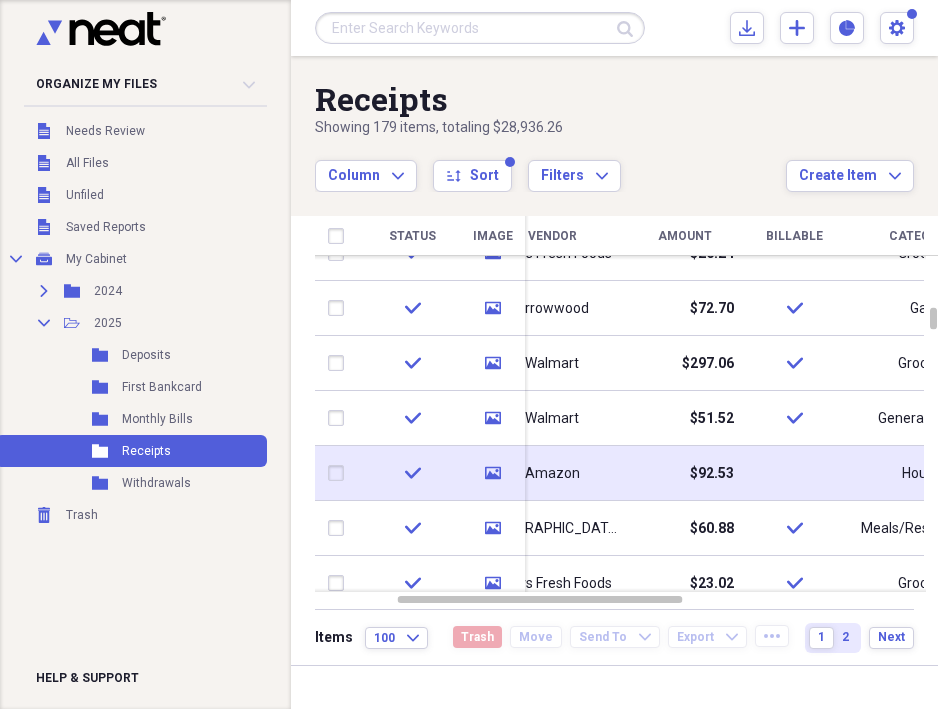 click on "$92.53" at bounding box center (712, 474) 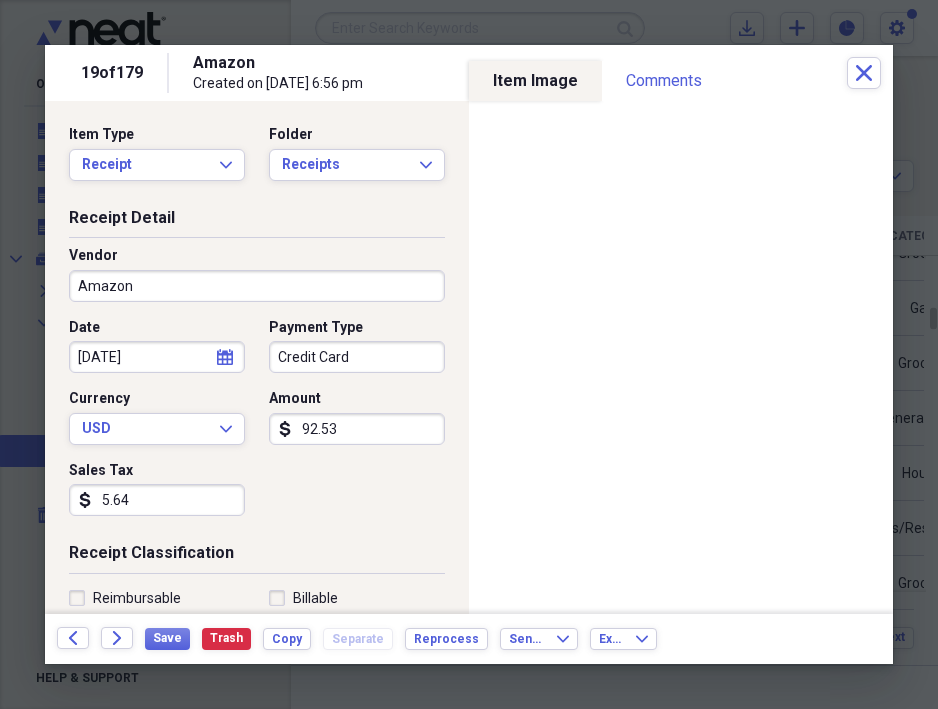 click on "Billable" at bounding box center (303, 598) 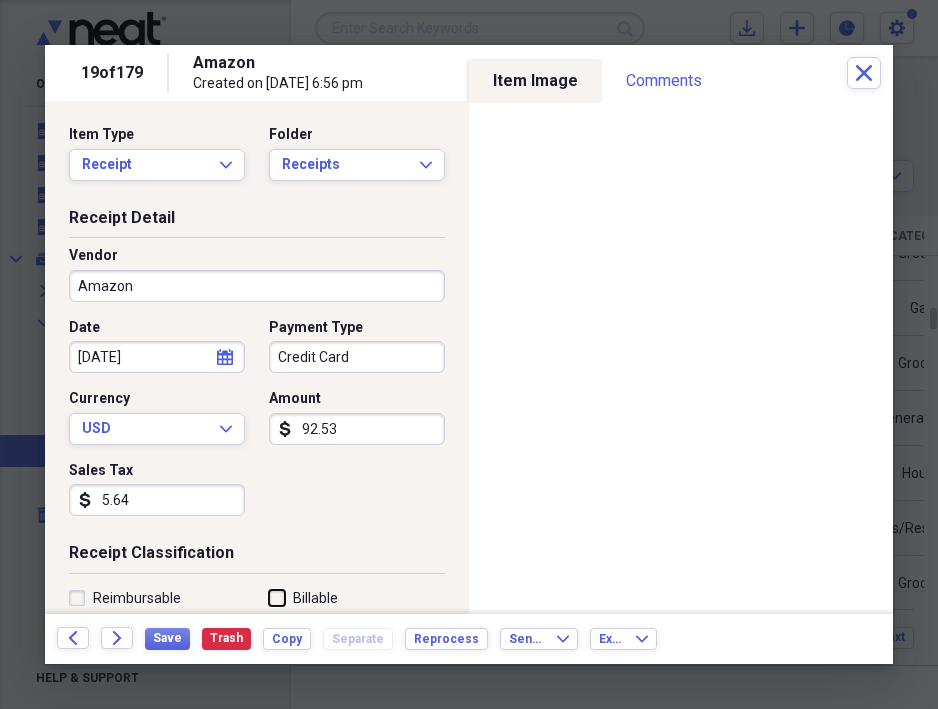 click on "Billable" at bounding box center (269, 597) 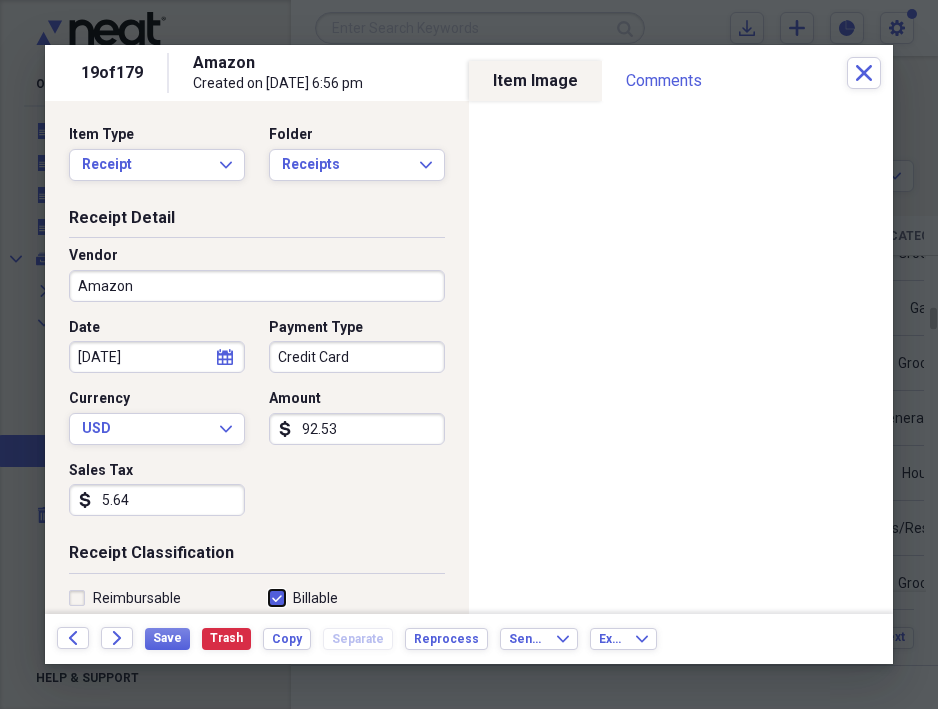 checkbox on "true" 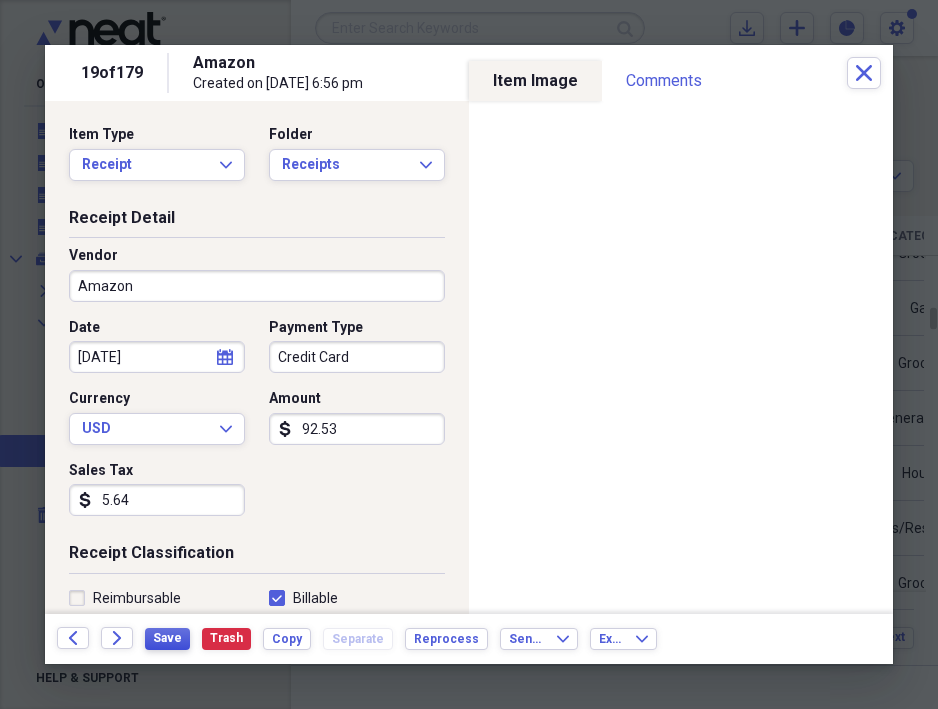 click on "Save" at bounding box center [167, 638] 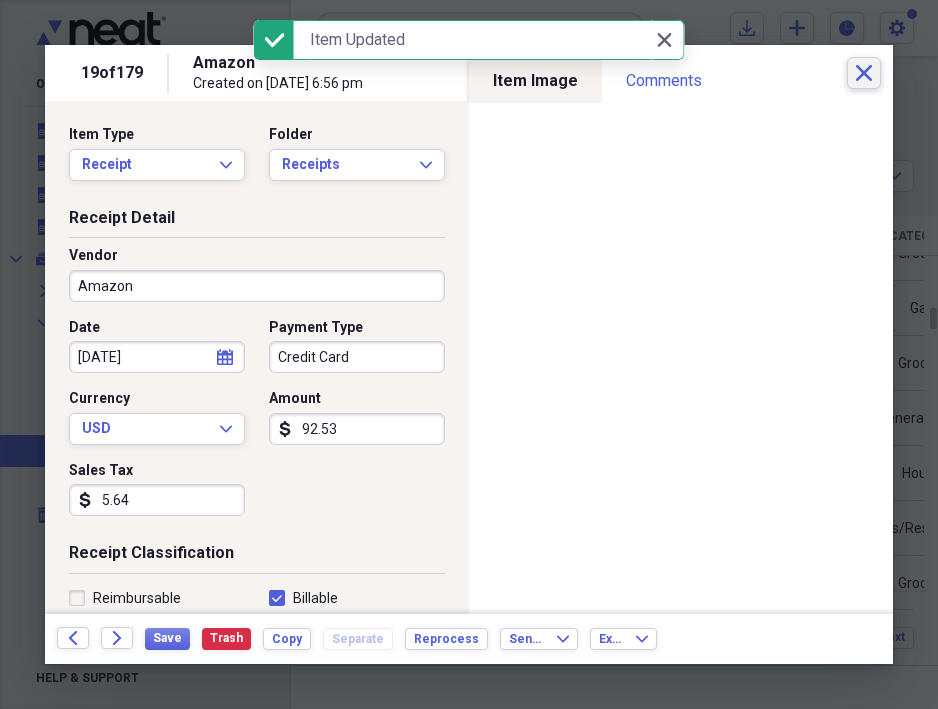 click on "Close" at bounding box center (864, 73) 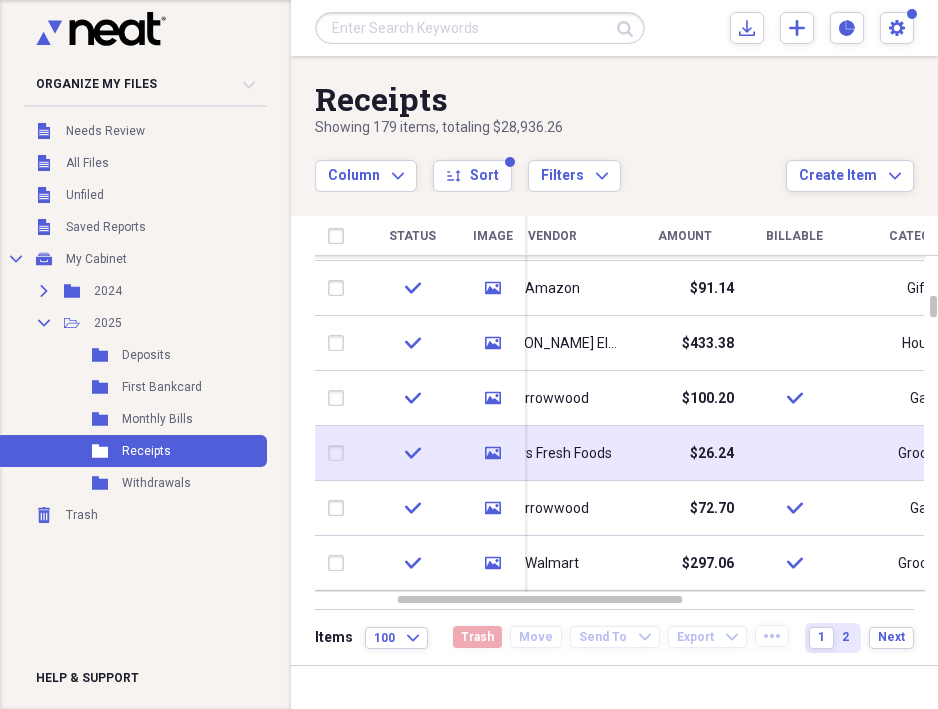 click on "$26.24" at bounding box center (712, 454) 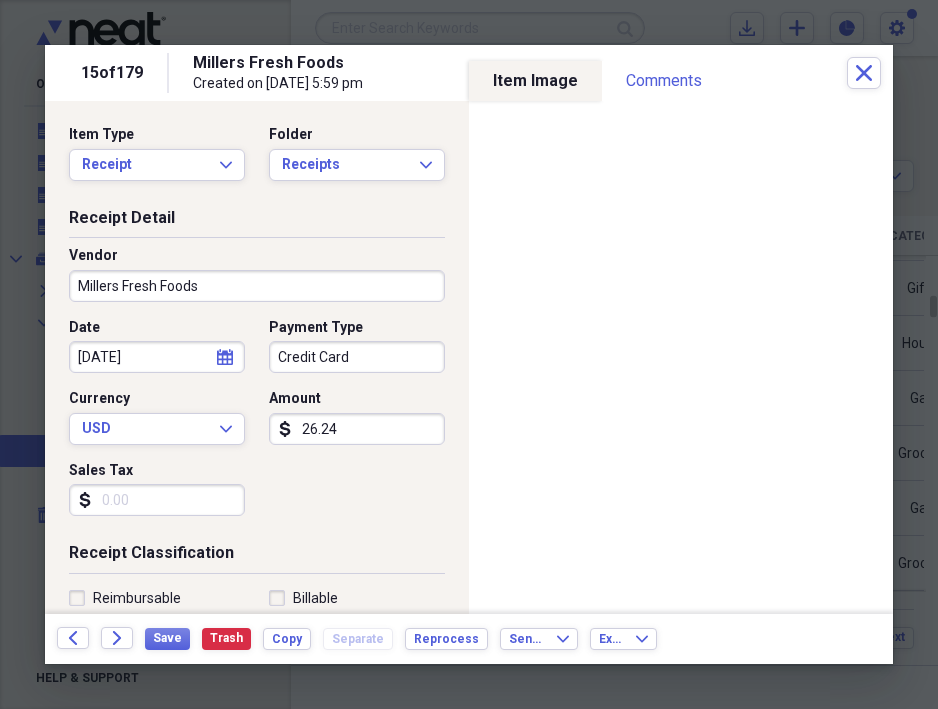 click on "Billable" at bounding box center [303, 598] 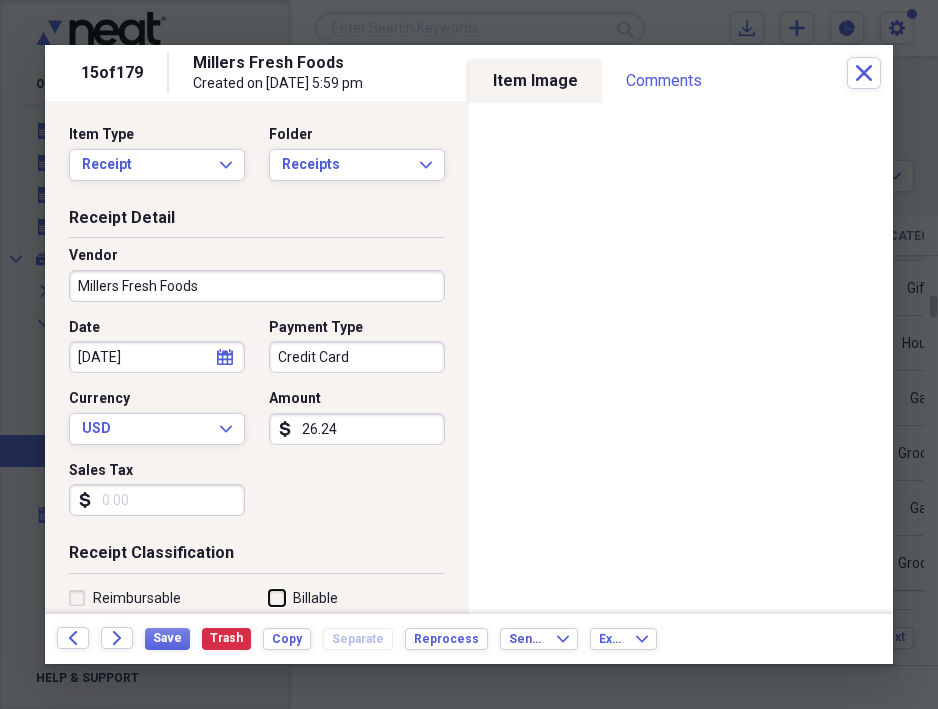 click on "Billable" at bounding box center (269, 597) 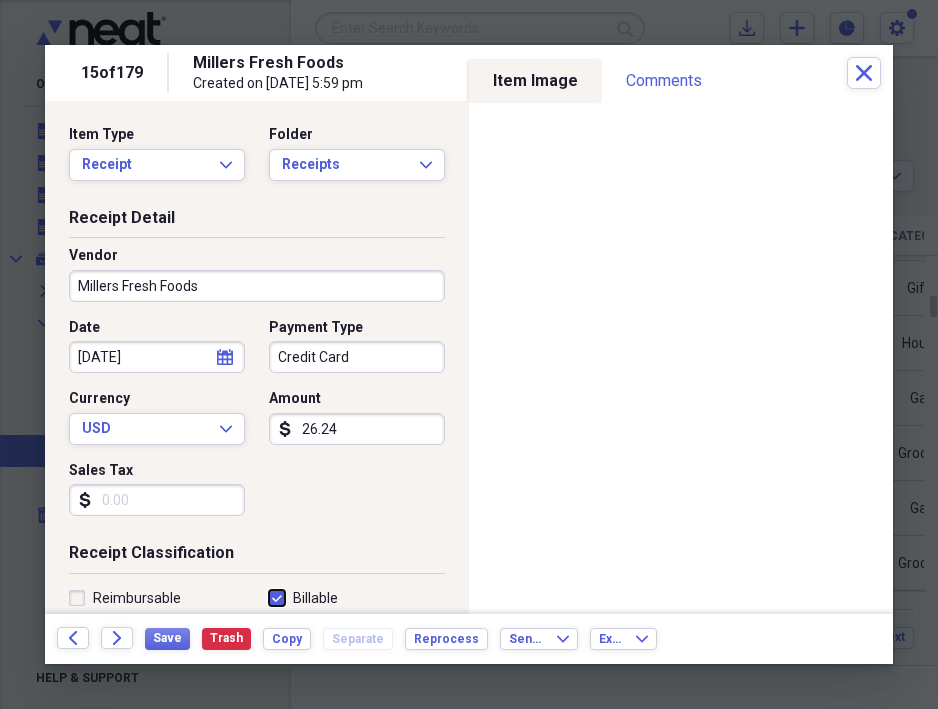 checkbox on "true" 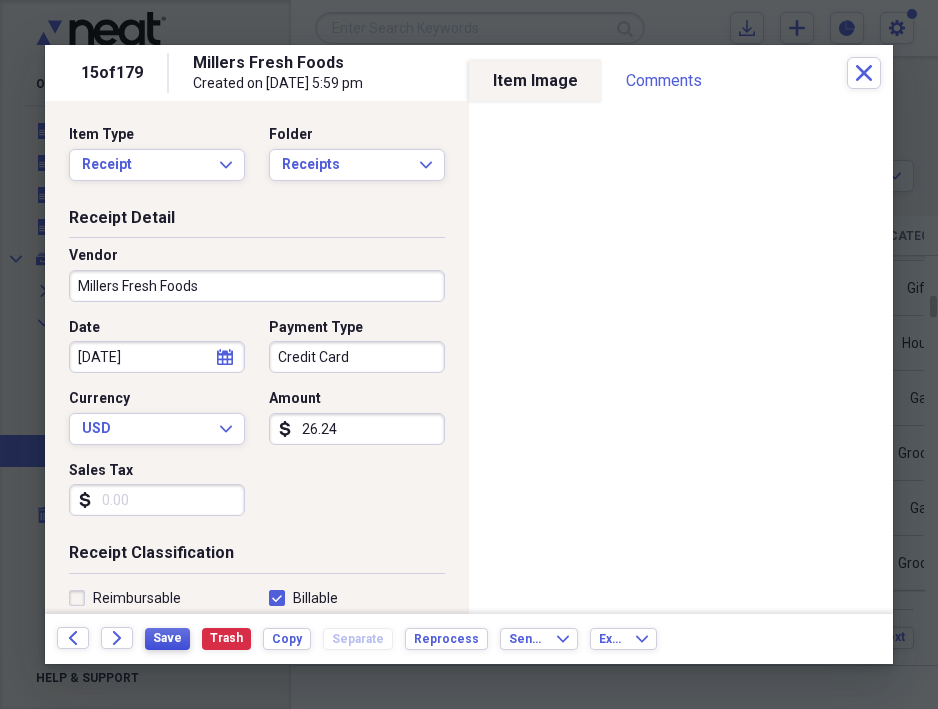 click on "Save" at bounding box center (167, 638) 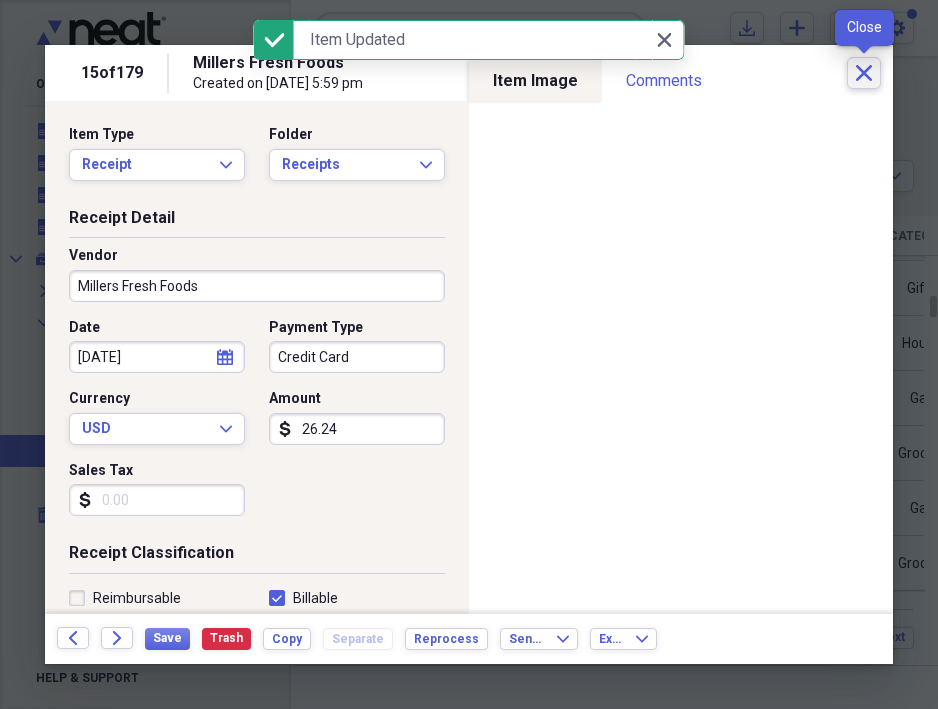 click on "Close" at bounding box center (864, 73) 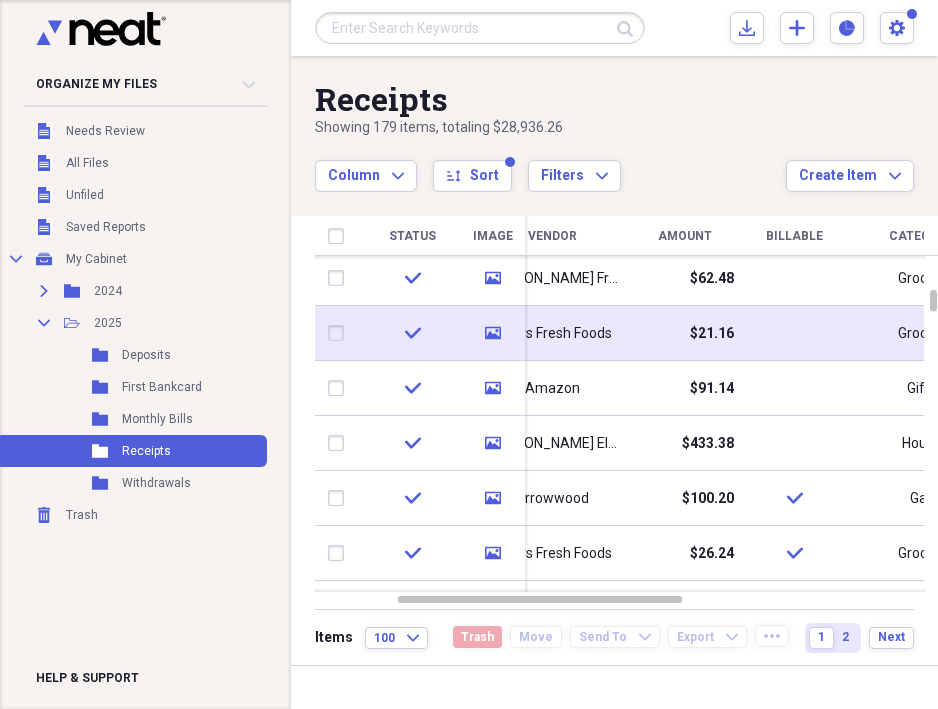 click on "$21.16" at bounding box center (712, 334) 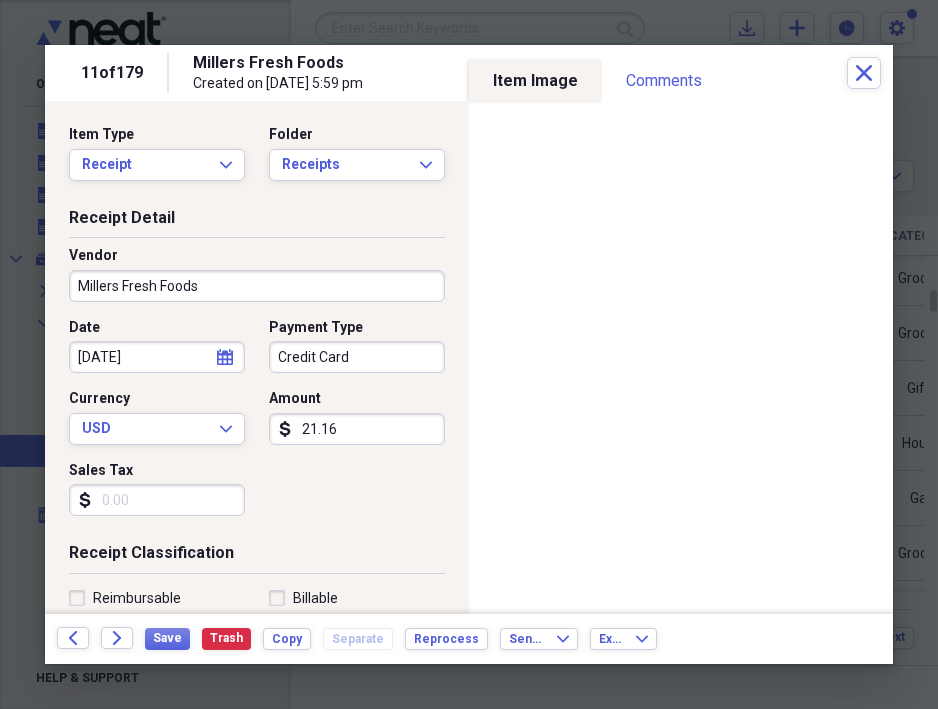 click on "Billable" at bounding box center (303, 598) 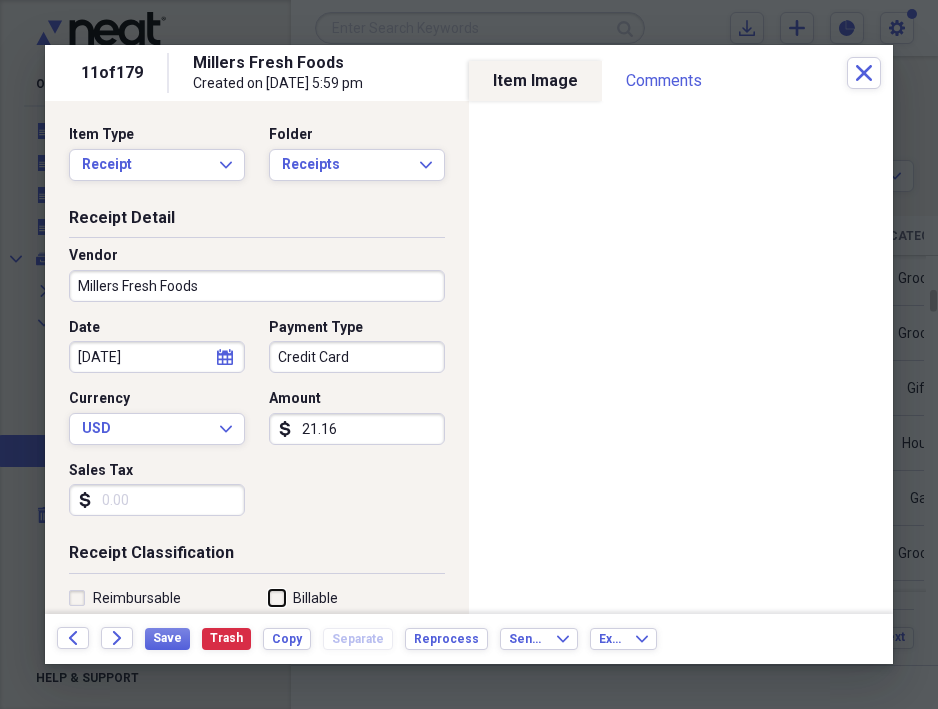 click on "Billable" at bounding box center (269, 597) 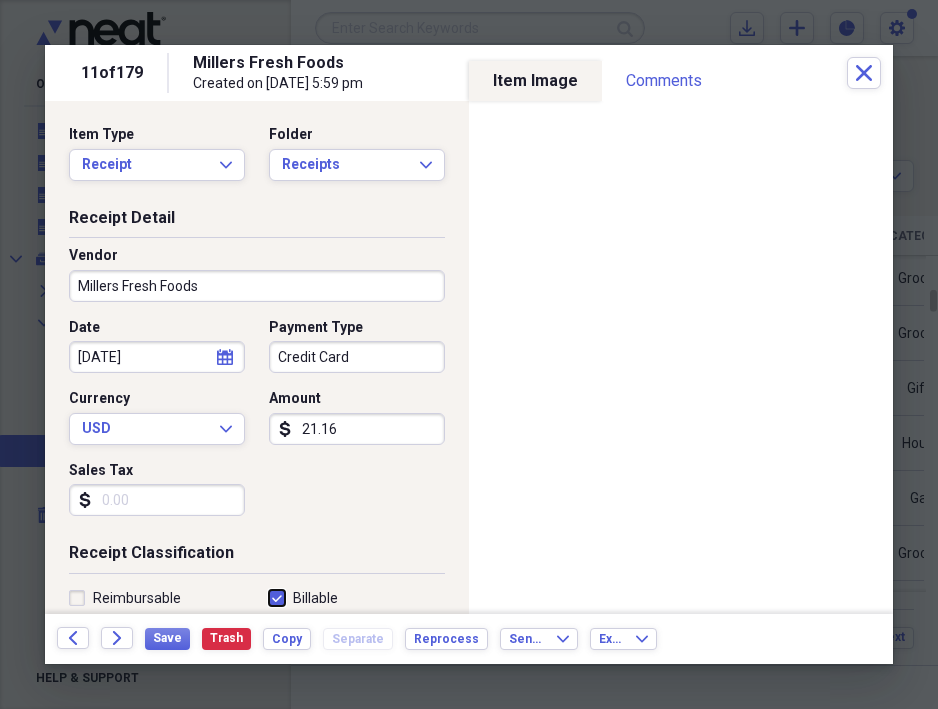 checkbox on "true" 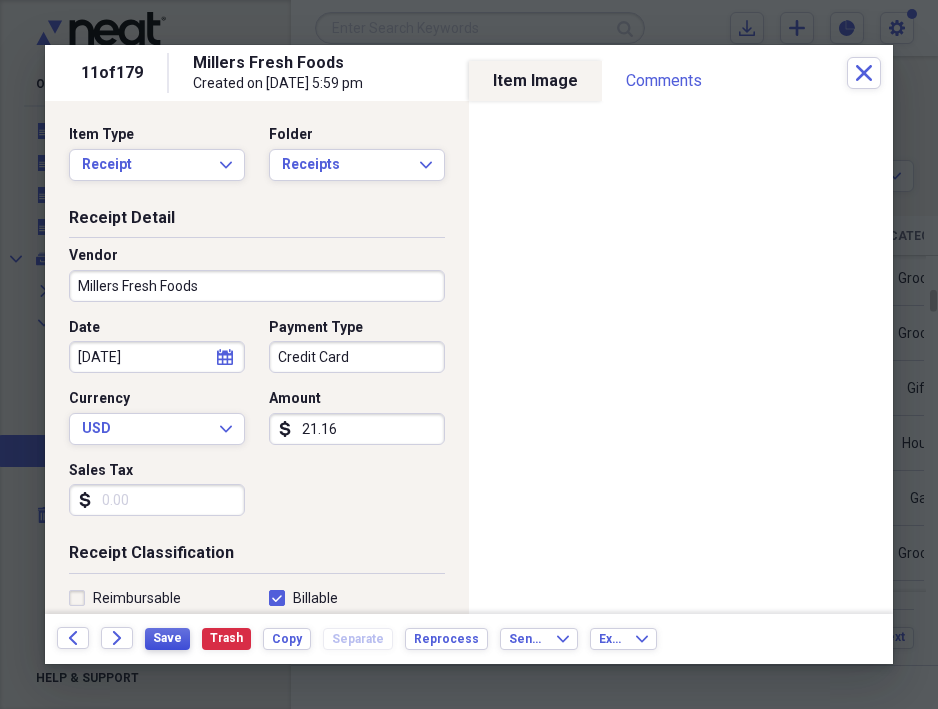 click on "Save" at bounding box center (167, 638) 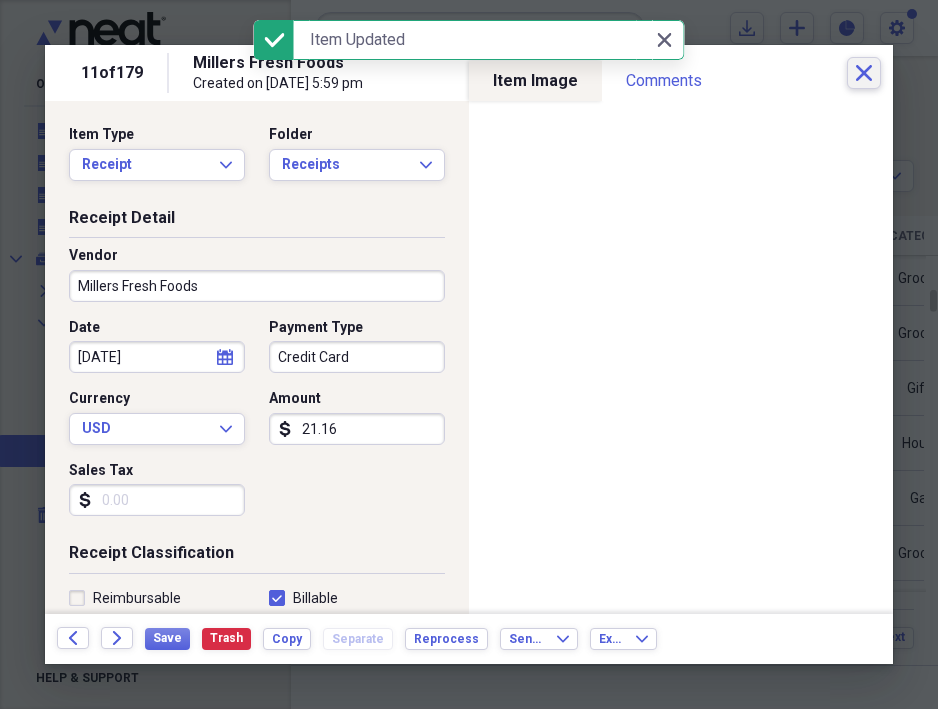 click on "Close" 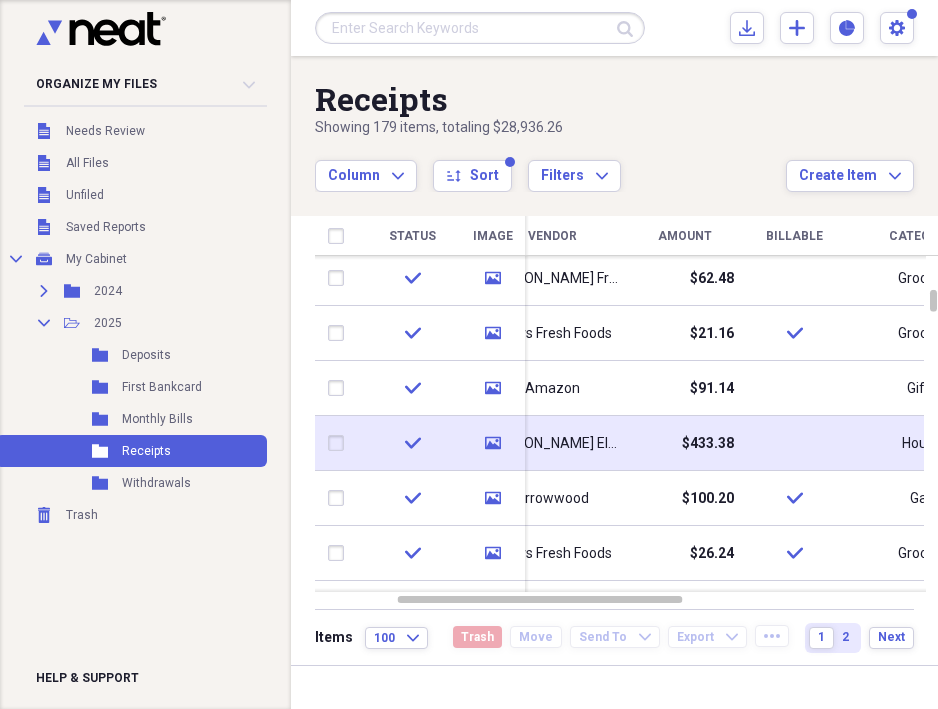 click on "$433.38" at bounding box center (708, 444) 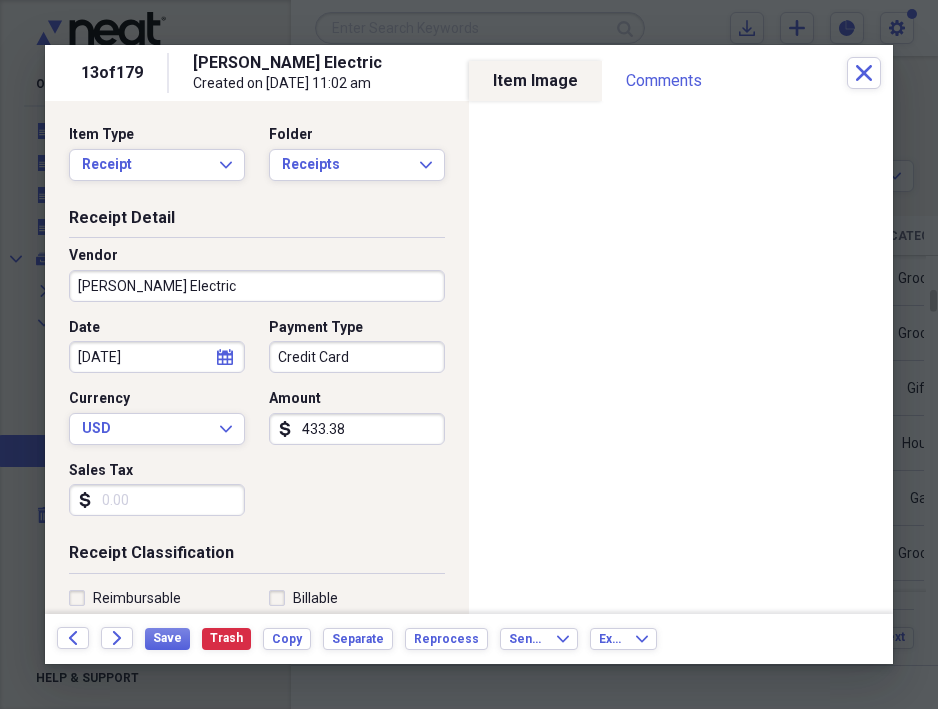 click on "Billable" at bounding box center (303, 598) 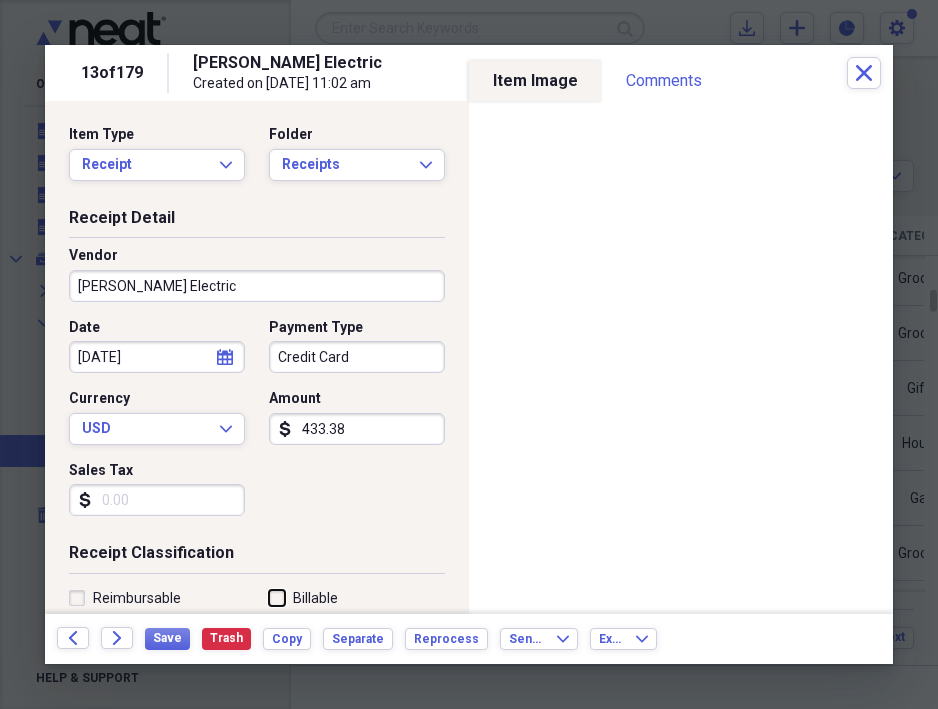 click on "Billable" at bounding box center (269, 597) 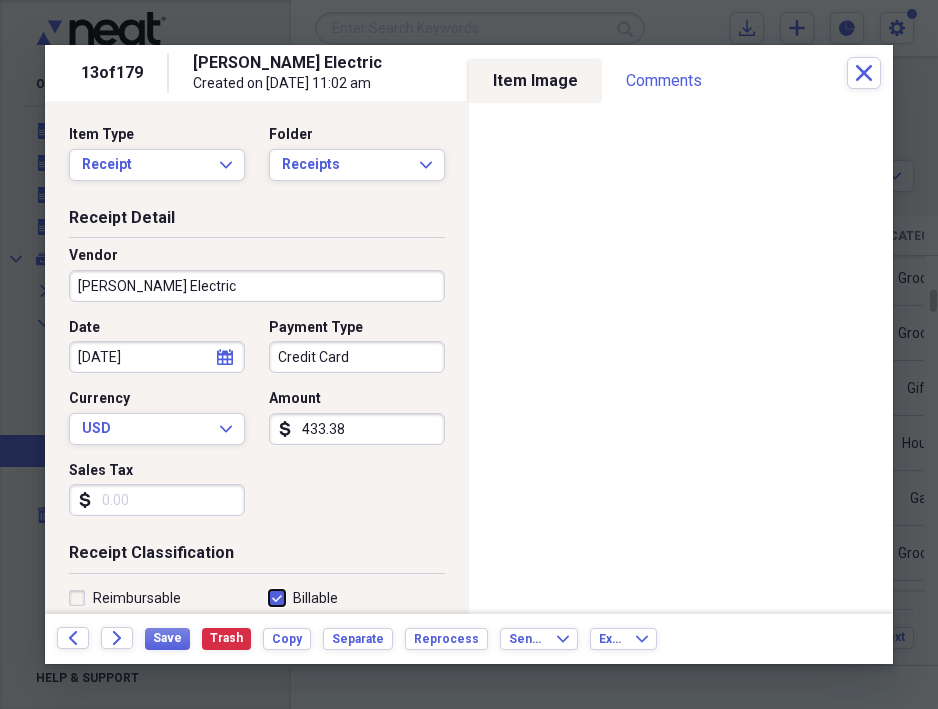 checkbox on "true" 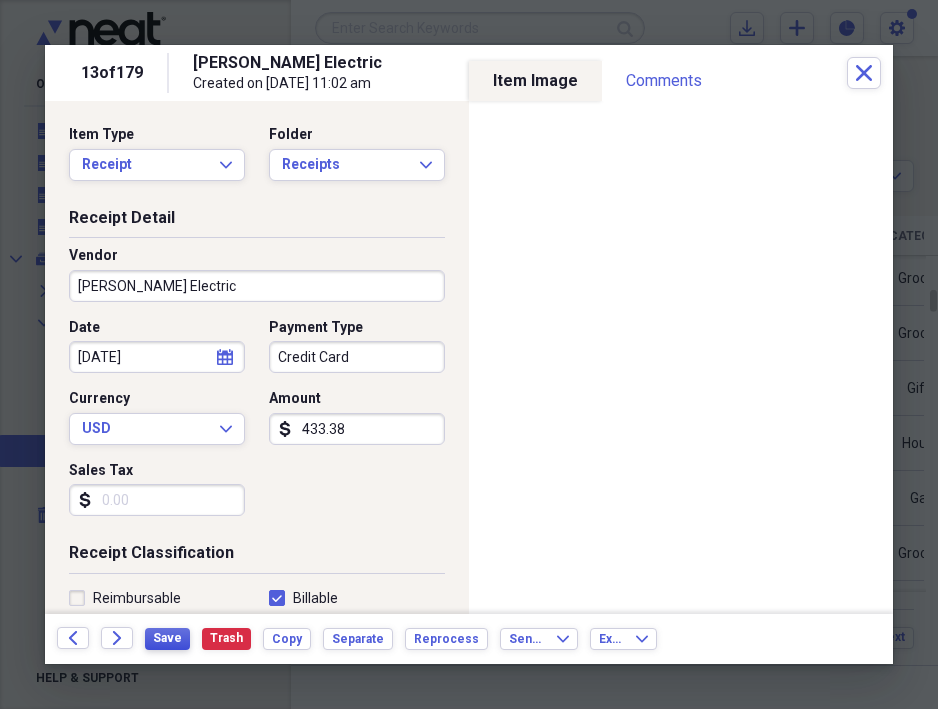 click on "Save" at bounding box center (167, 638) 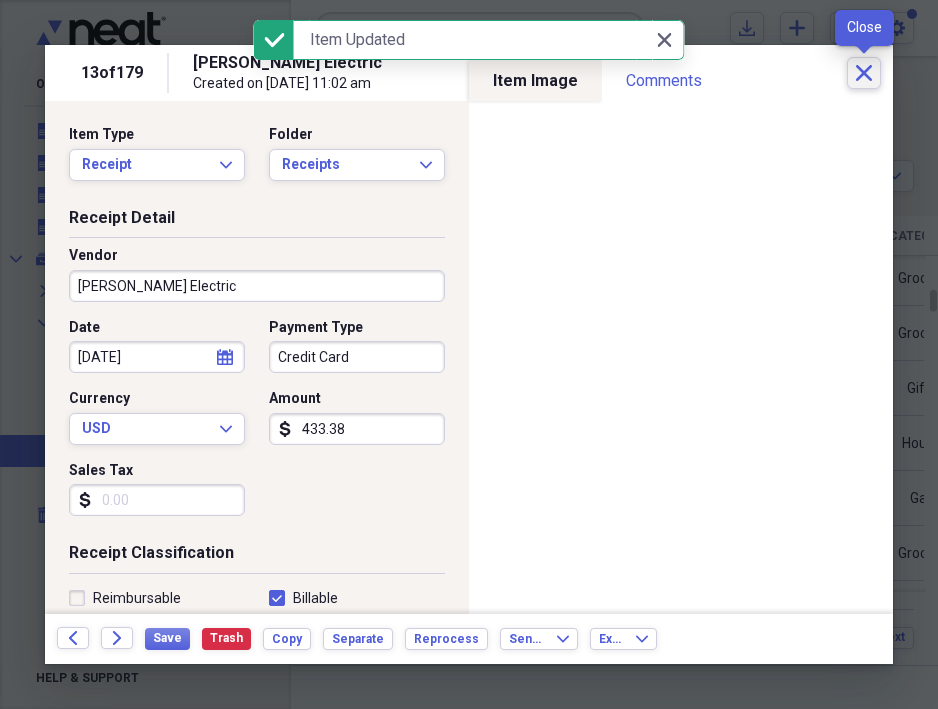 click on "Close" 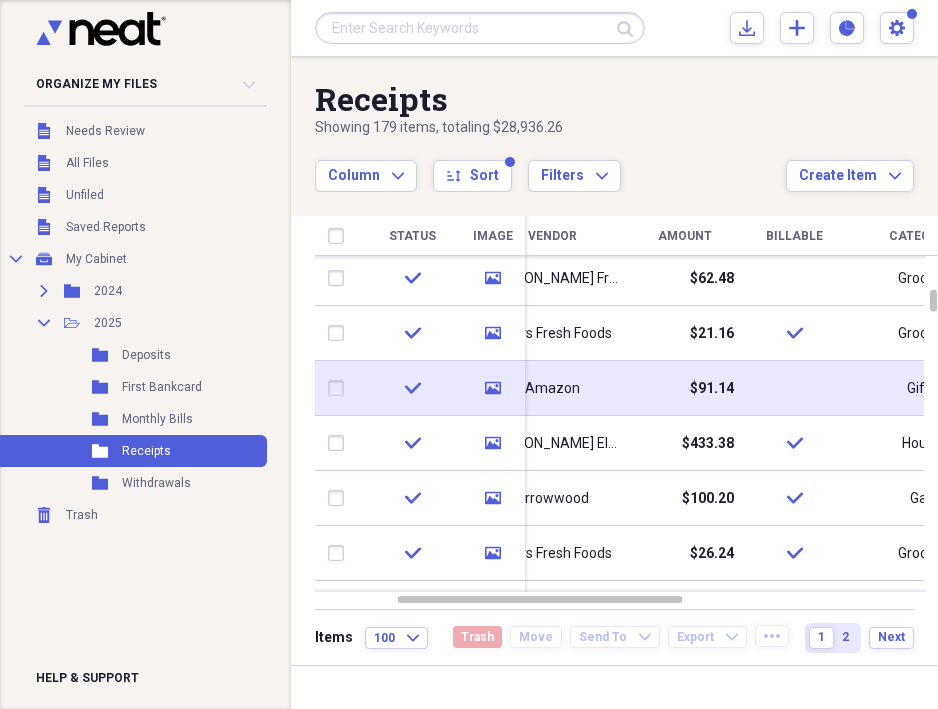 click on "$91.14" at bounding box center [712, 389] 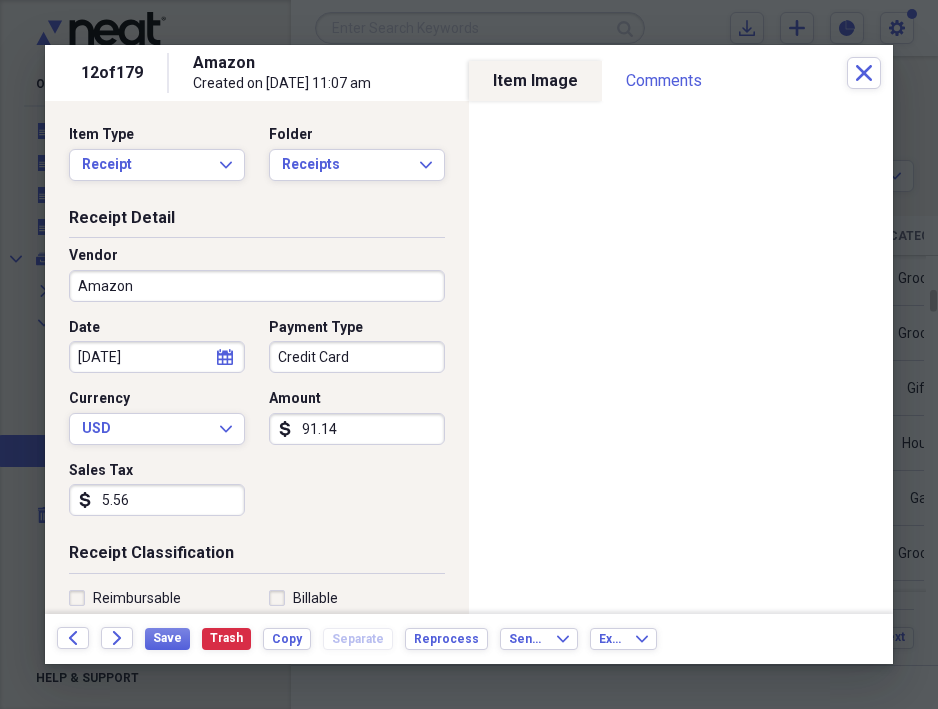 click on "Billable" at bounding box center (303, 598) 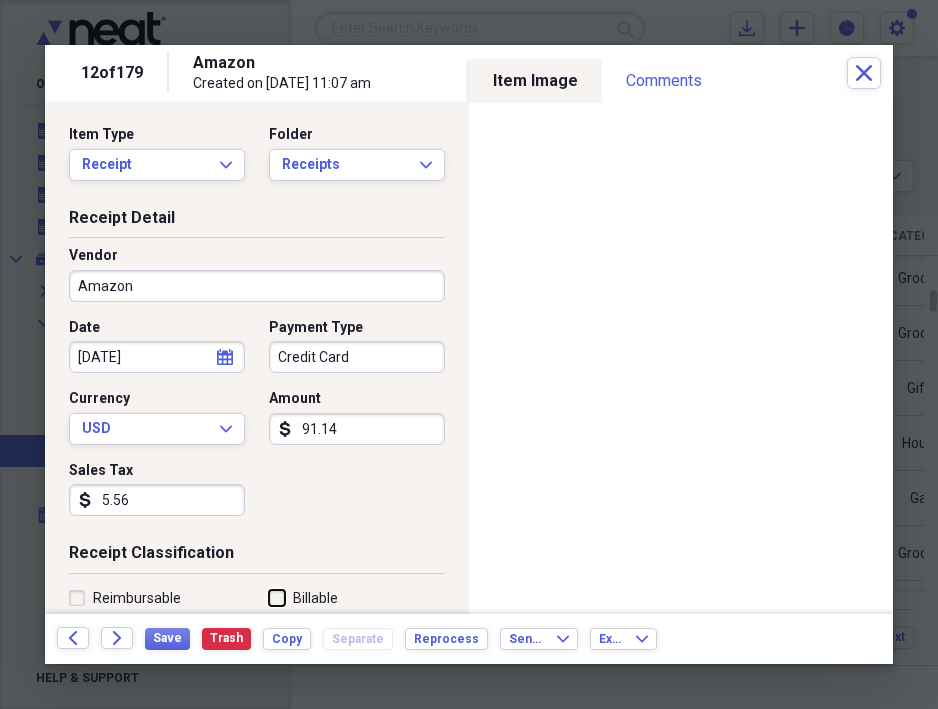 click on "Billable" at bounding box center (269, 597) 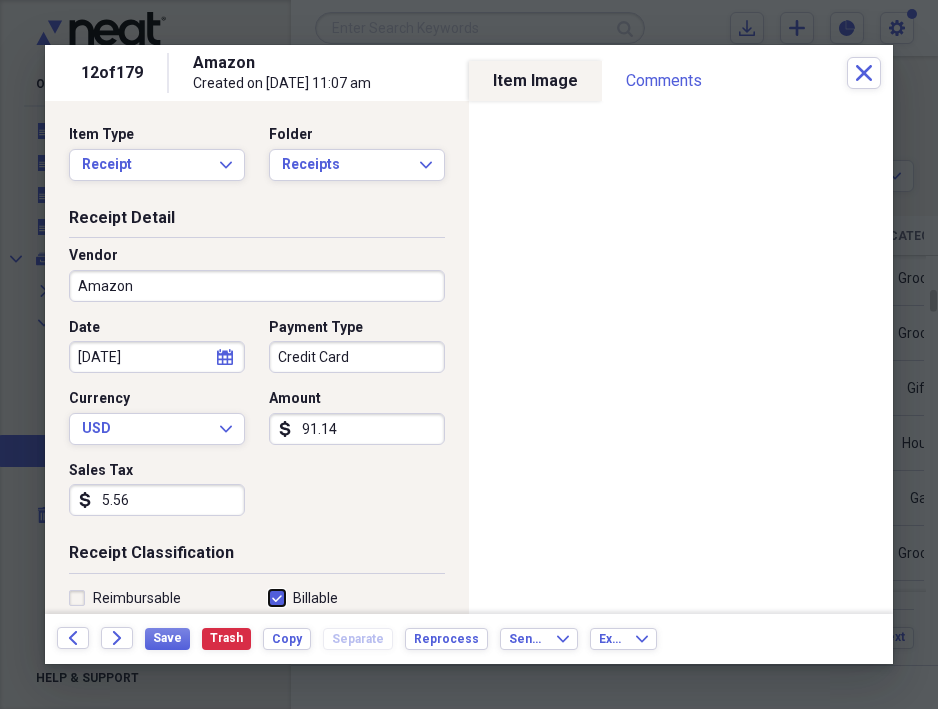 checkbox on "true" 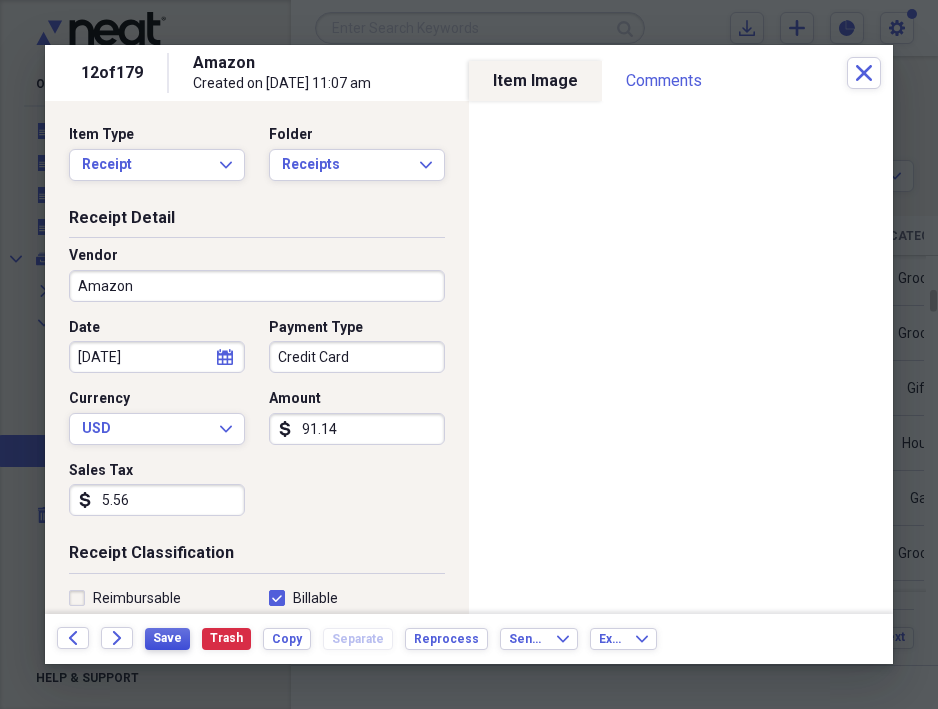 click on "Save" at bounding box center [167, 638] 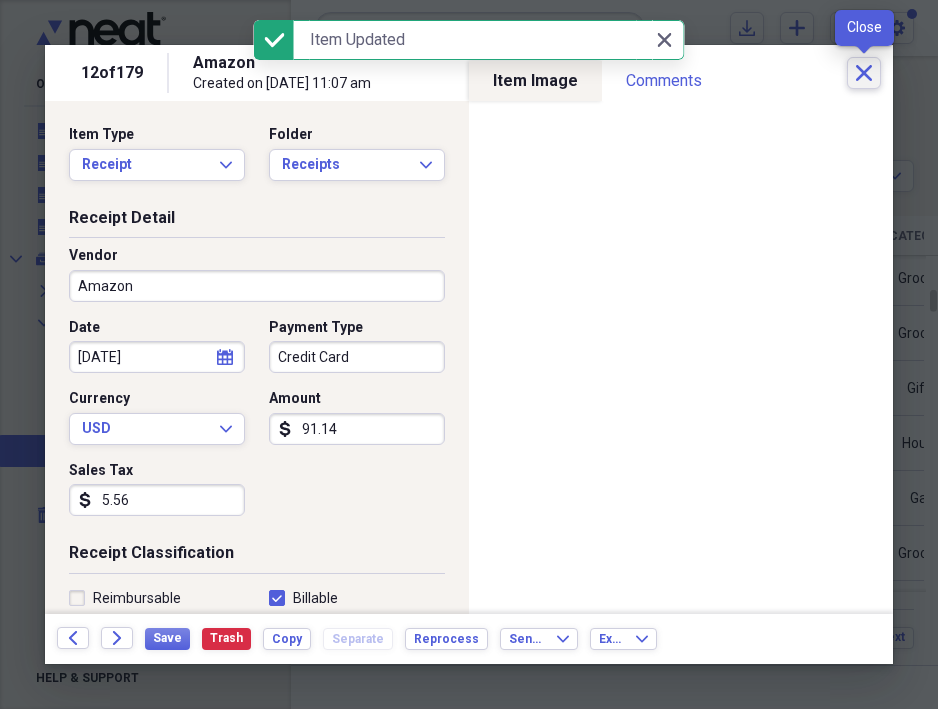 click 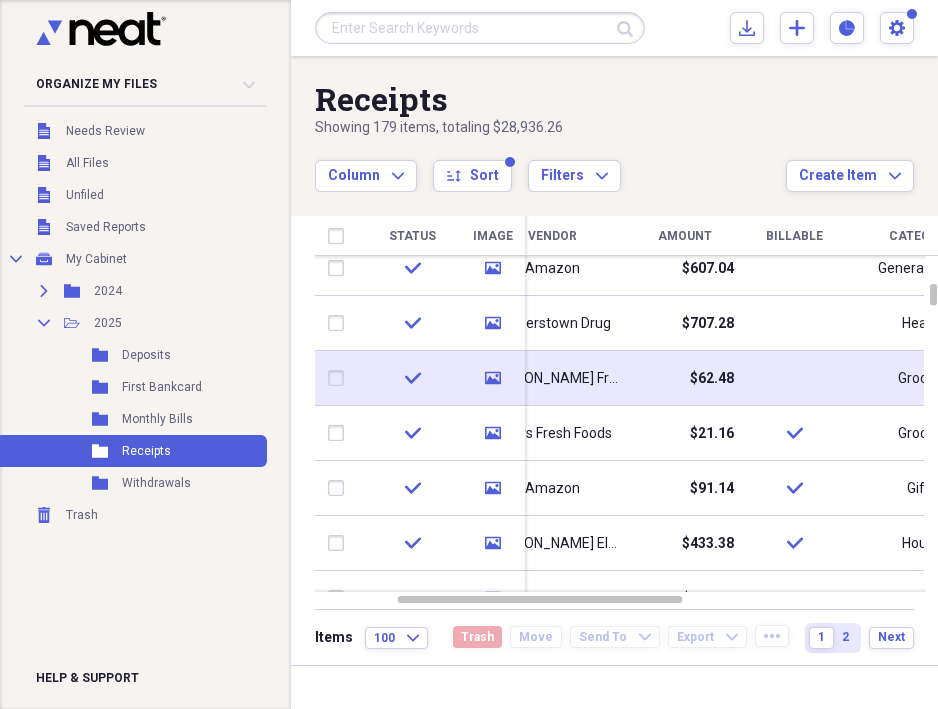 click on "$62.48" at bounding box center [712, 379] 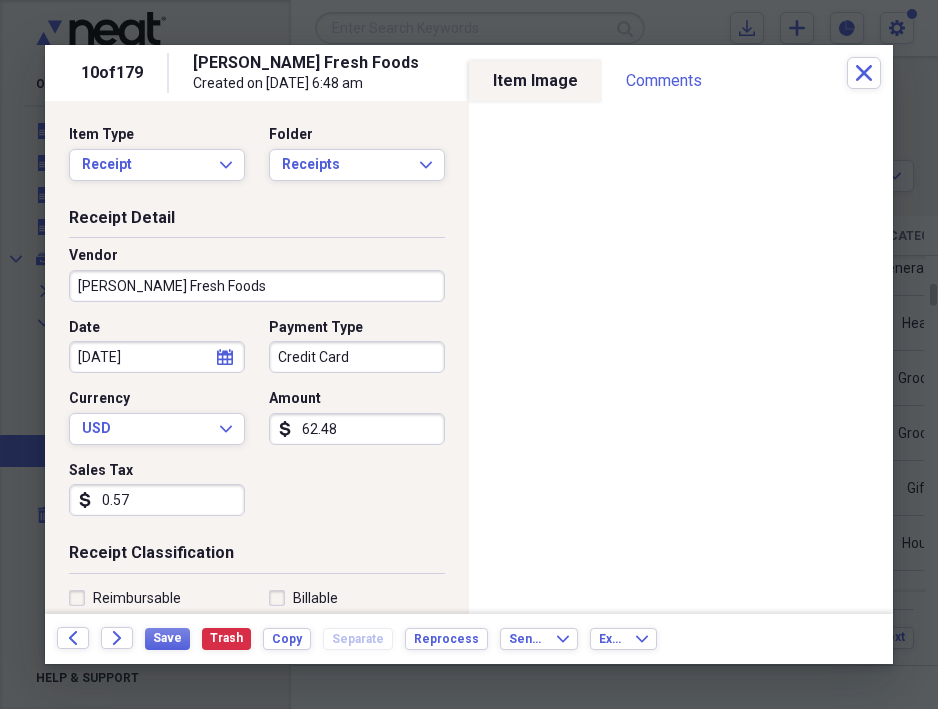 click on "Billable" at bounding box center [351, 598] 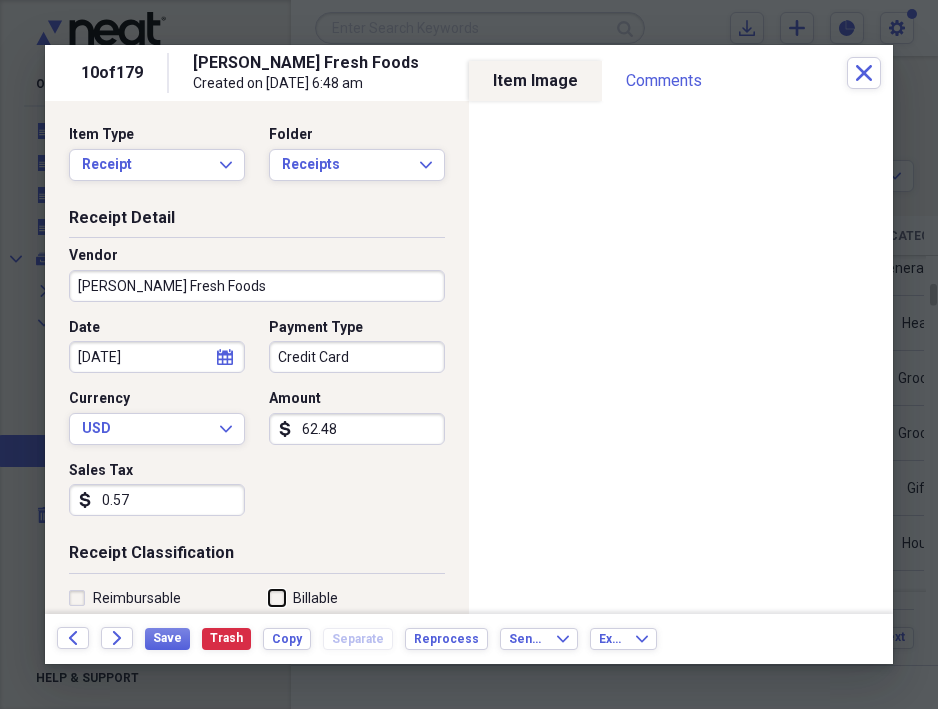 click on "Billable" at bounding box center [269, 597] 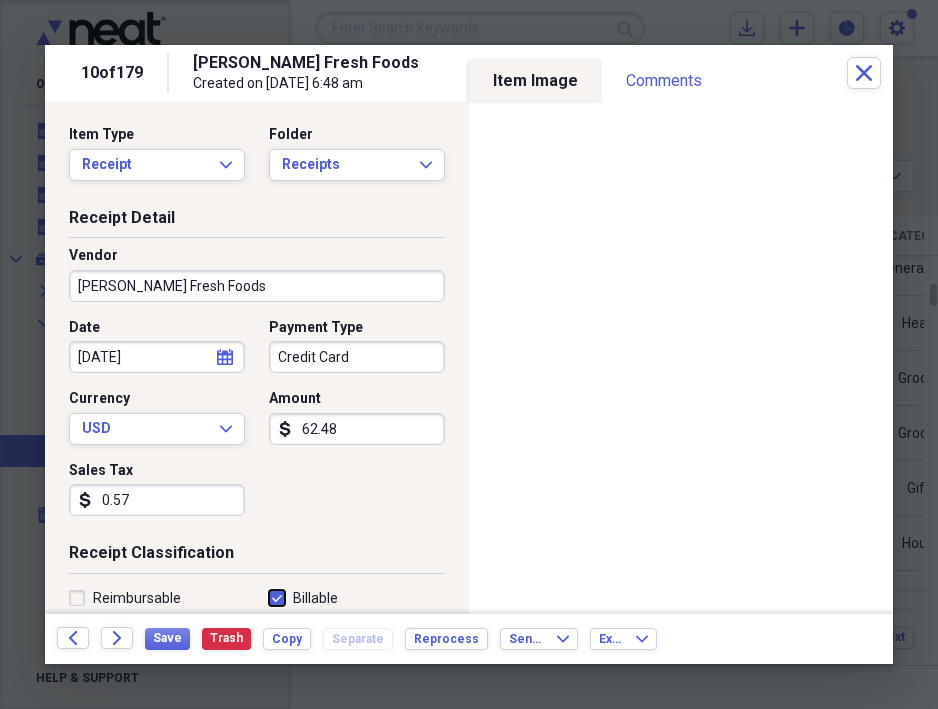 checkbox on "true" 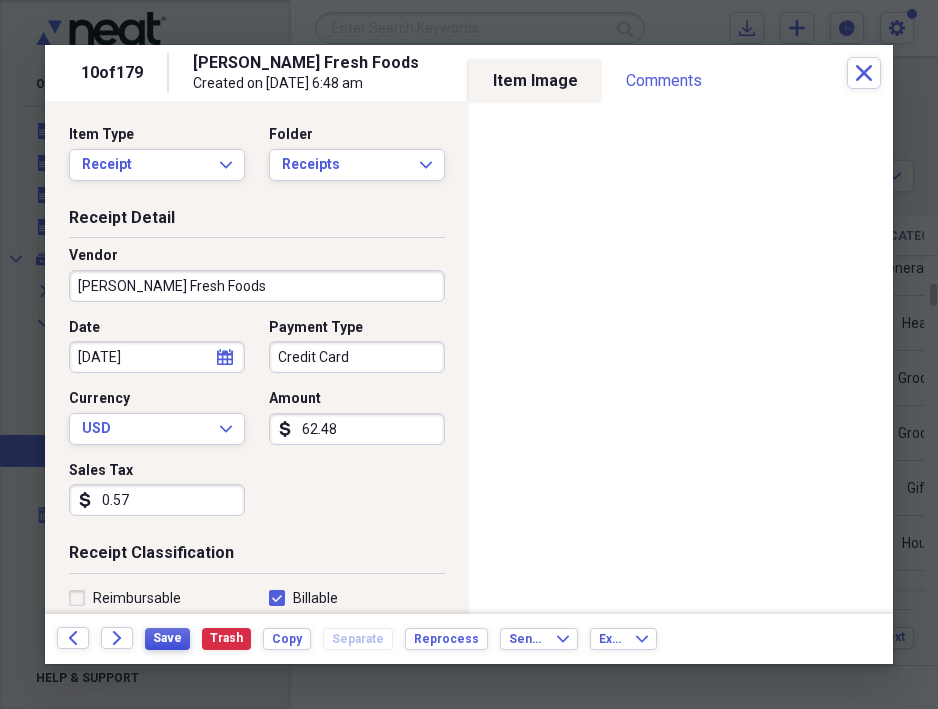 click on "Save" at bounding box center [167, 638] 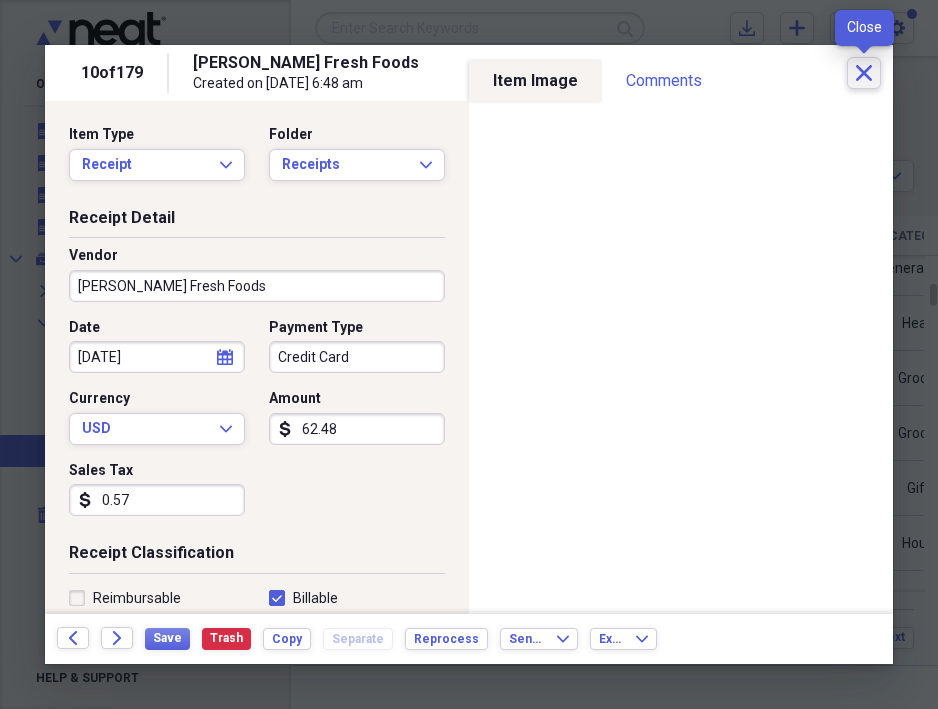 click on "Close" at bounding box center [864, 73] 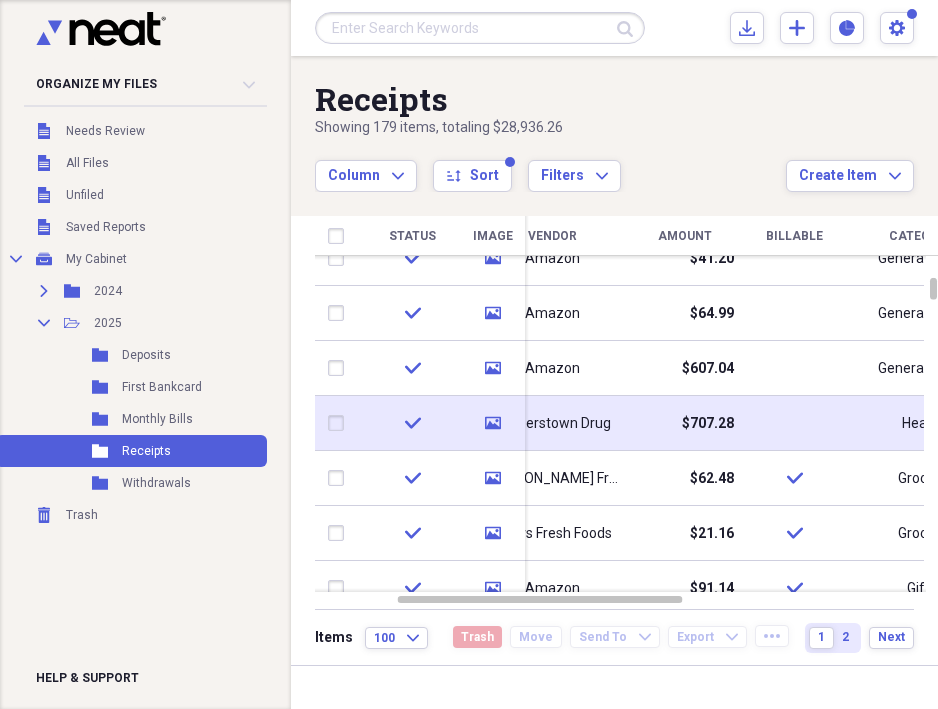 click on "$707.28" at bounding box center (708, 424) 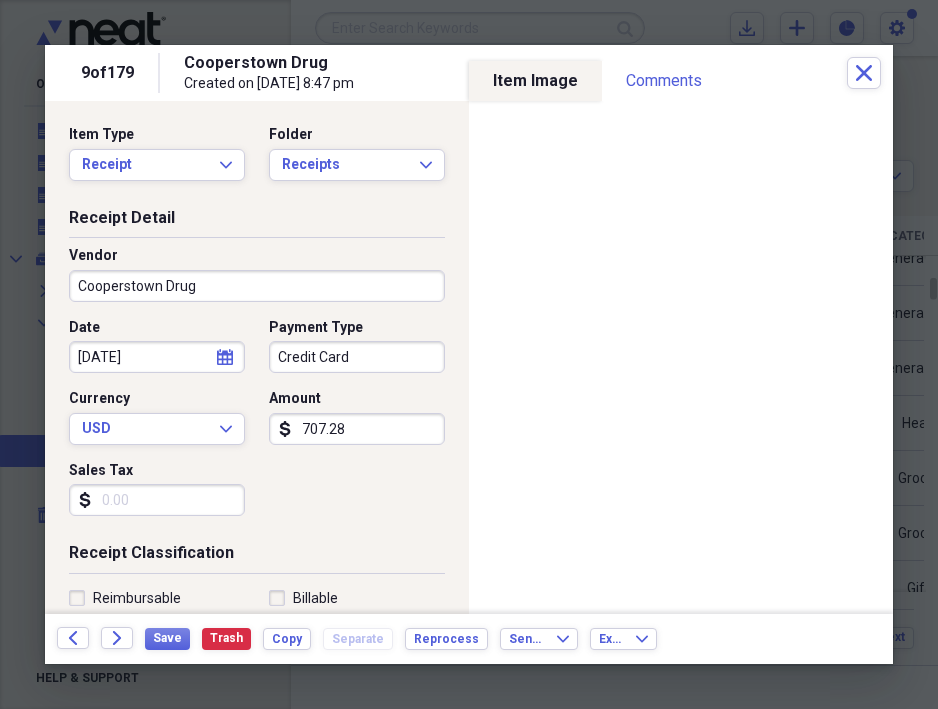 click on "Billable" at bounding box center (303, 598) 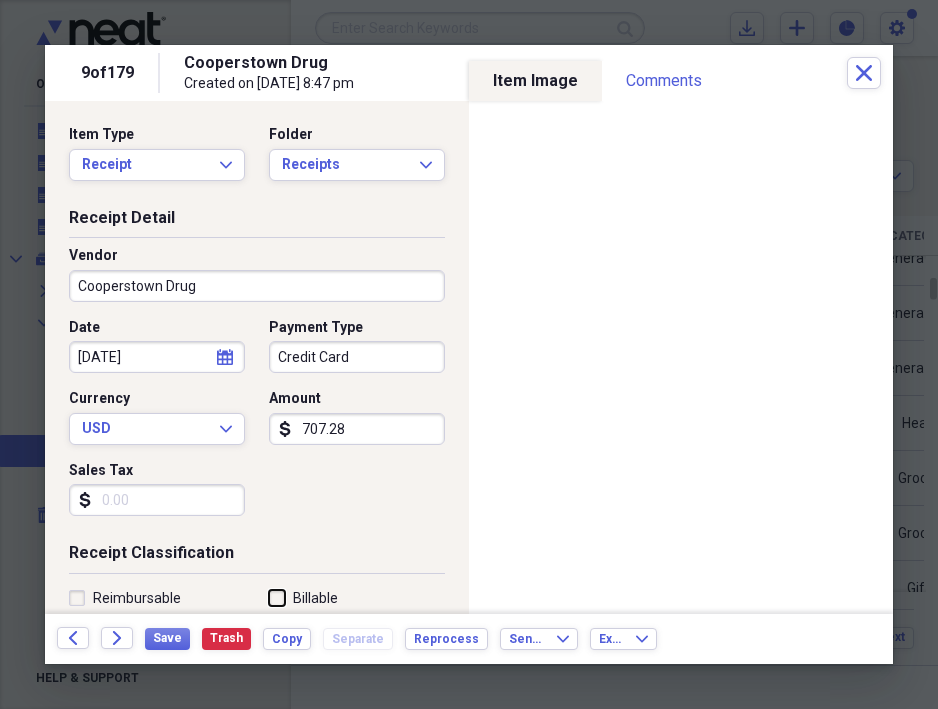 click on "Billable" at bounding box center [269, 597] 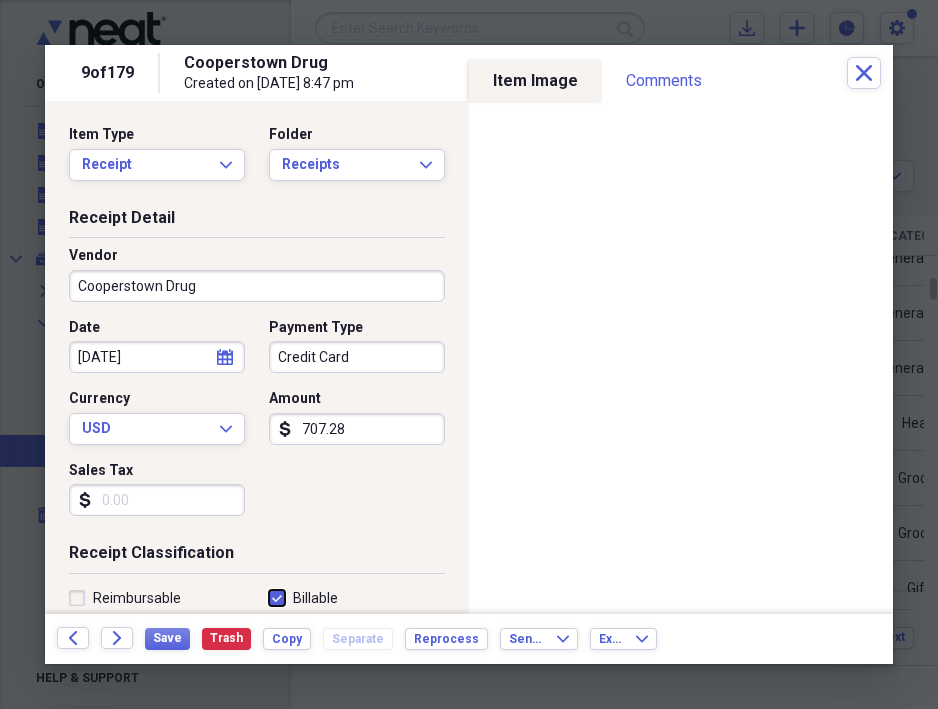 checkbox on "true" 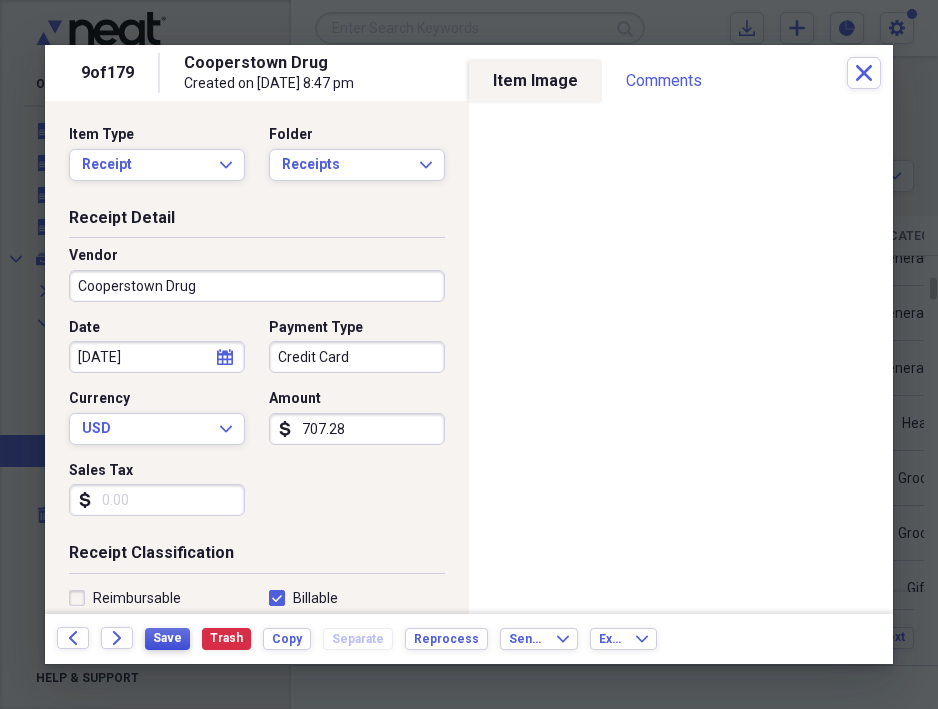 click on "Save" at bounding box center [167, 638] 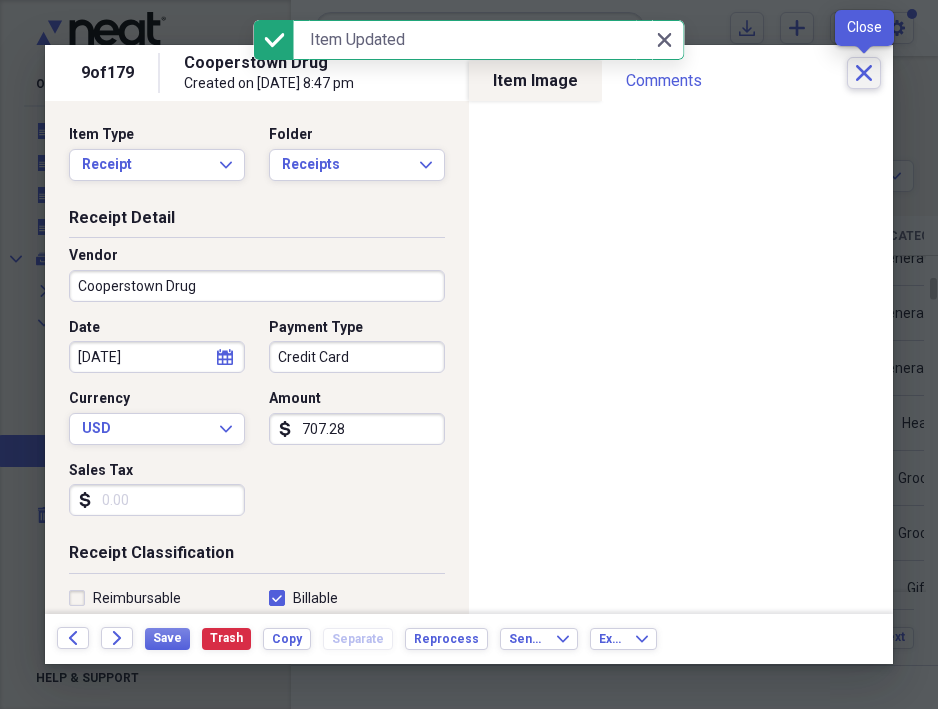 click on "Close" at bounding box center (864, 73) 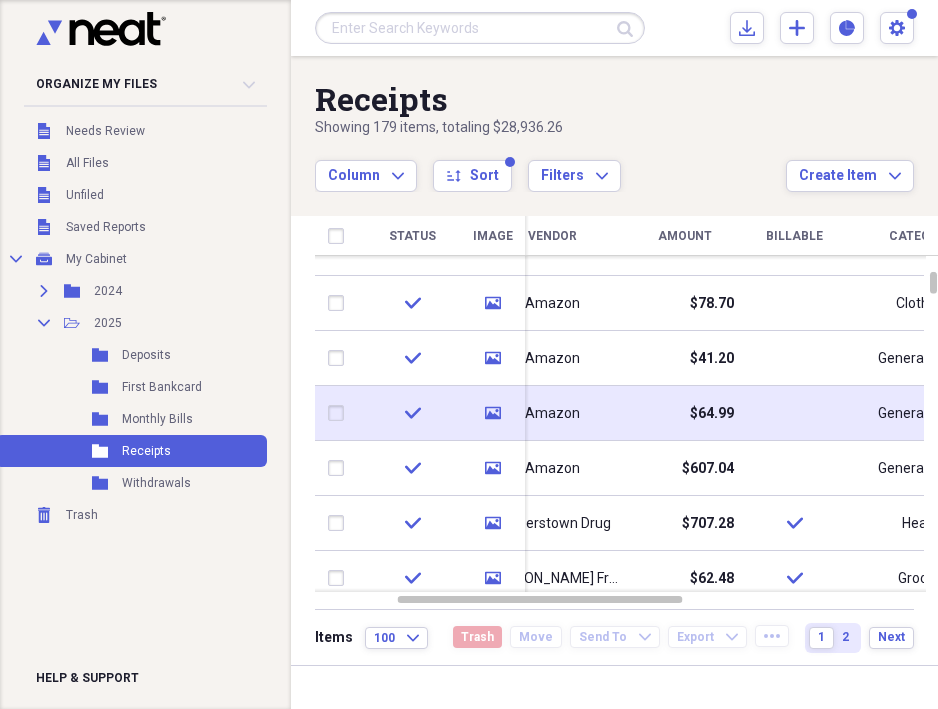 click on "$64.99" at bounding box center (712, 414) 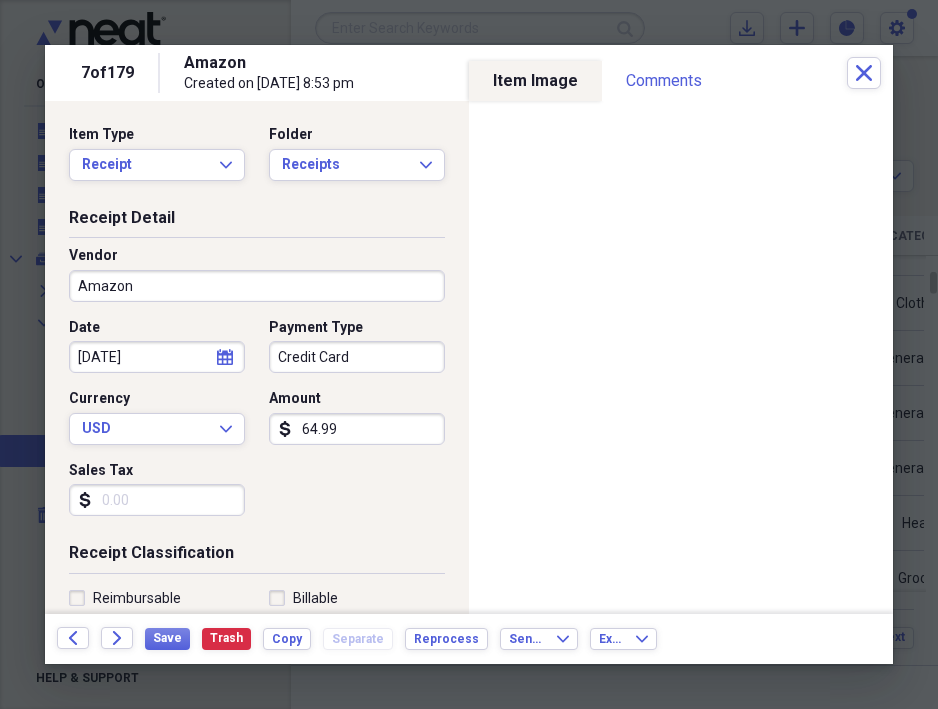 click on "Billable" at bounding box center [303, 598] 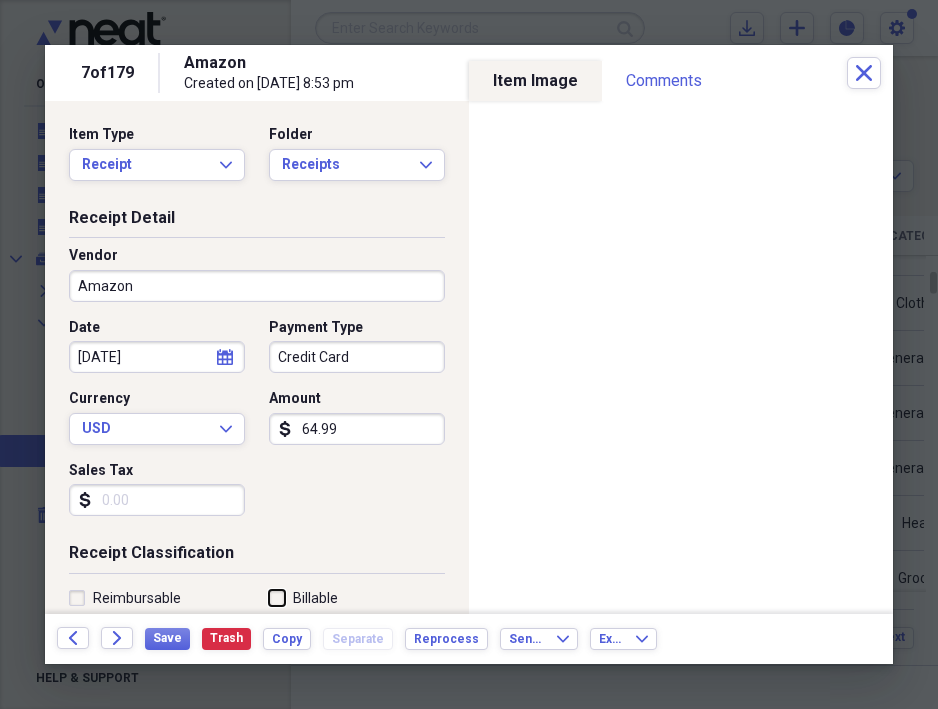 click on "Billable" at bounding box center [269, 597] 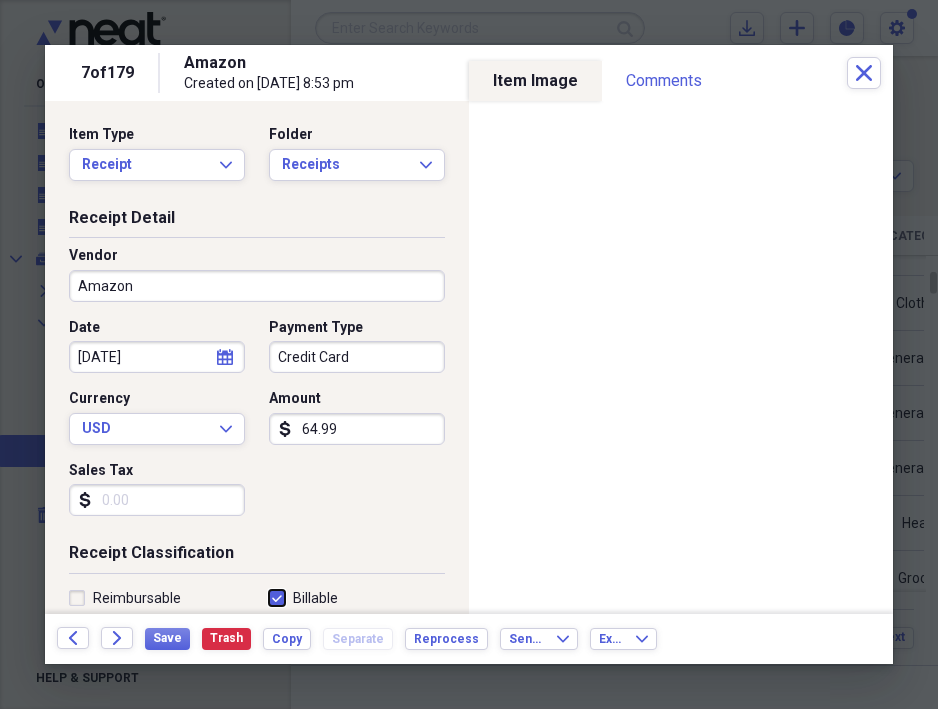 checkbox on "true" 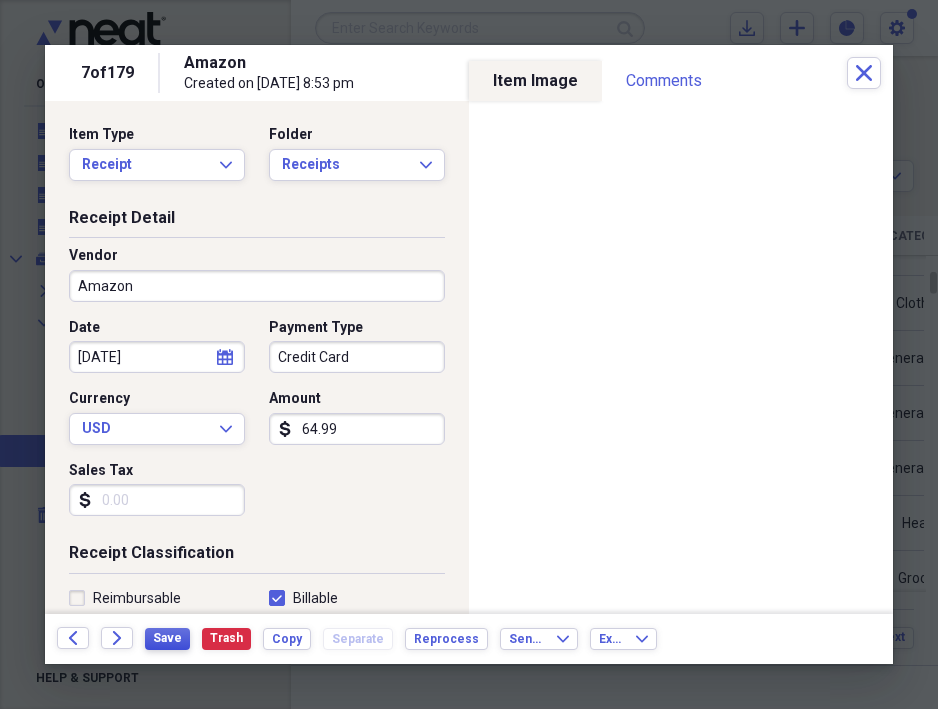 click on "Save" at bounding box center [167, 638] 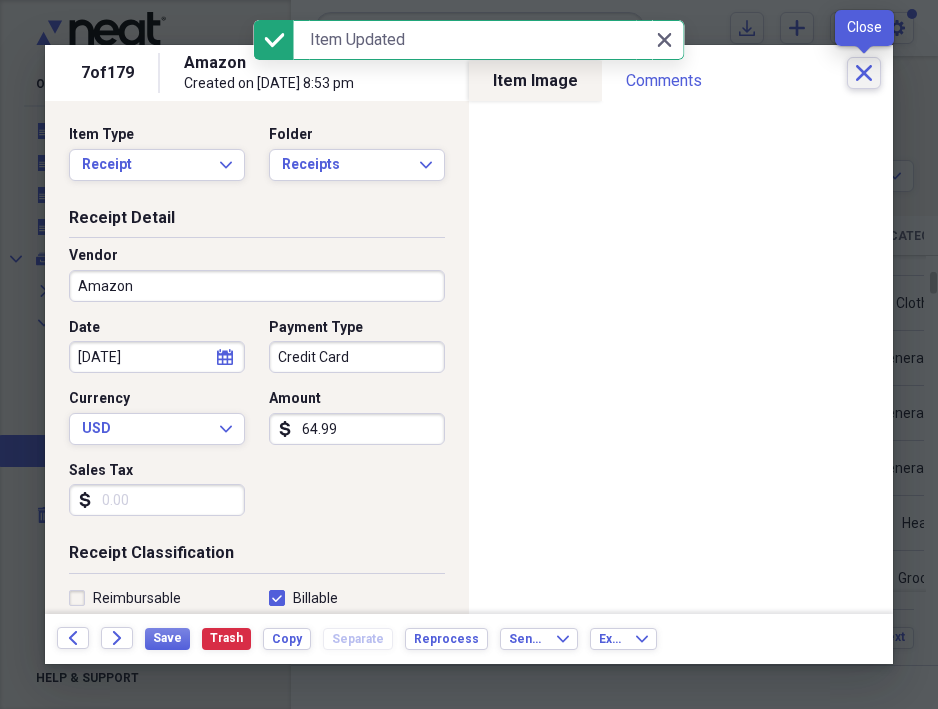click on "Close" at bounding box center [864, 73] 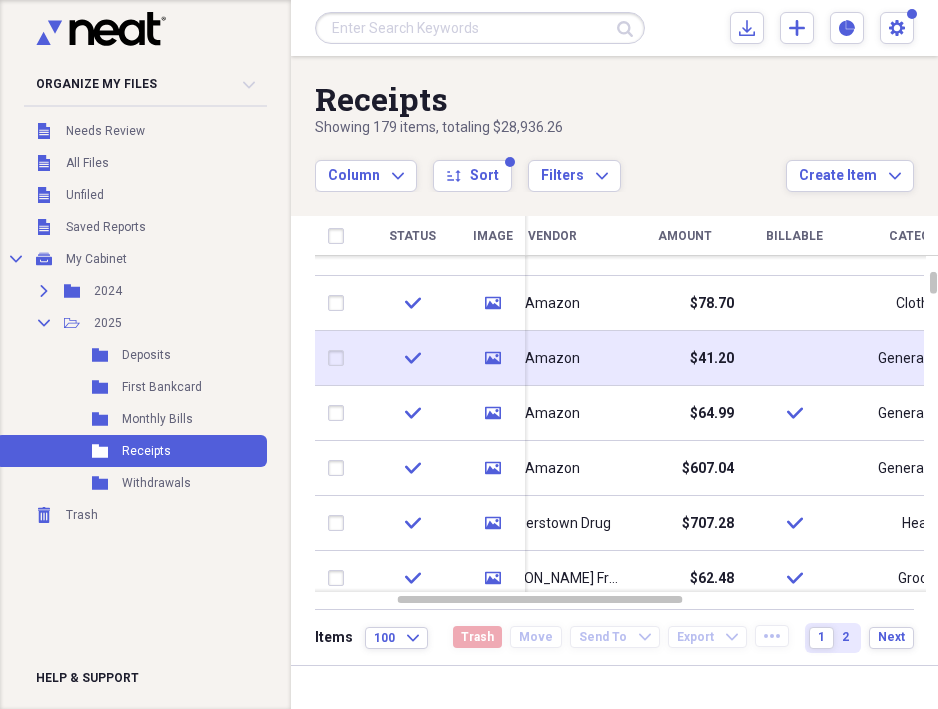 click on "$41.20" at bounding box center (712, 359) 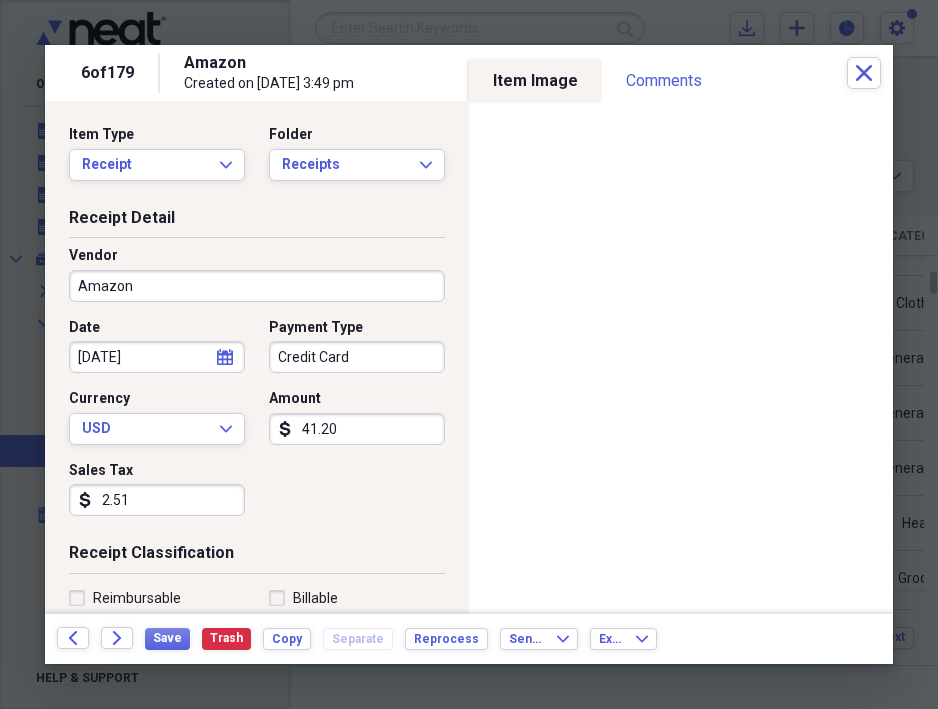 drag, startPoint x: 268, startPoint y: 595, endPoint x: 197, endPoint y: 637, distance: 82.492424 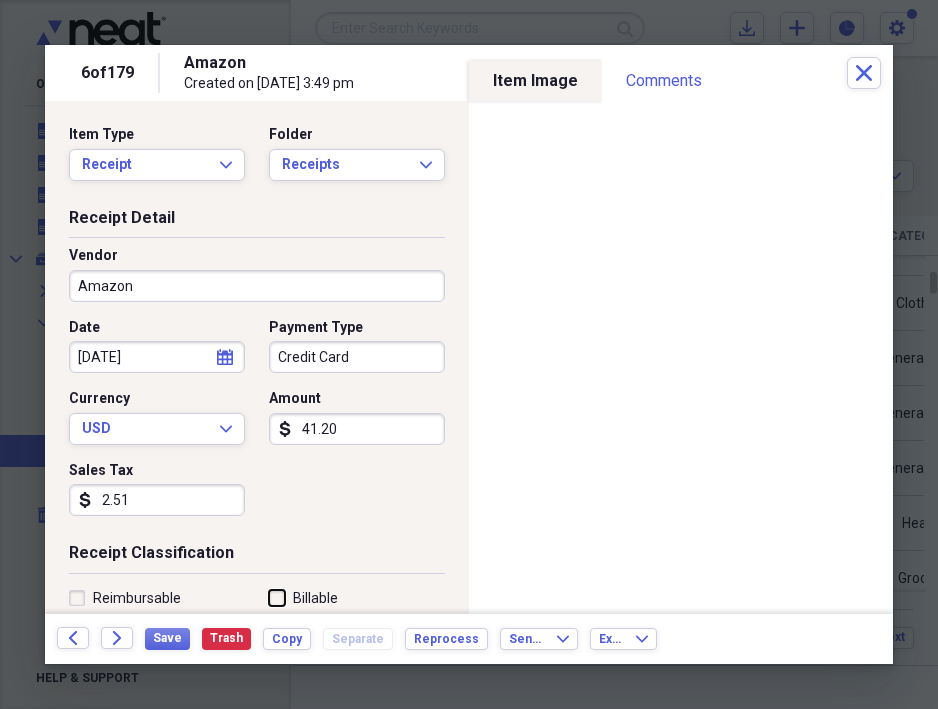 click on "Billable" at bounding box center [269, 597] 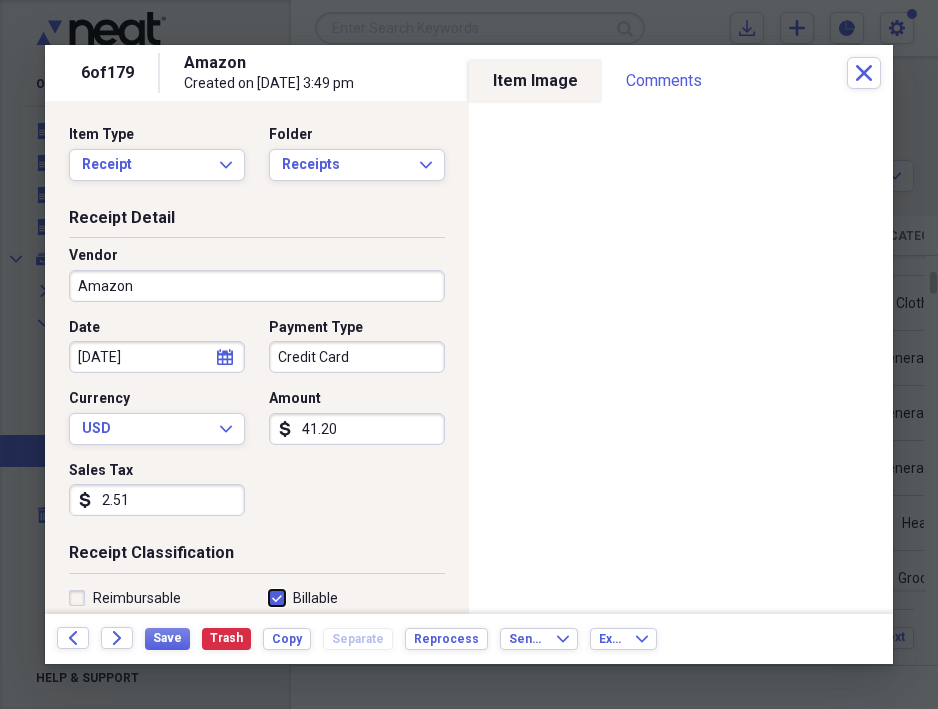 checkbox on "true" 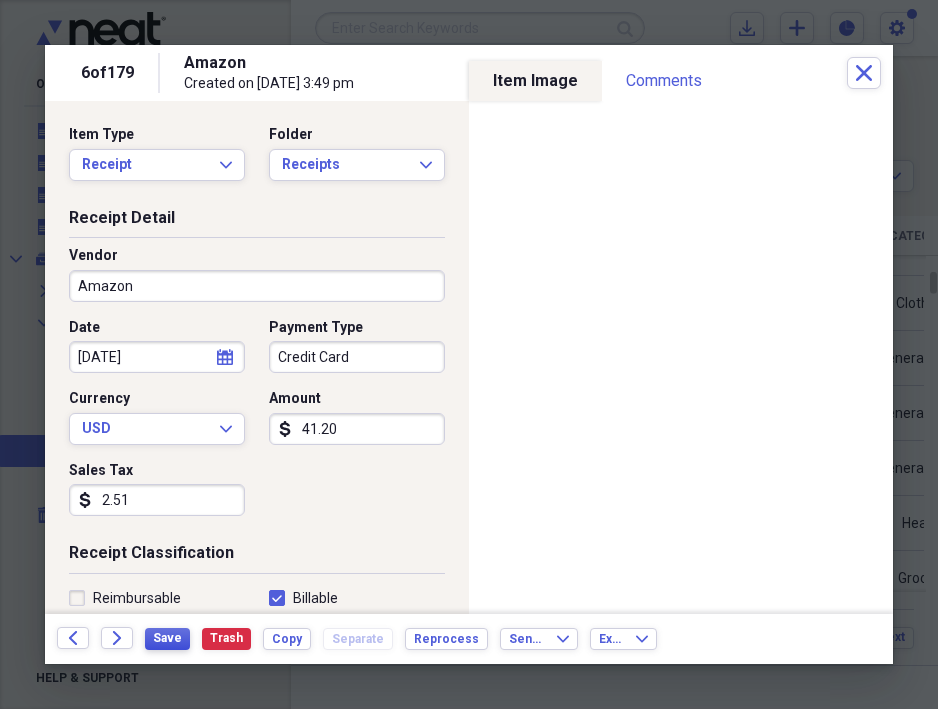 click on "Save" at bounding box center [167, 638] 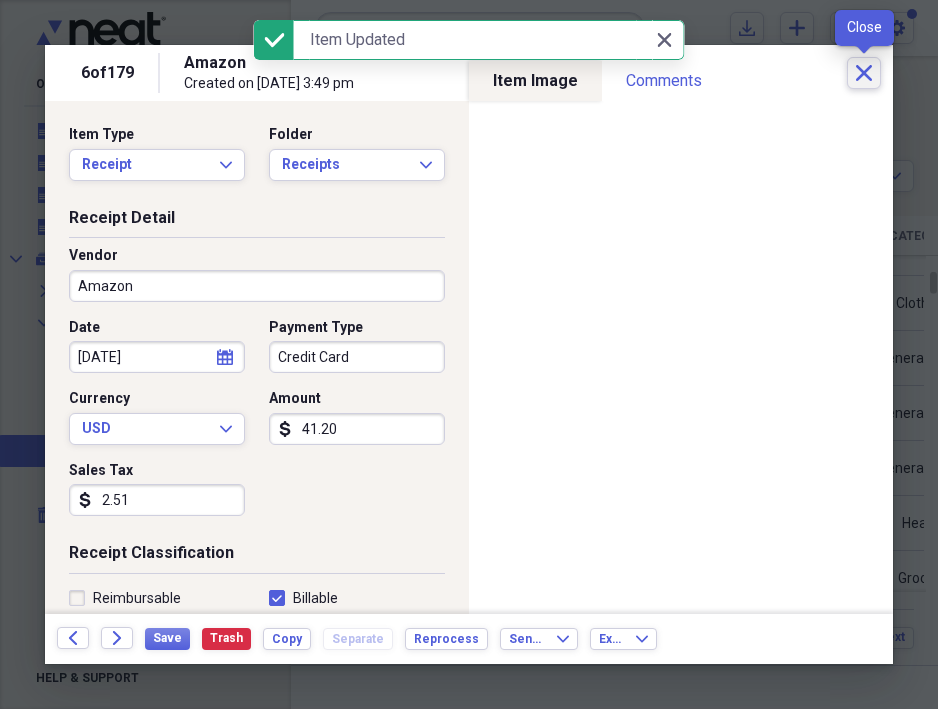 click on "Close" 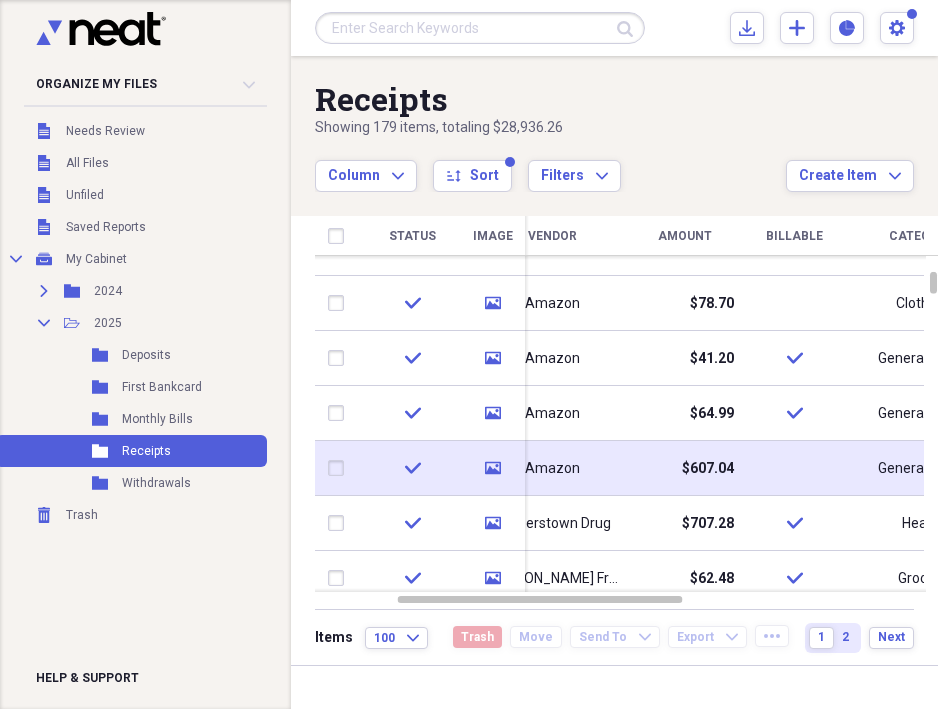 click on "$607.04" at bounding box center (708, 469) 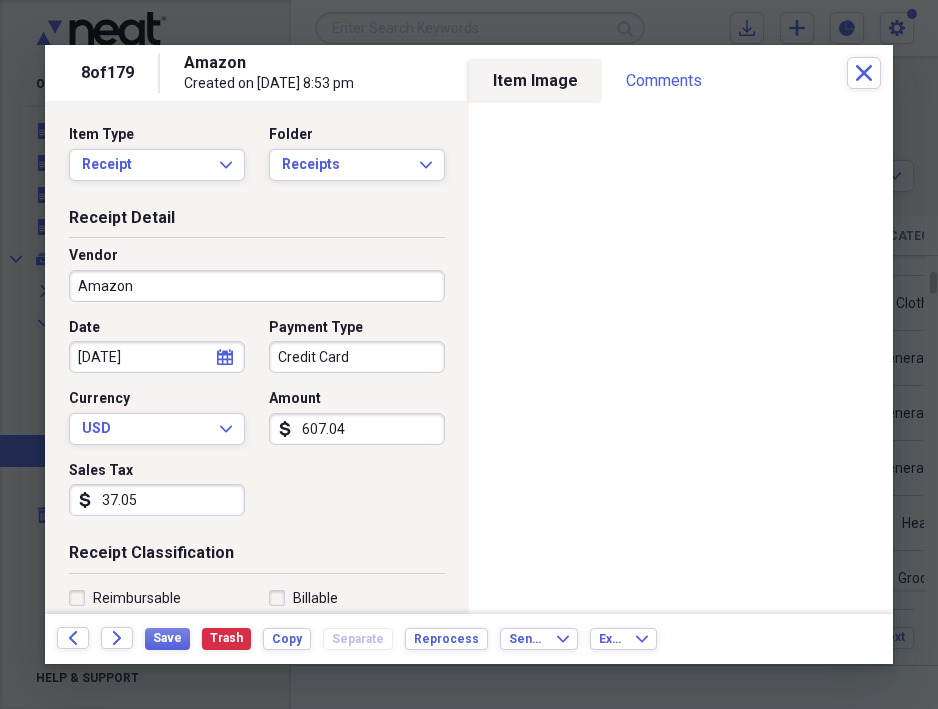click on "Billable" at bounding box center [303, 598] 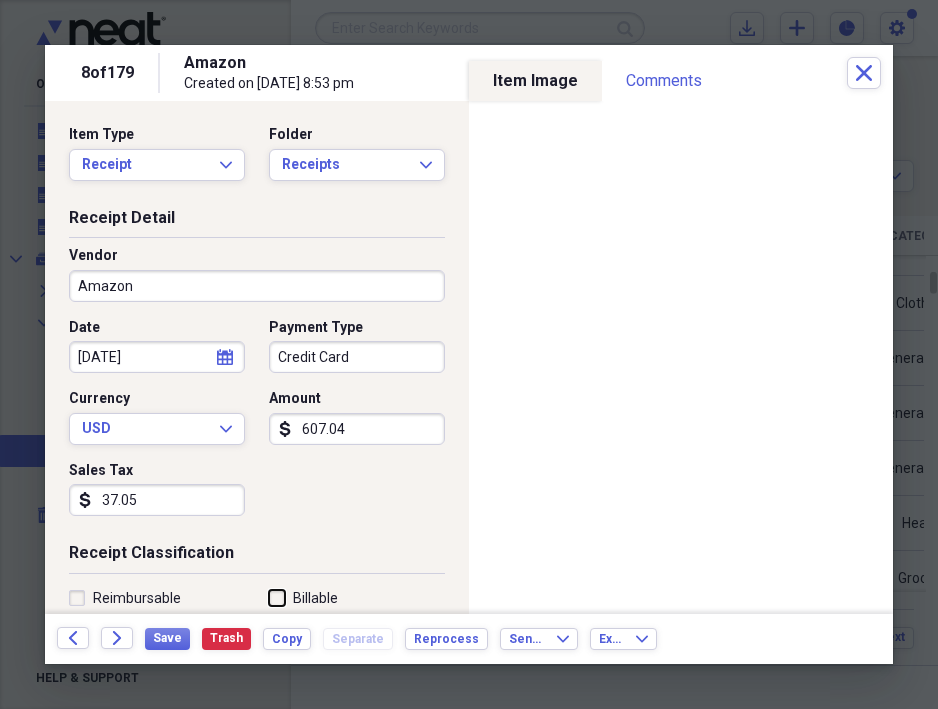 click on "Billable" at bounding box center (269, 597) 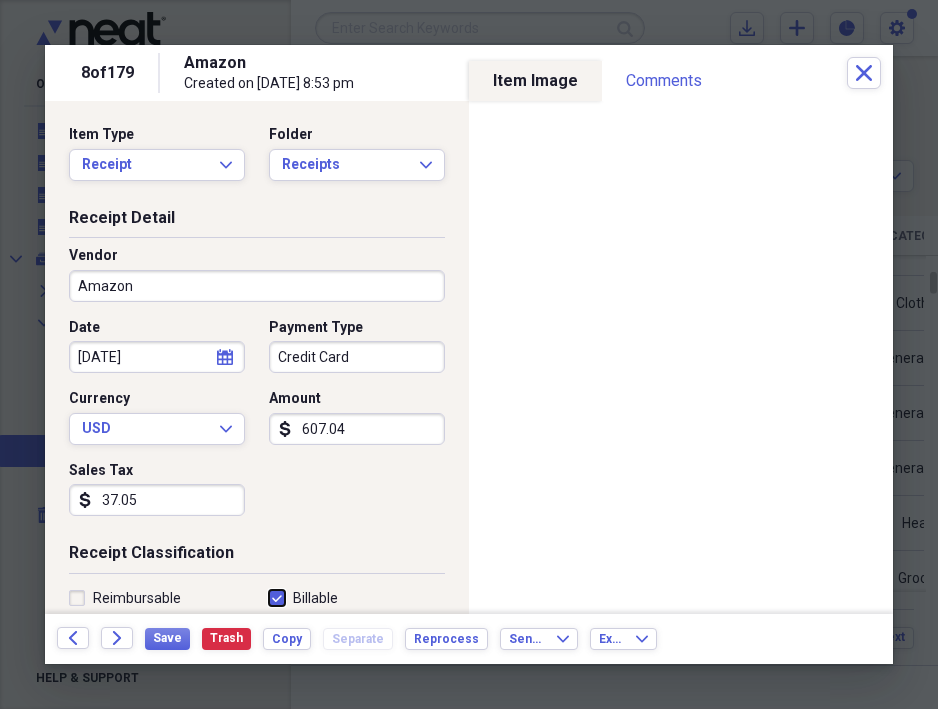 checkbox on "true" 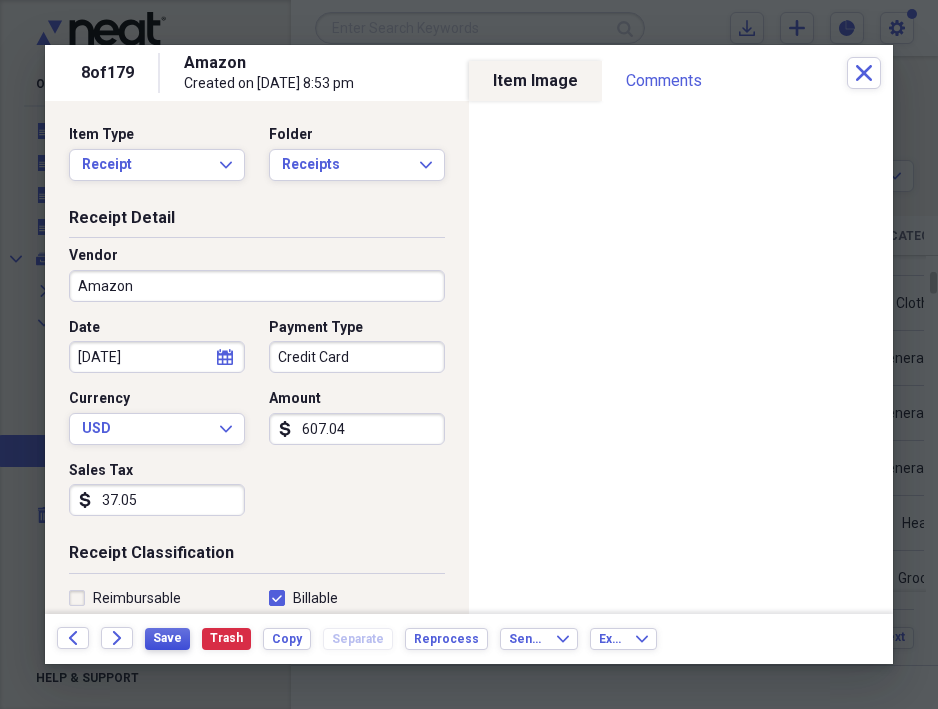 click on "Save" at bounding box center [167, 638] 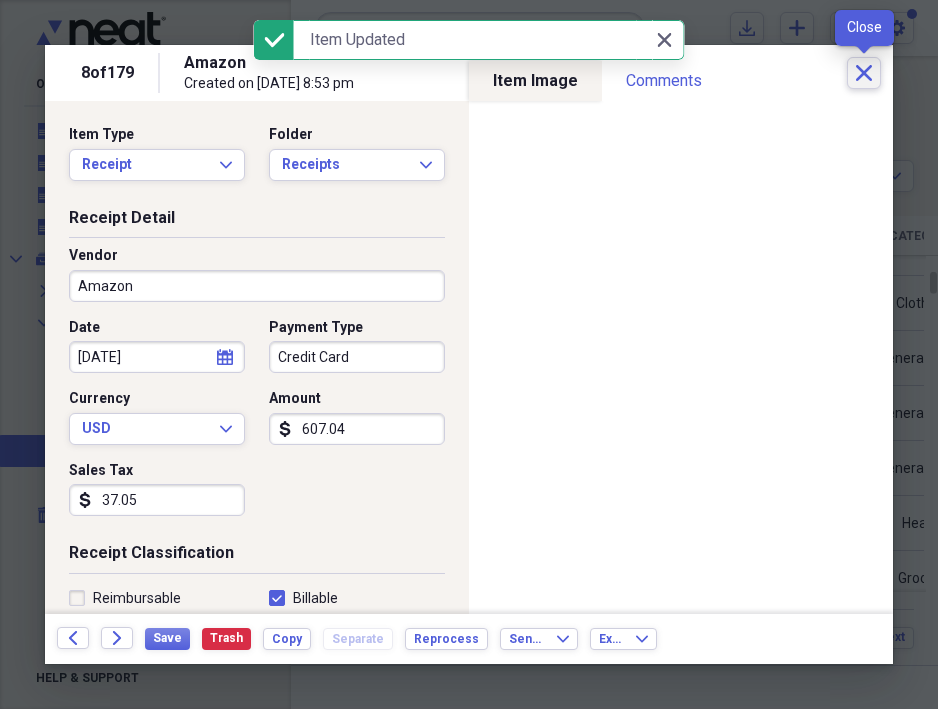 click on "Close" 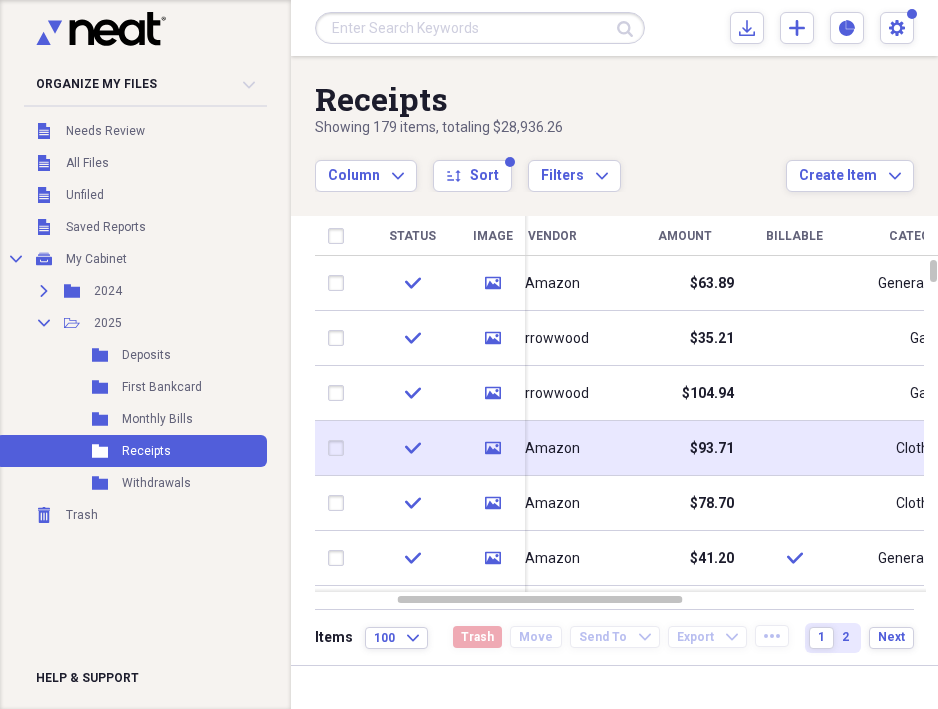 click on "$93.71" at bounding box center (712, 449) 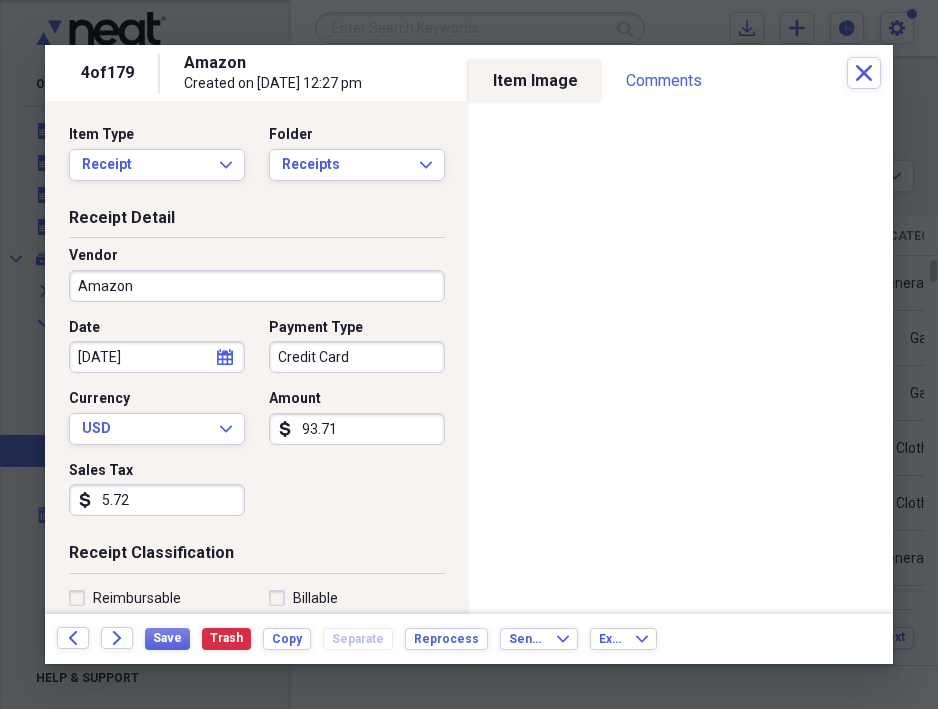 click on "Billable" at bounding box center [303, 598] 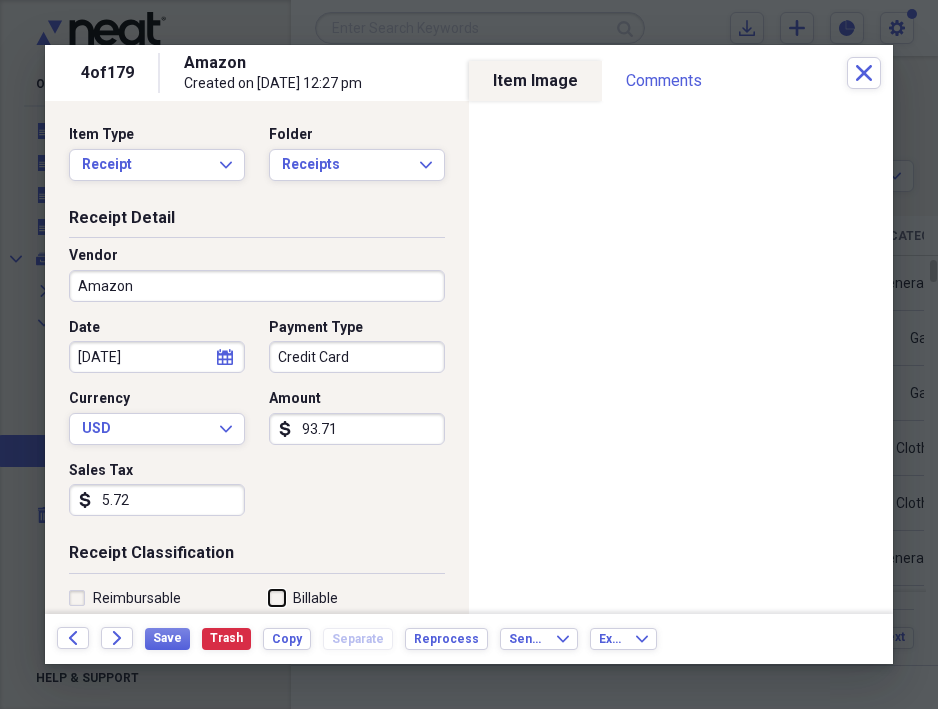 click on "Billable" at bounding box center [269, 597] 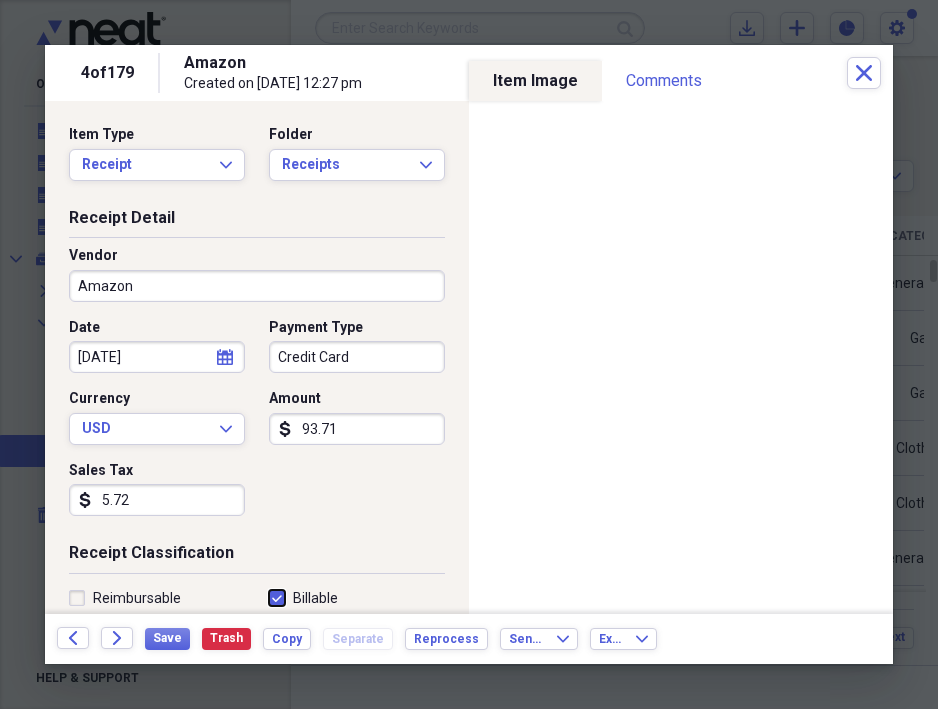 checkbox on "true" 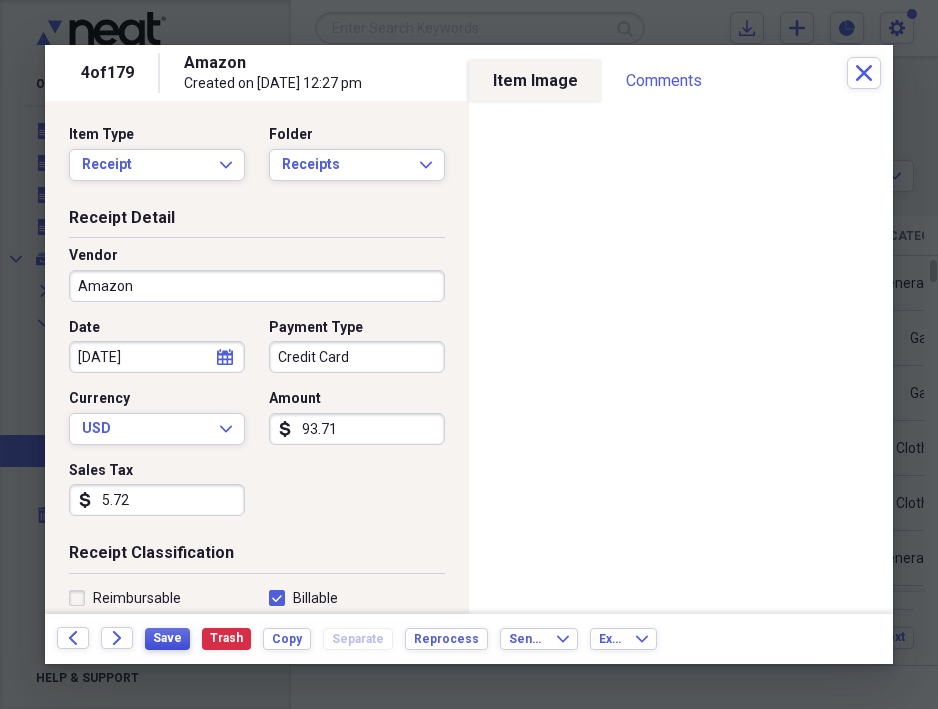 click on "Save" at bounding box center [167, 638] 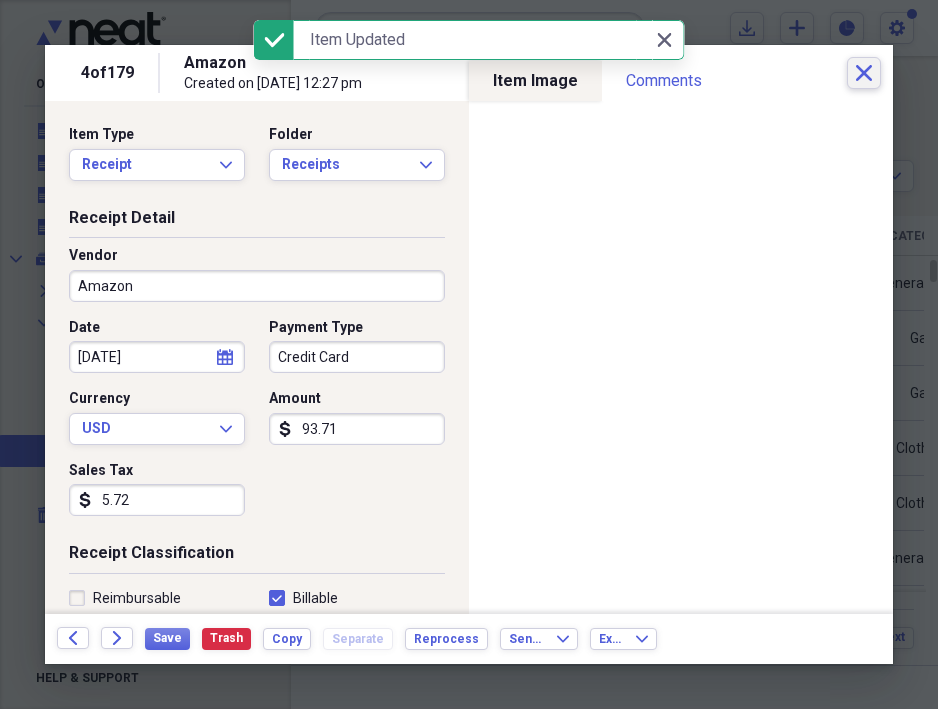 click on "Close" at bounding box center (864, 73) 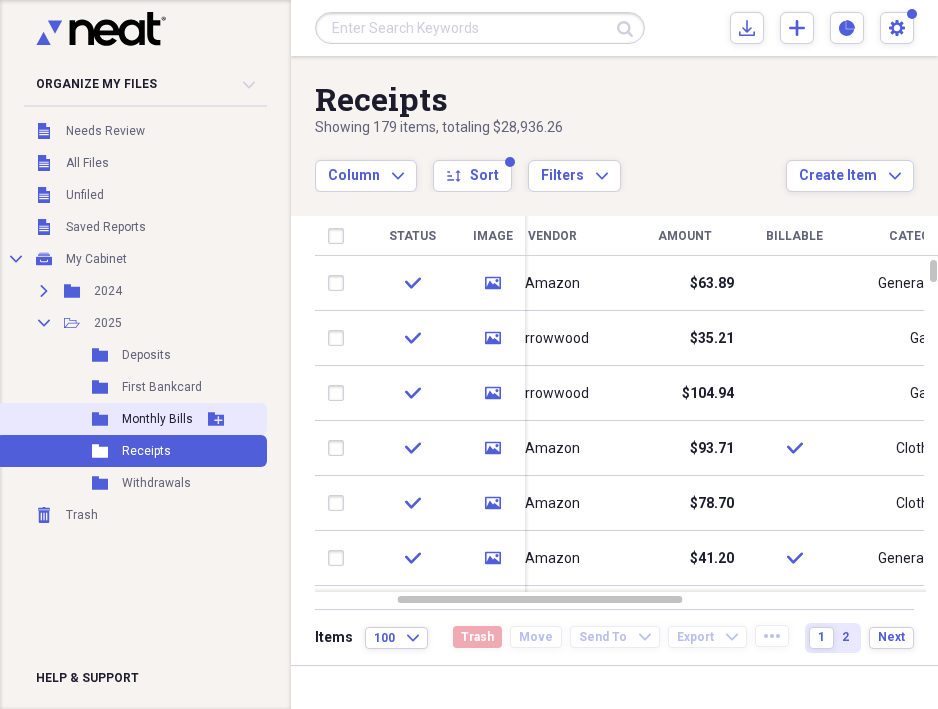 click on "Monthly Bills" at bounding box center [157, 419] 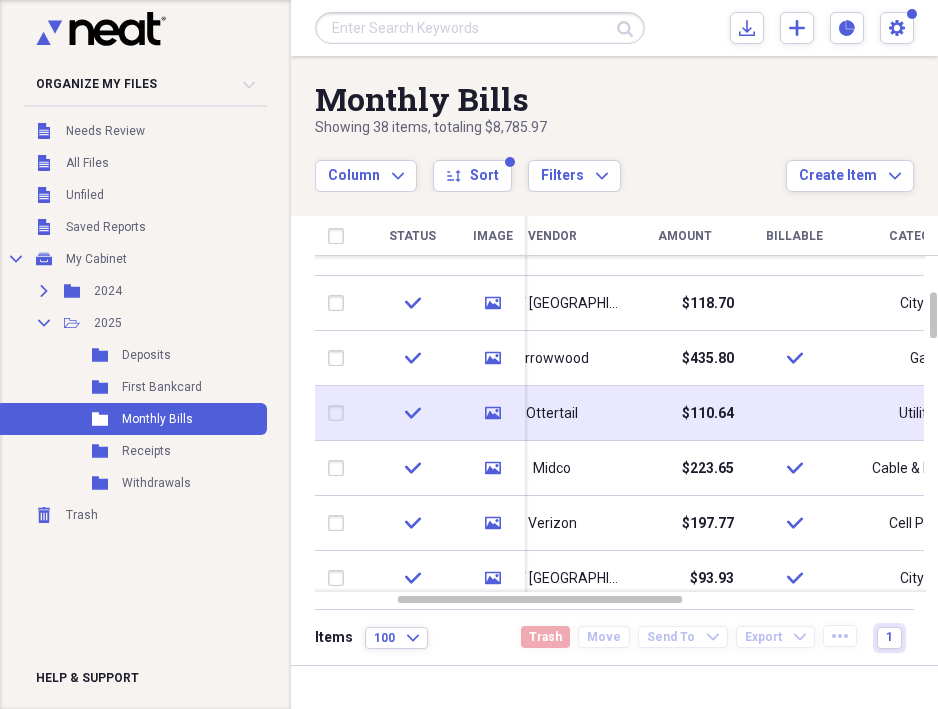 click on "$110.64" at bounding box center [708, 414] 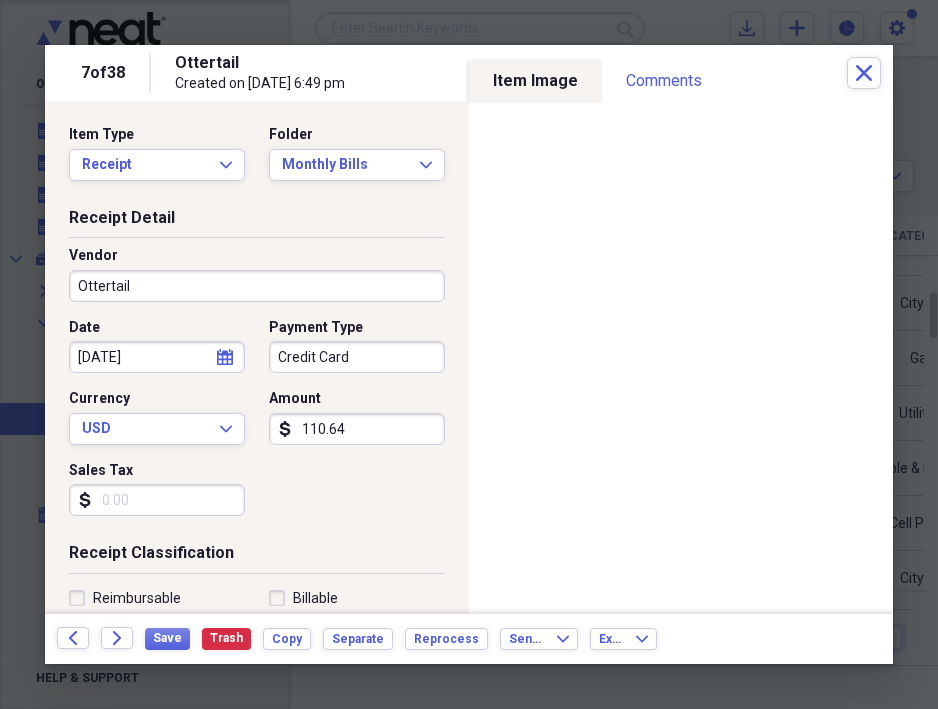 click on "Billable" at bounding box center [303, 598] 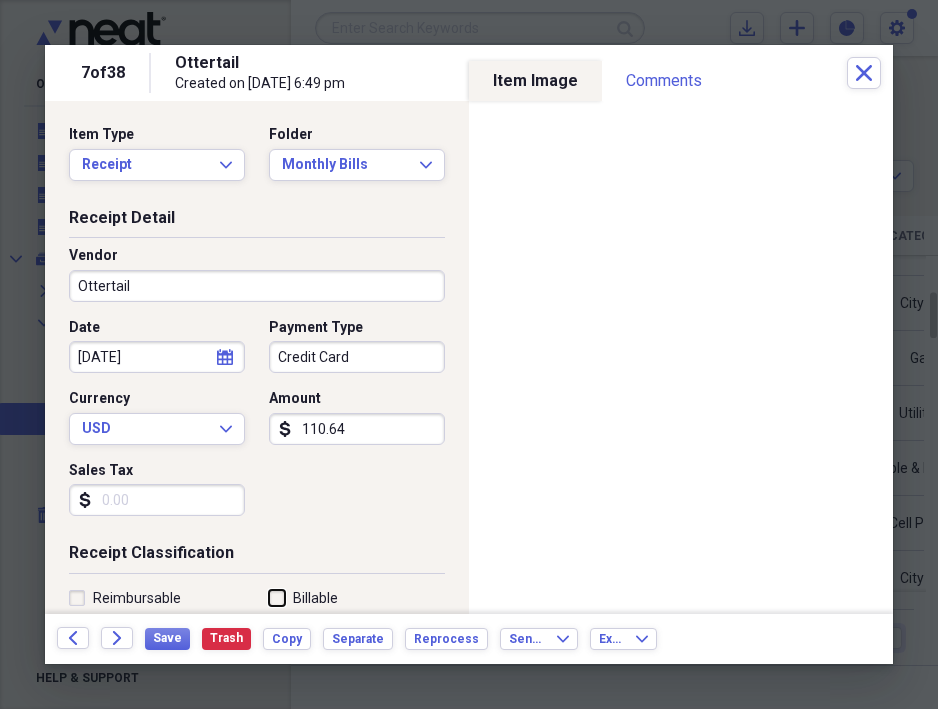 click on "Billable" at bounding box center [269, 597] 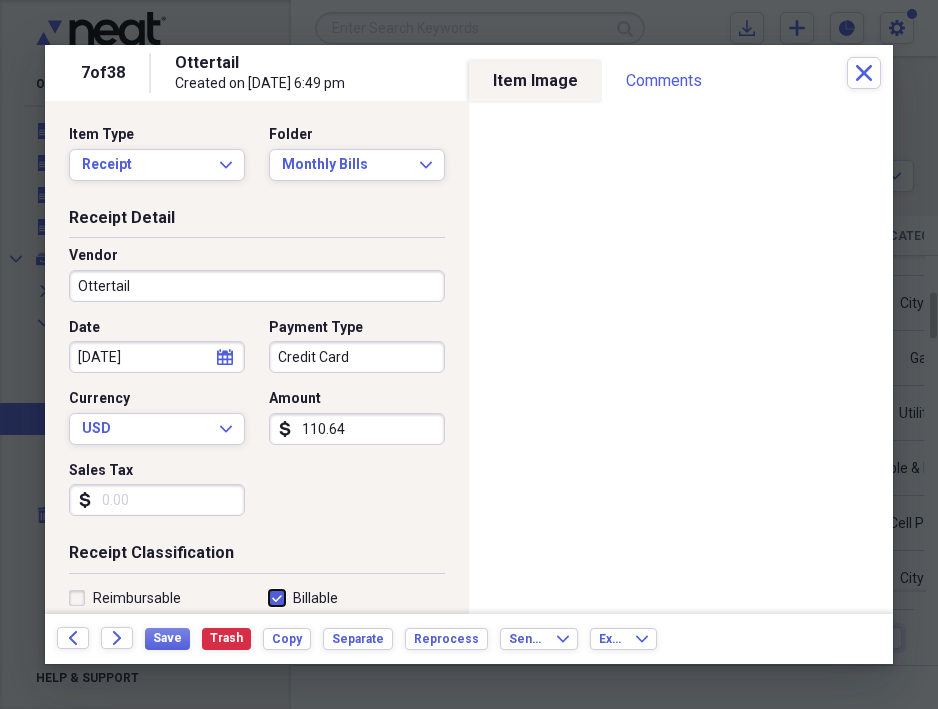 checkbox on "true" 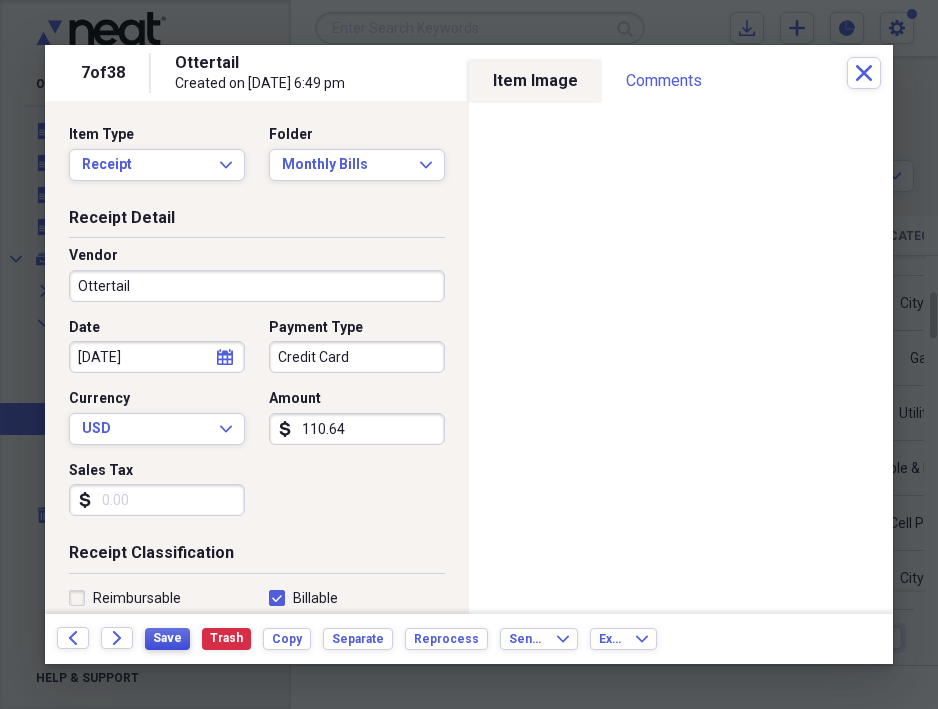 click on "Save" at bounding box center [167, 638] 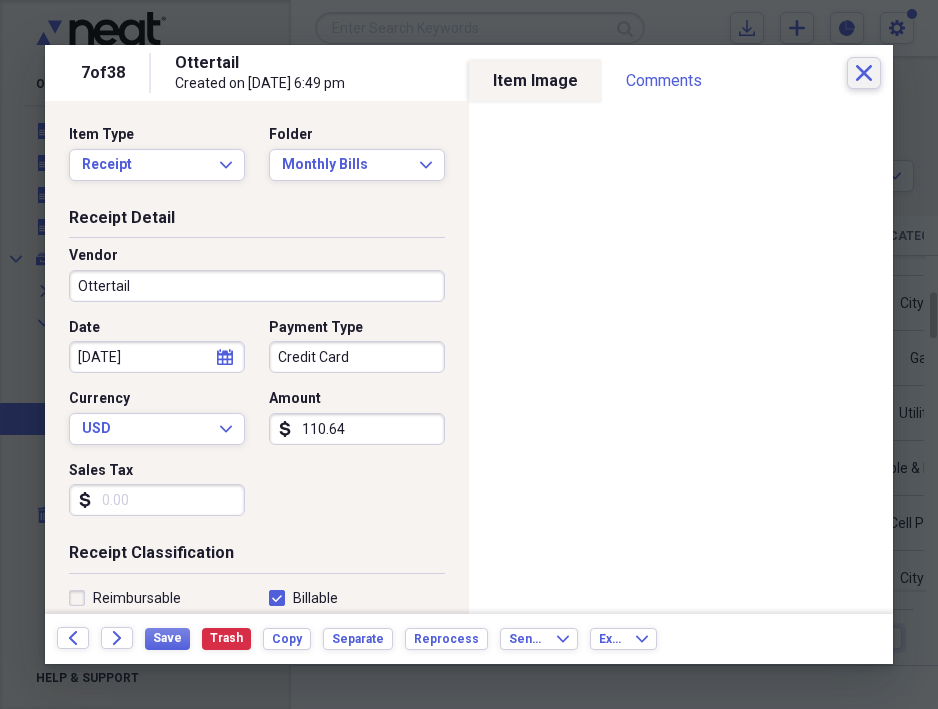 click on "Close" 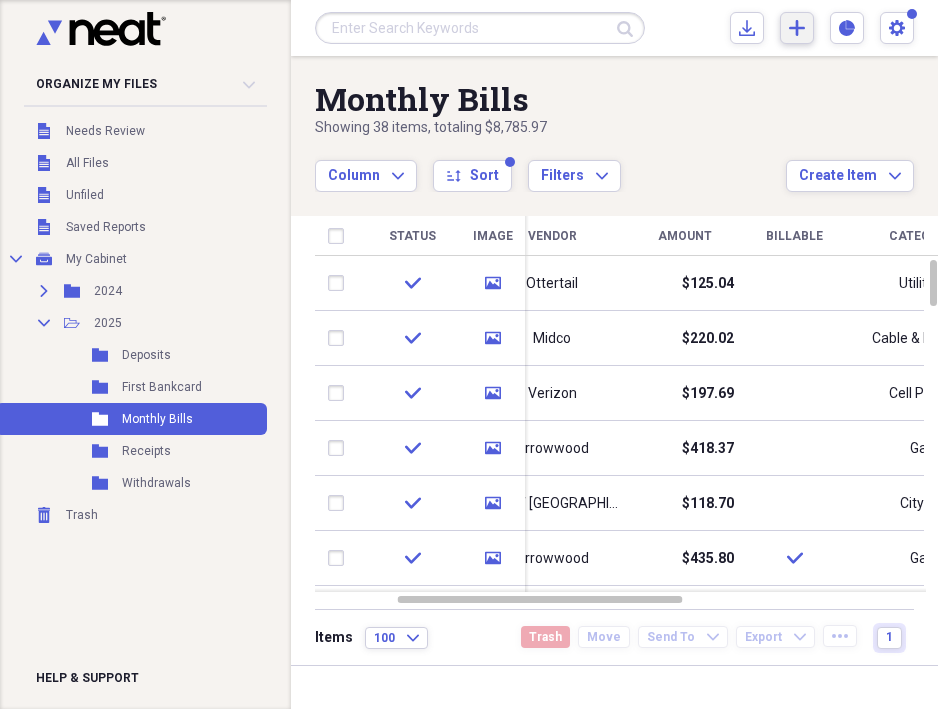 click on "Add Create Expand" at bounding box center (797, 28) 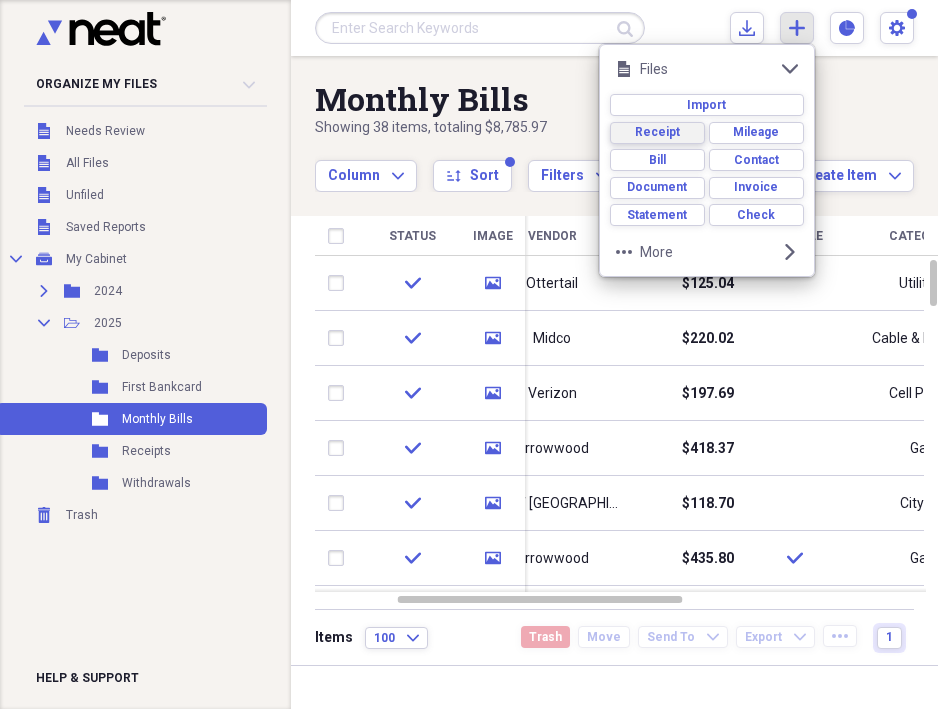 click on "Receipt" at bounding box center (657, 132) 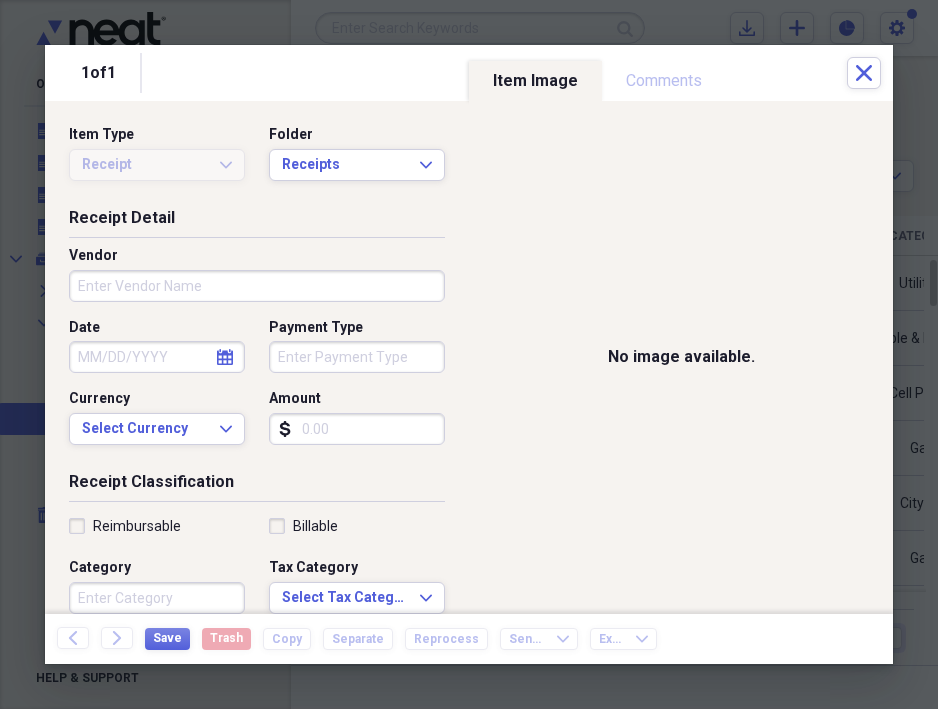 click on "Vendor" at bounding box center (257, 286) 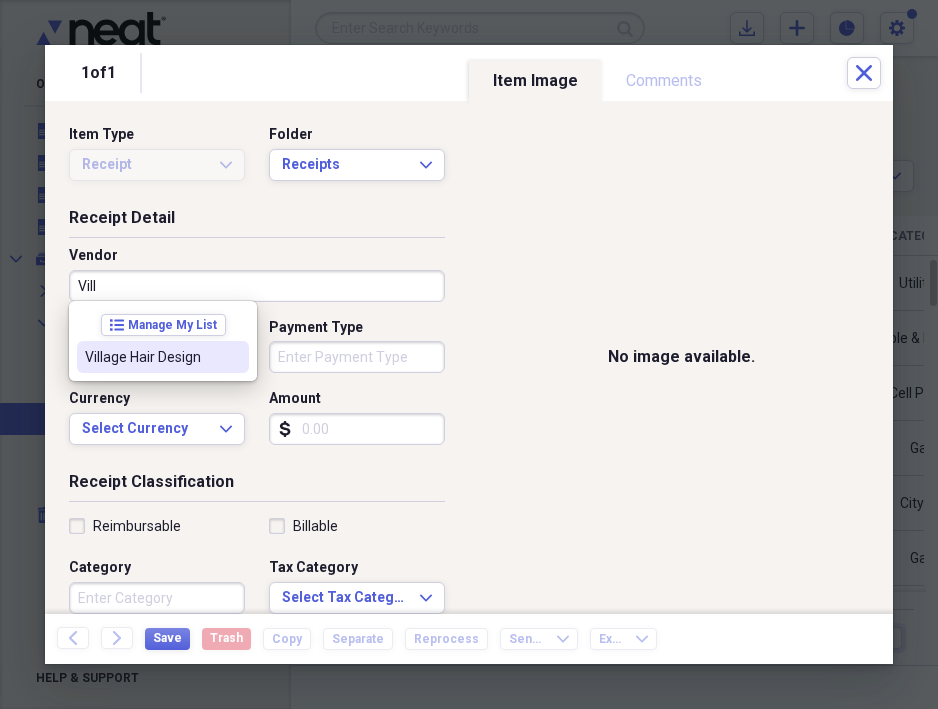click on "Village Hair Design" at bounding box center [151, 357] 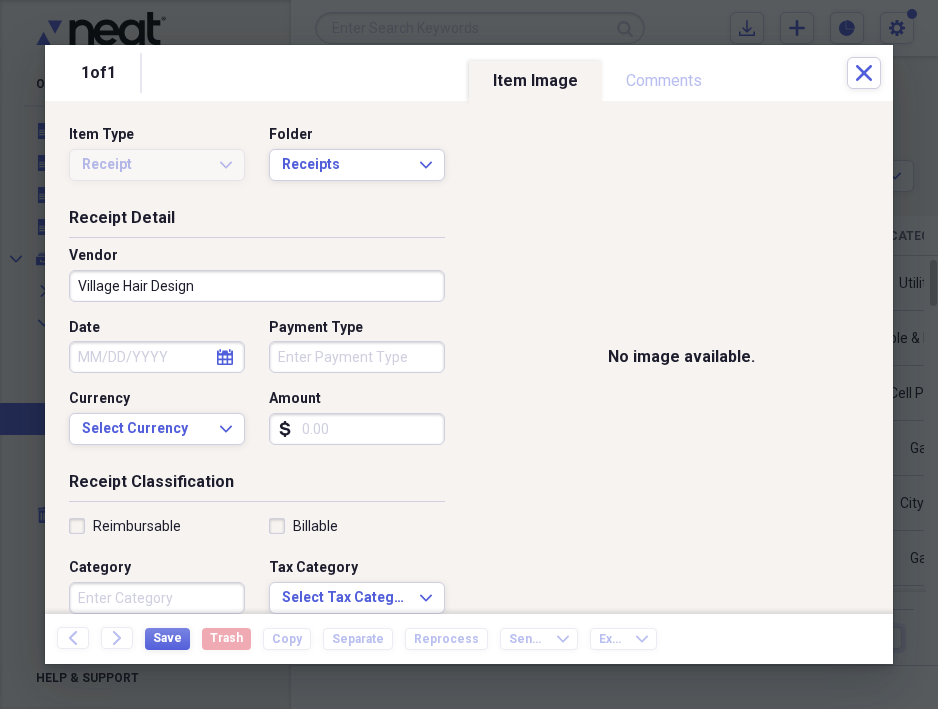 click on "Date" at bounding box center (157, 357) 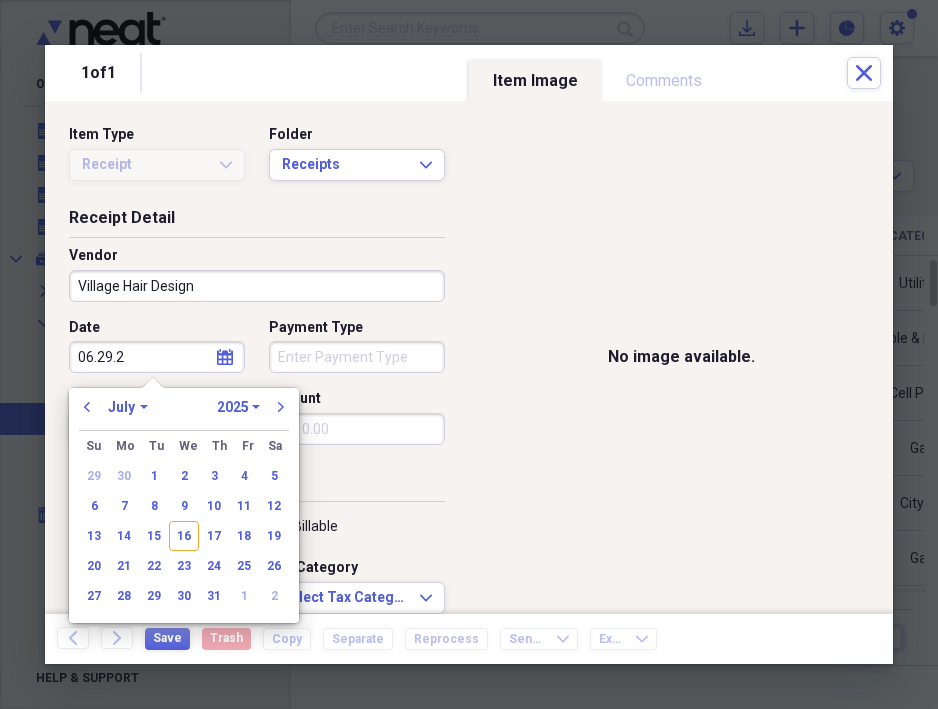type on "[DATE]" 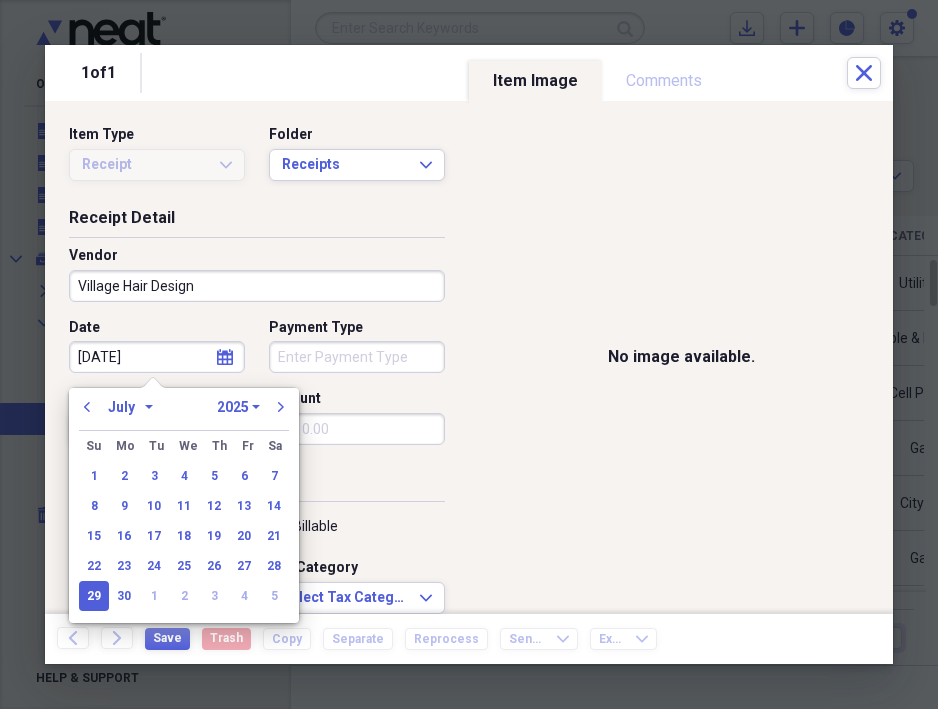 select on "5" 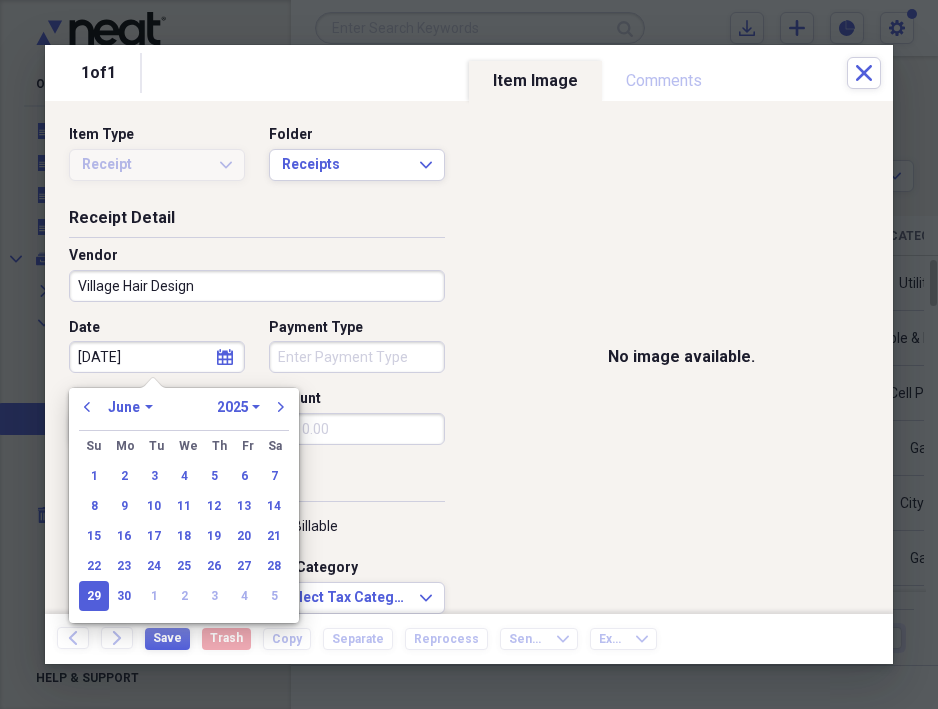 type on "[DATE]" 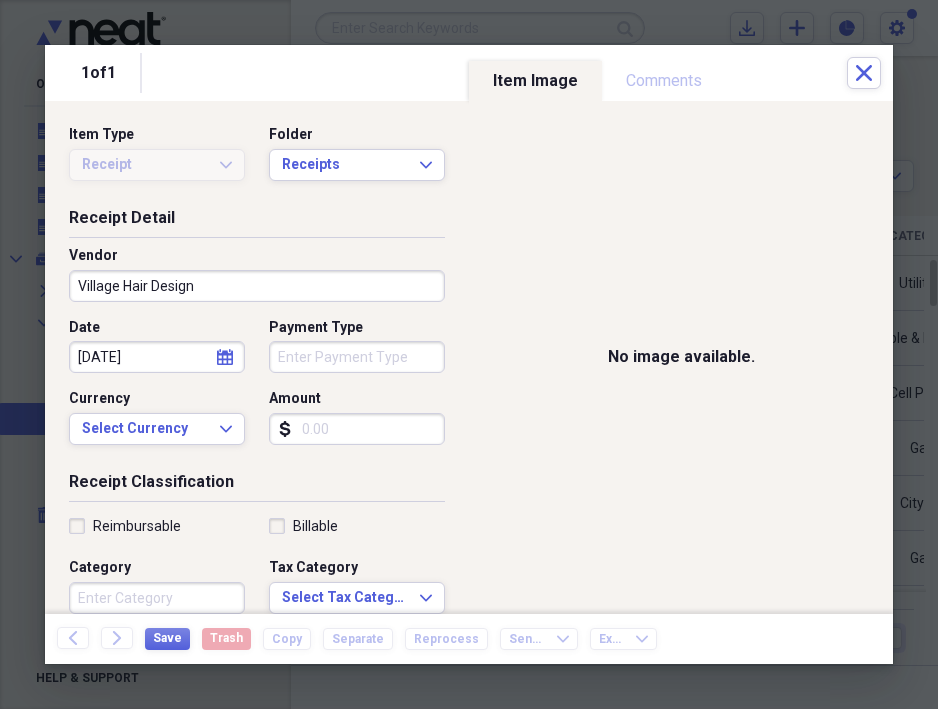 click on "Payment Type" at bounding box center [357, 357] 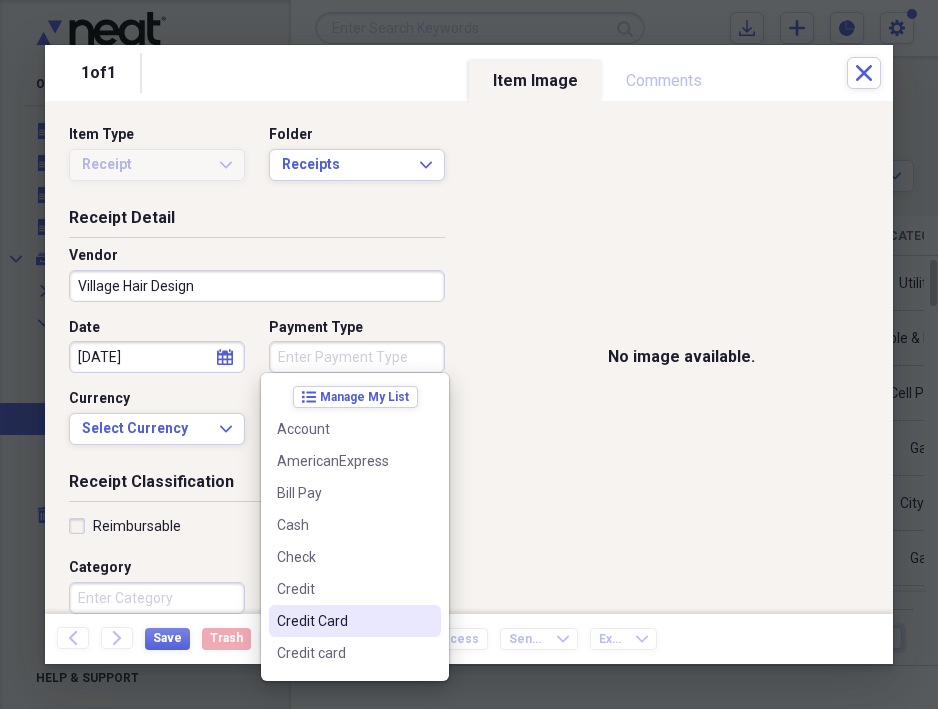click on "Credit Card" at bounding box center (343, 621) 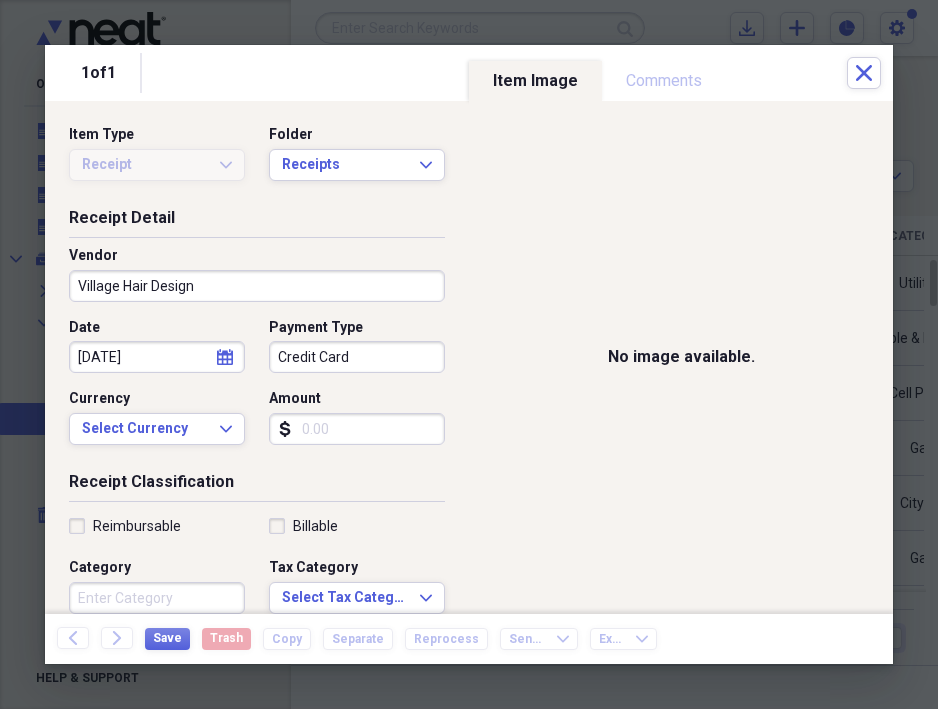 click on "Amount" at bounding box center (357, 429) 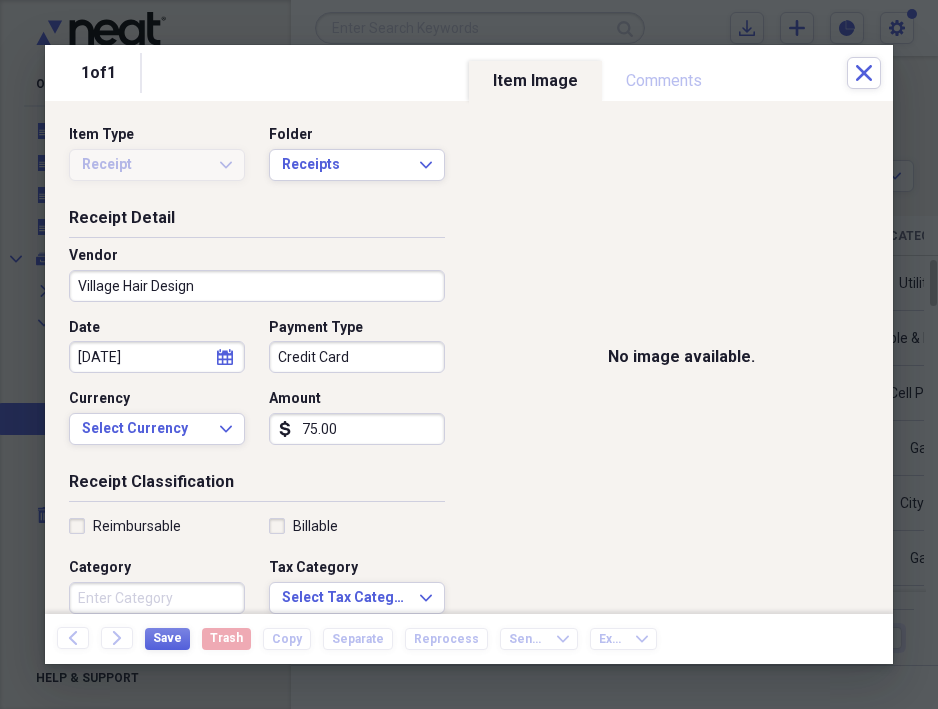 type on "75.00" 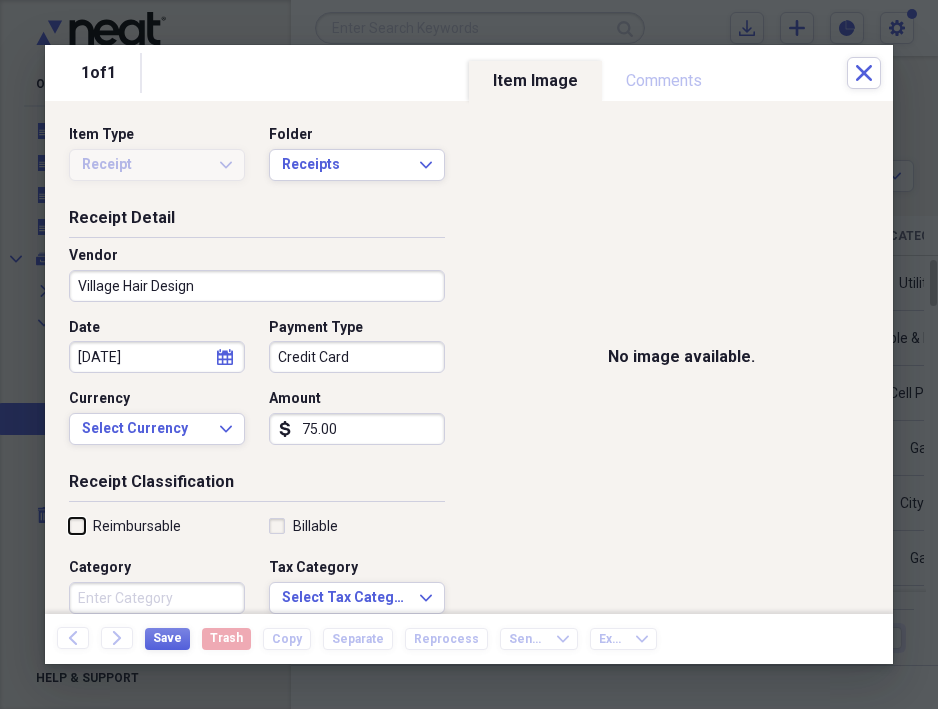 scroll, scrollTop: 100, scrollLeft: 0, axis: vertical 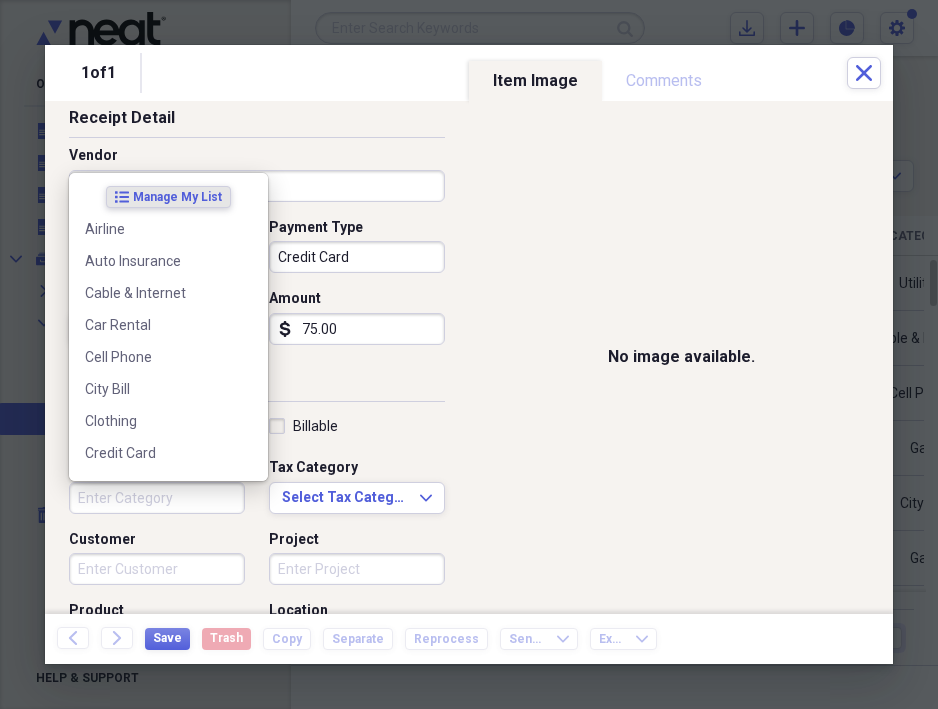 click on "Category" at bounding box center [157, 498] 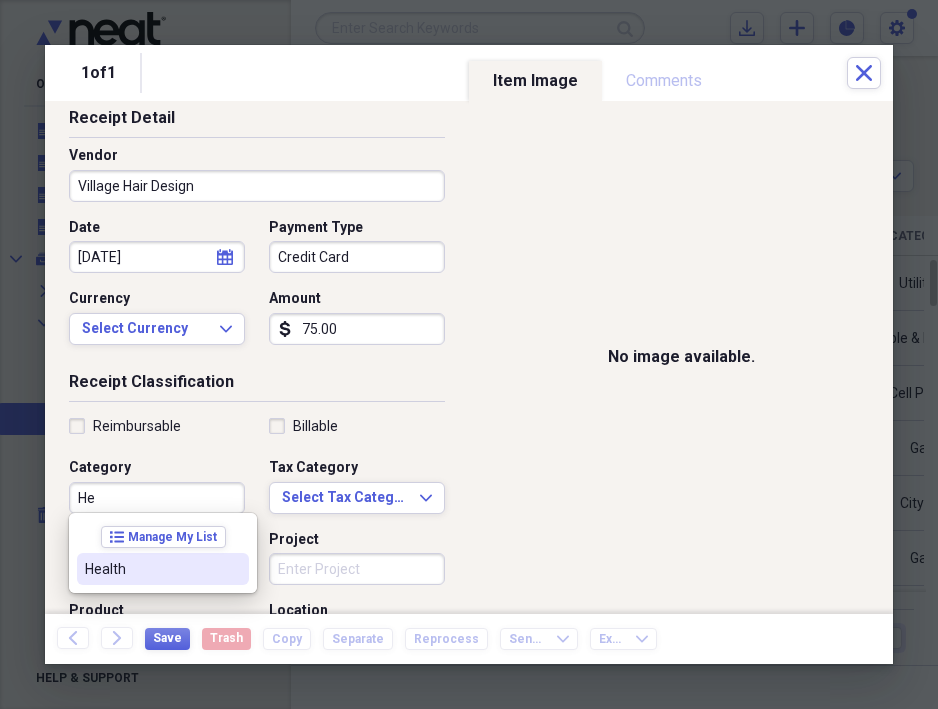 drag, startPoint x: 106, startPoint y: 502, endPoint x: -58, endPoint y: 502, distance: 164 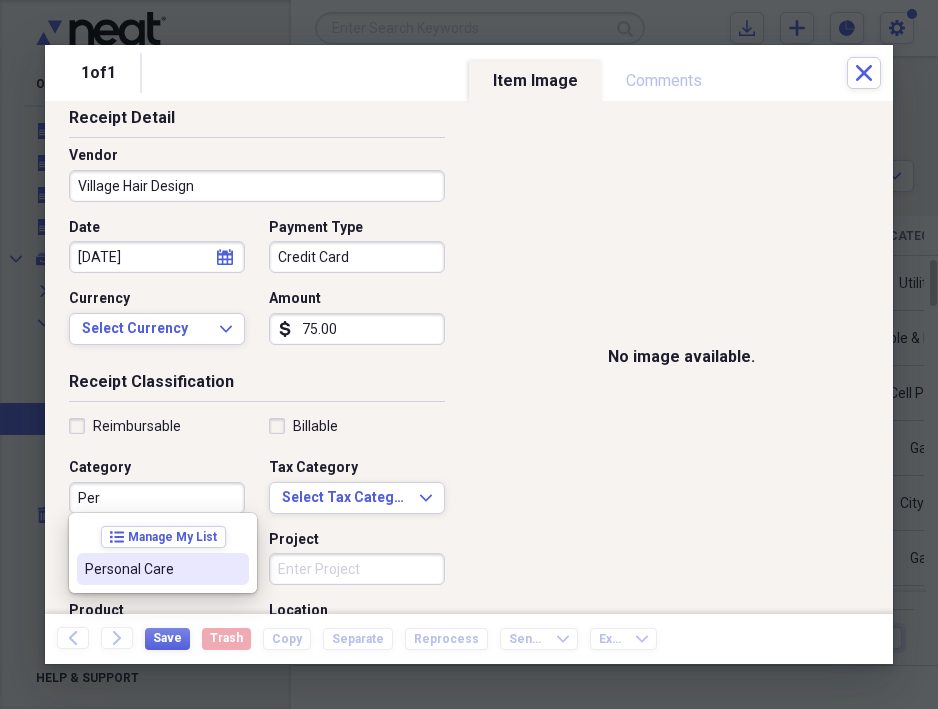 click on "Personal Care" at bounding box center [151, 569] 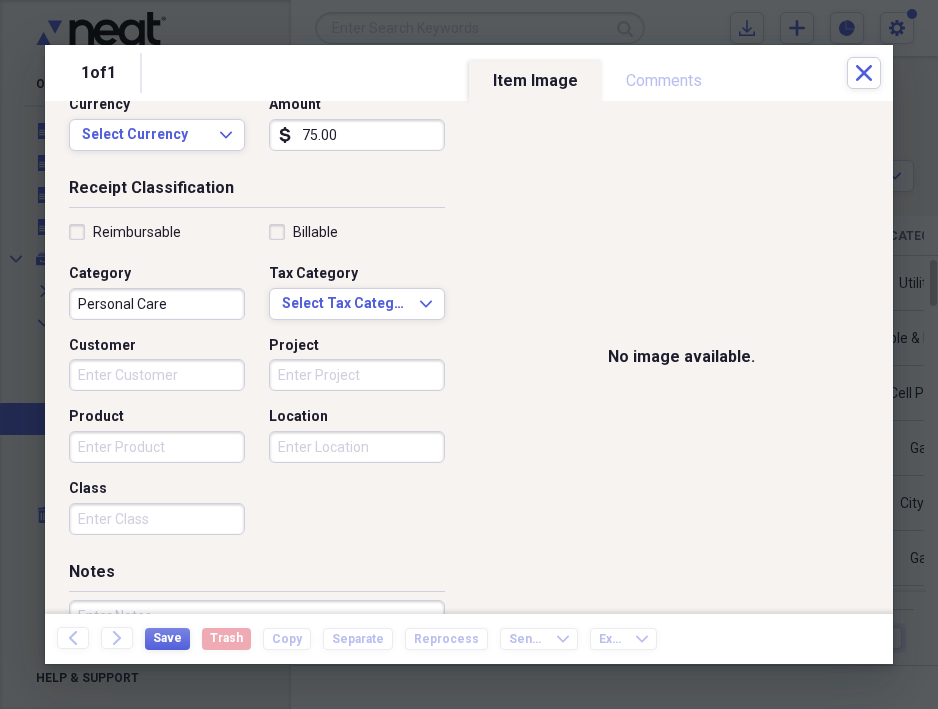 scroll, scrollTop: 300, scrollLeft: 0, axis: vertical 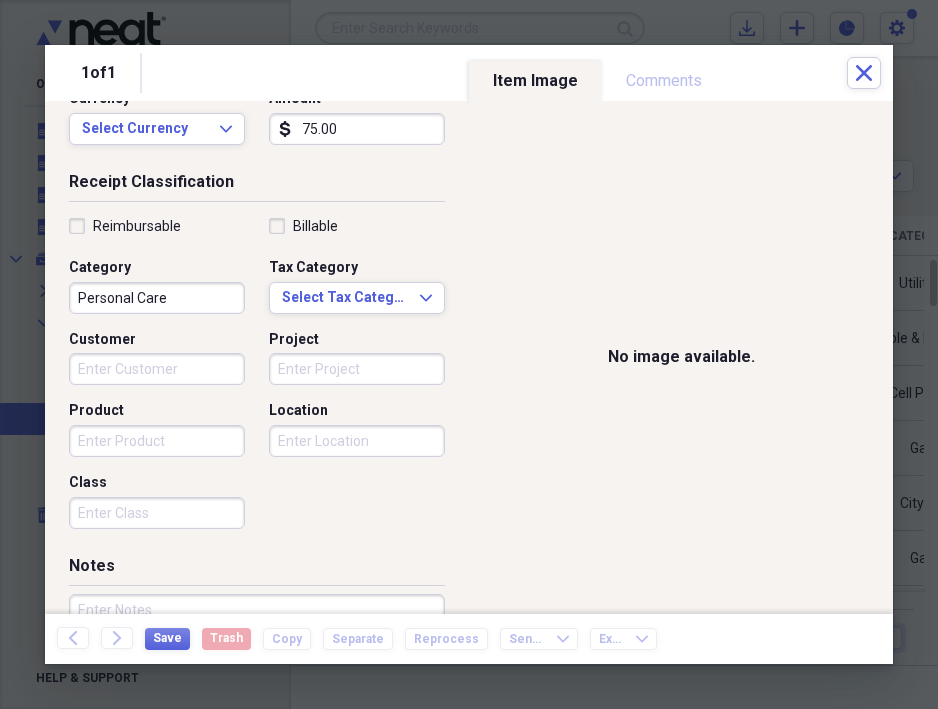 click on "Billable" at bounding box center (303, 226) 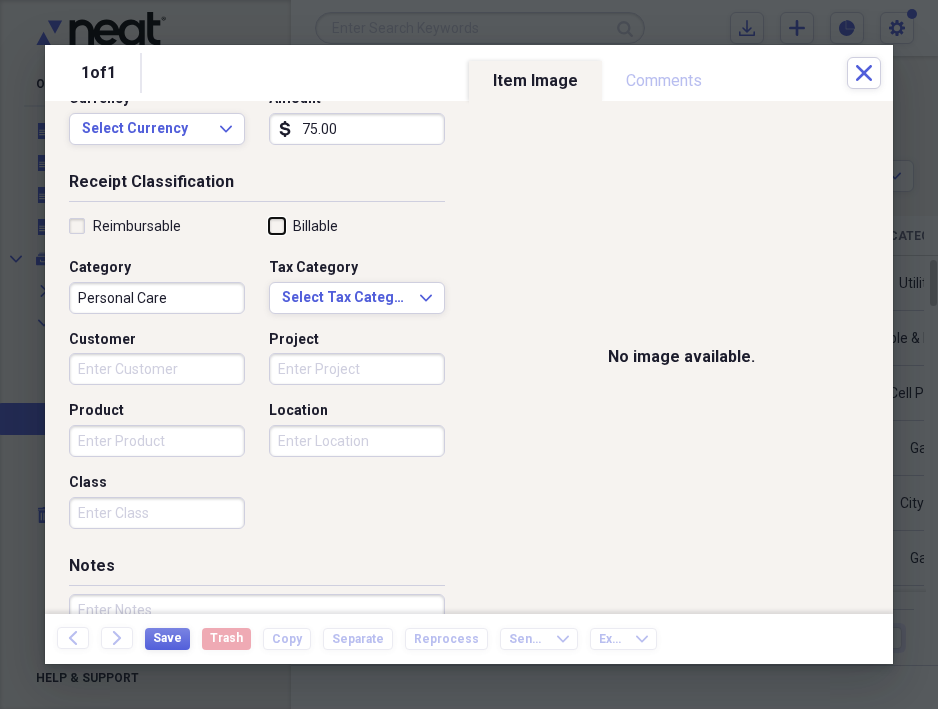 click on "Billable" at bounding box center (269, 226) 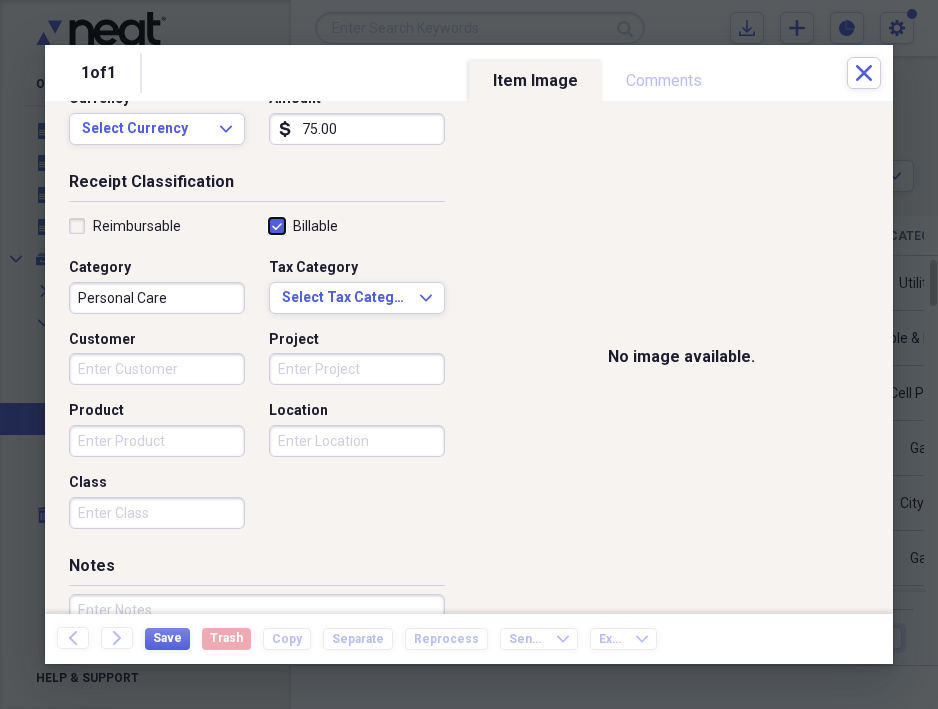 checkbox on "true" 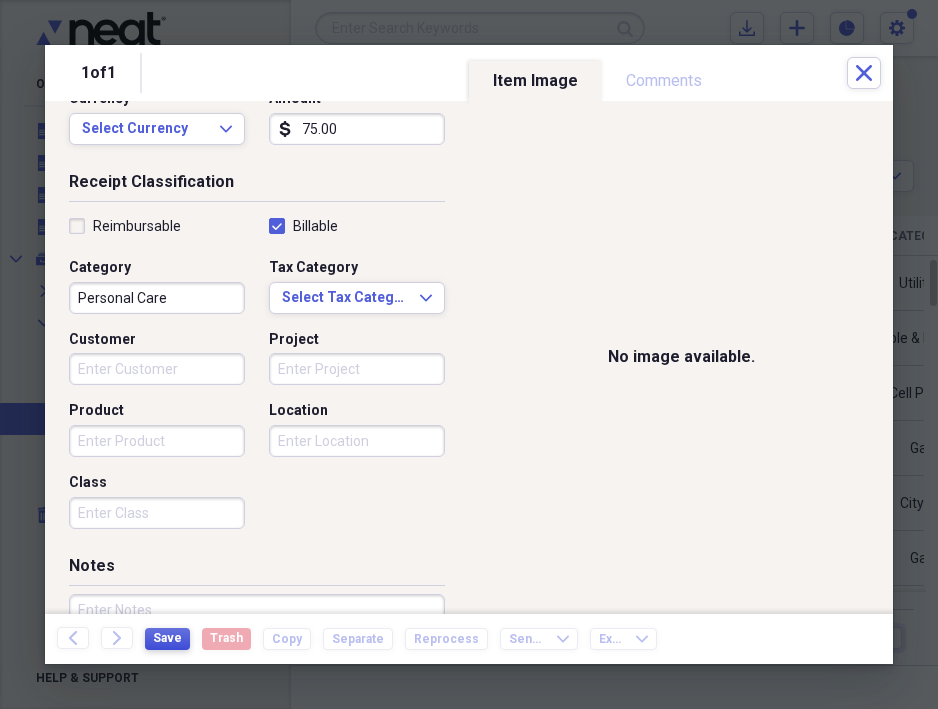 click on "Save" at bounding box center [167, 638] 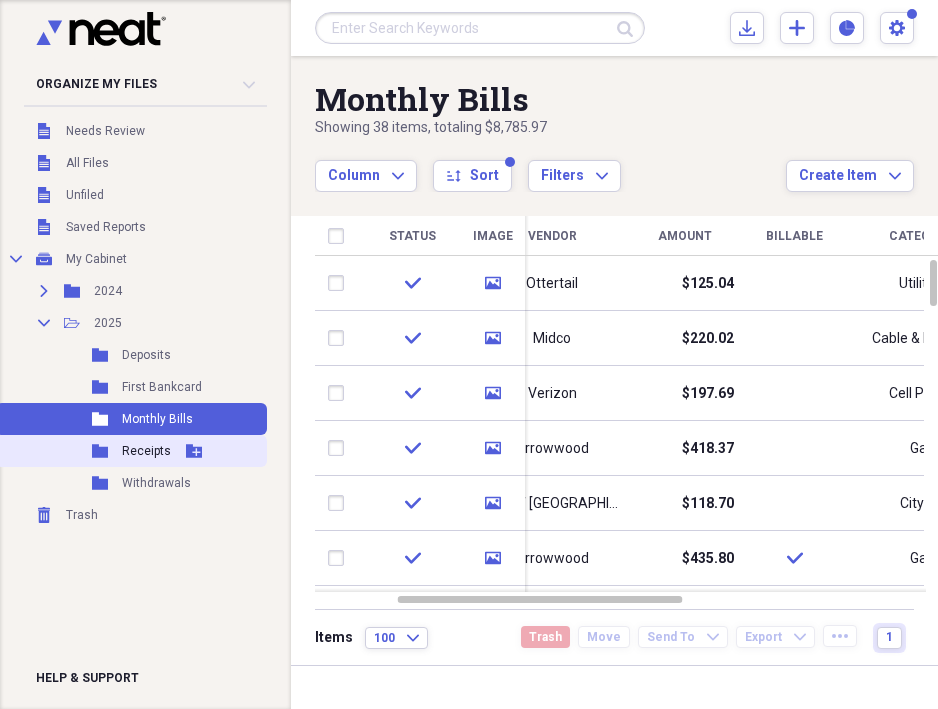 click on "Receipts" at bounding box center [146, 451] 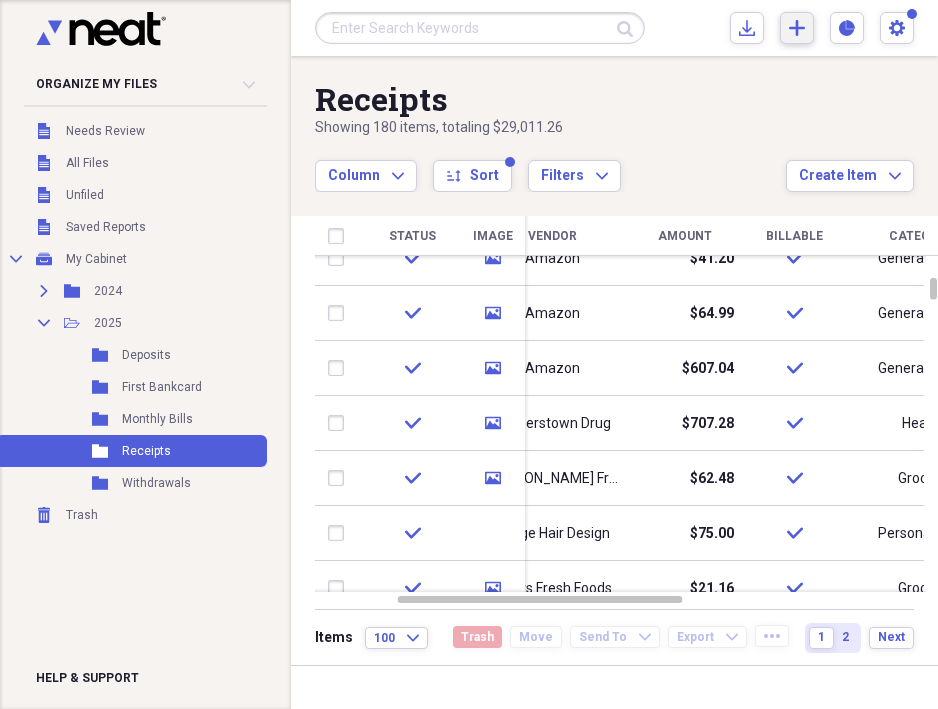 click on "Add" 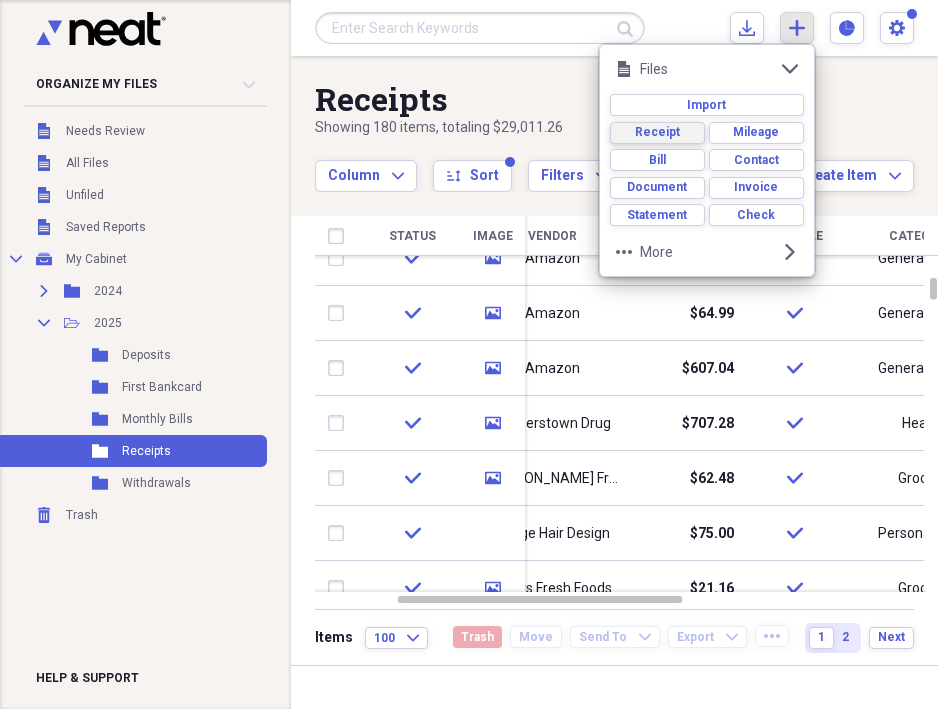 click on "Receipt" at bounding box center (657, 132) 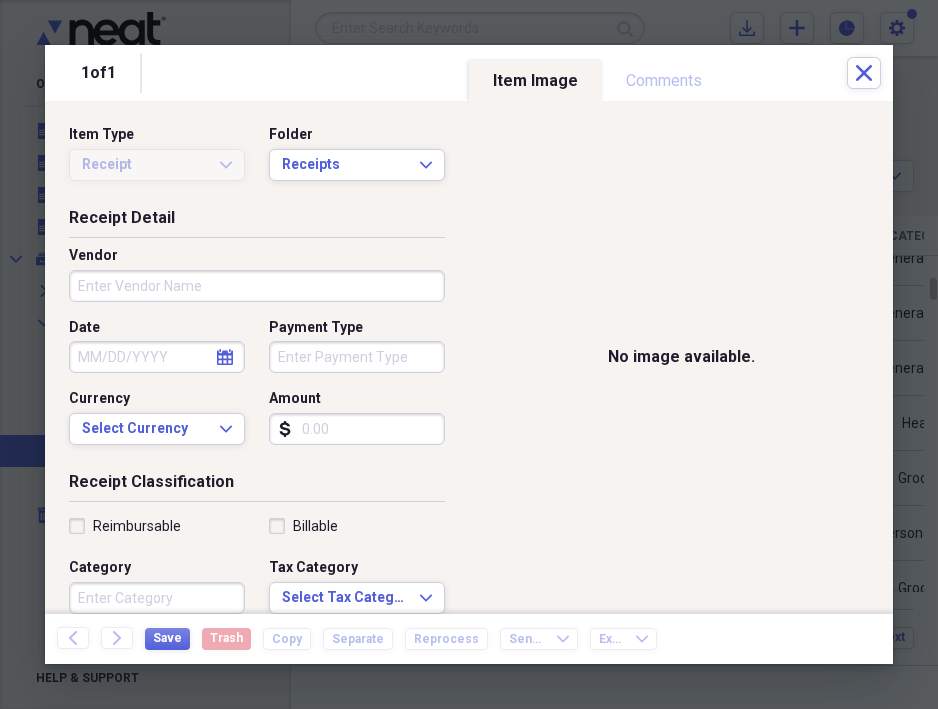 click on "Vendor" at bounding box center [257, 286] 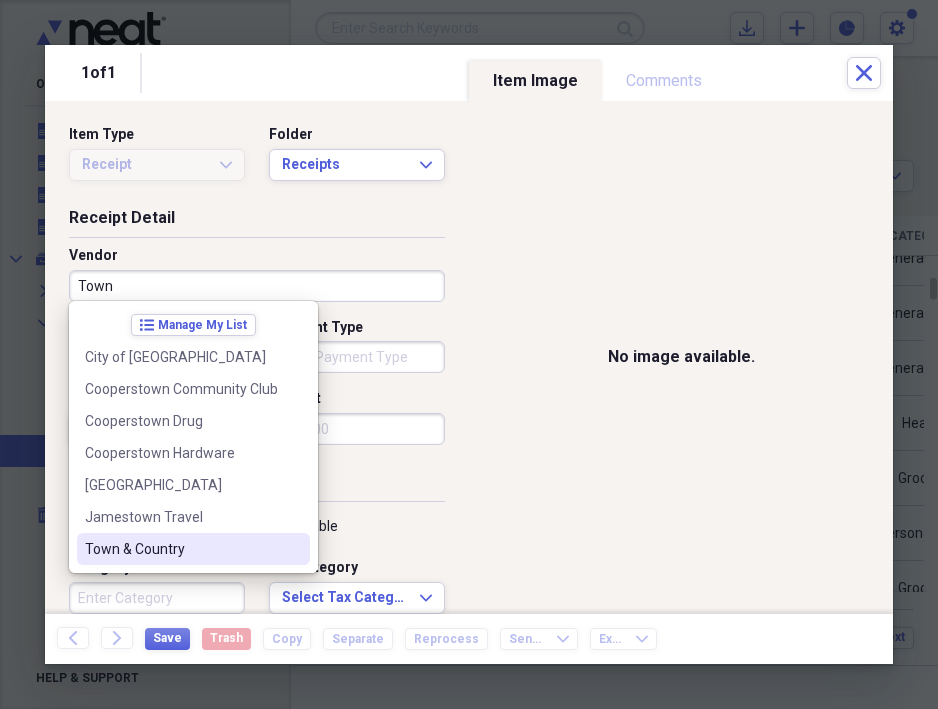click on "Town & Country" at bounding box center [181, 549] 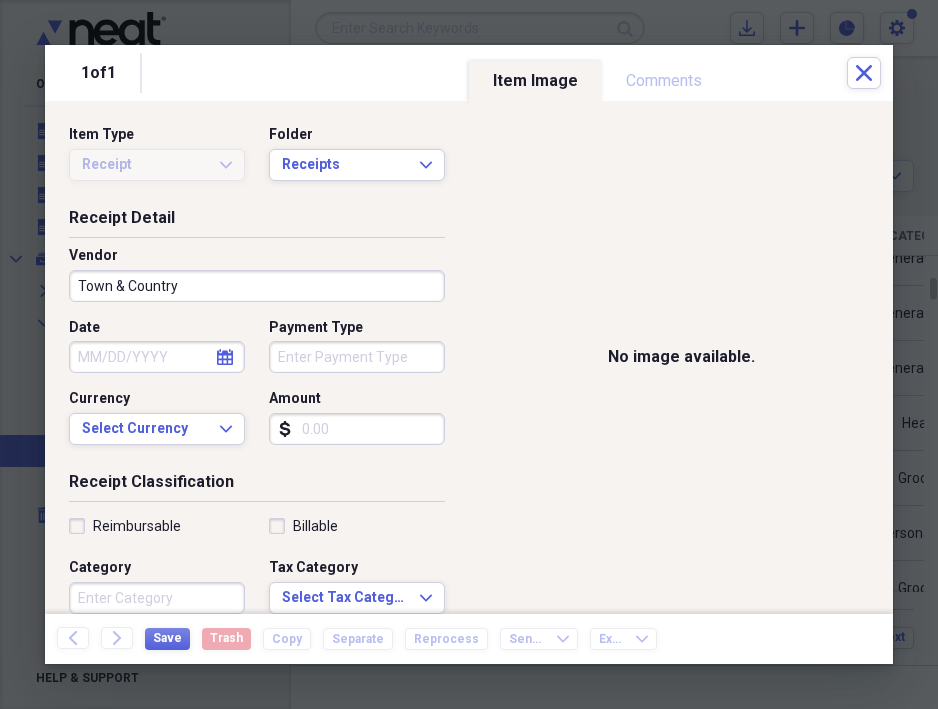 click on "Date" at bounding box center [157, 357] 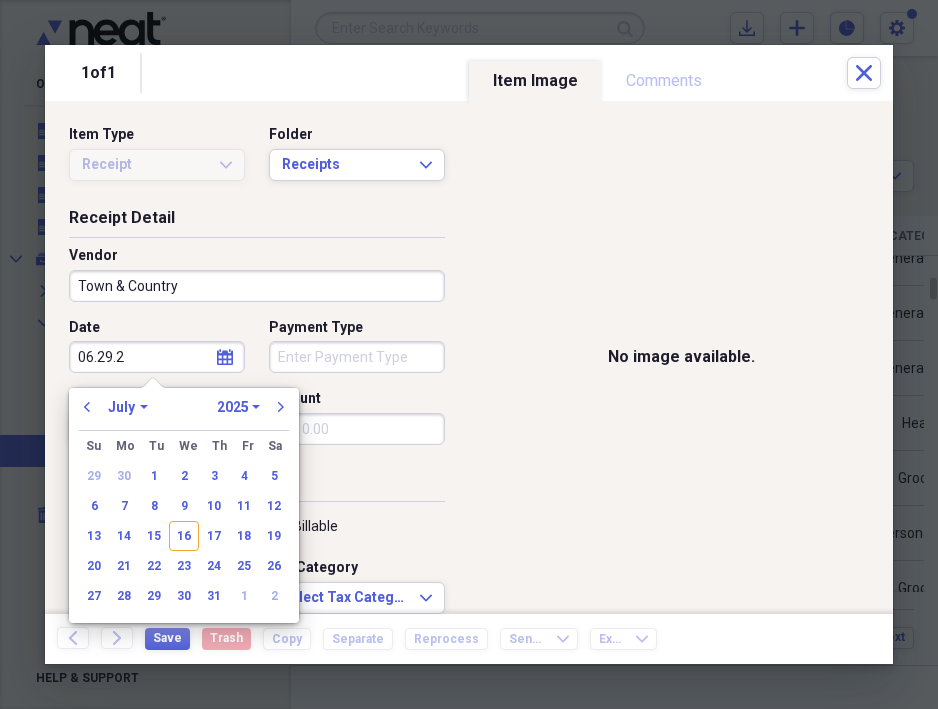 type on "[DATE]" 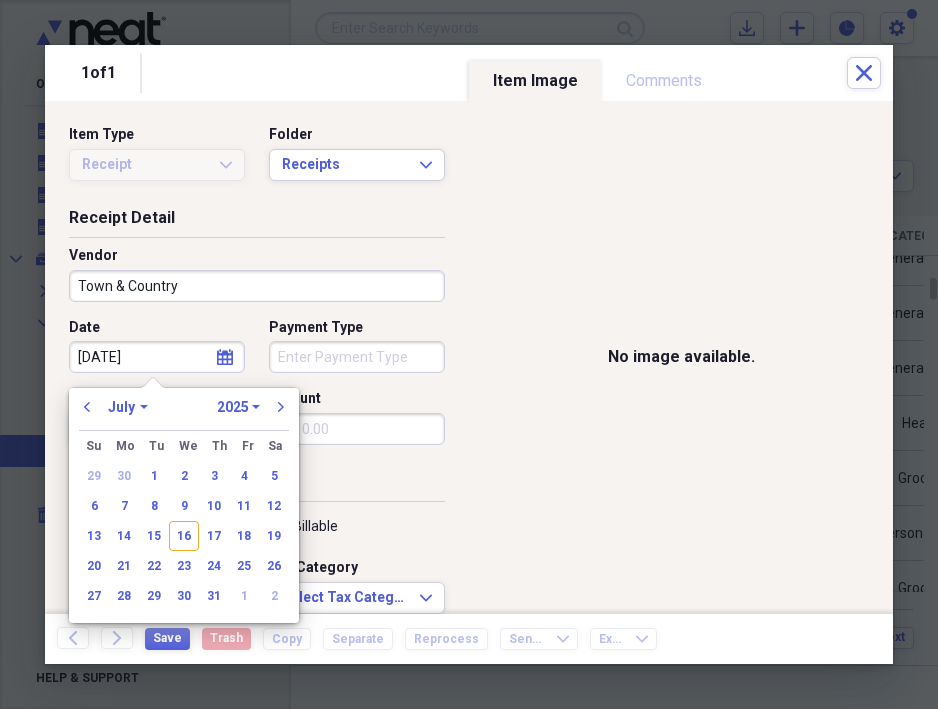 select on "5" 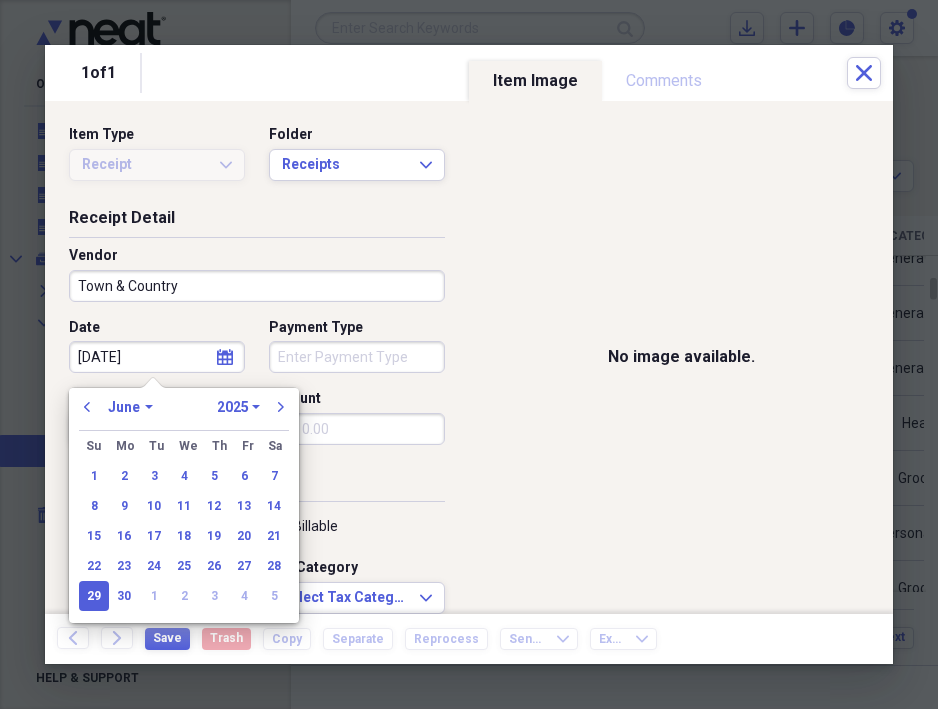 type on "[DATE]" 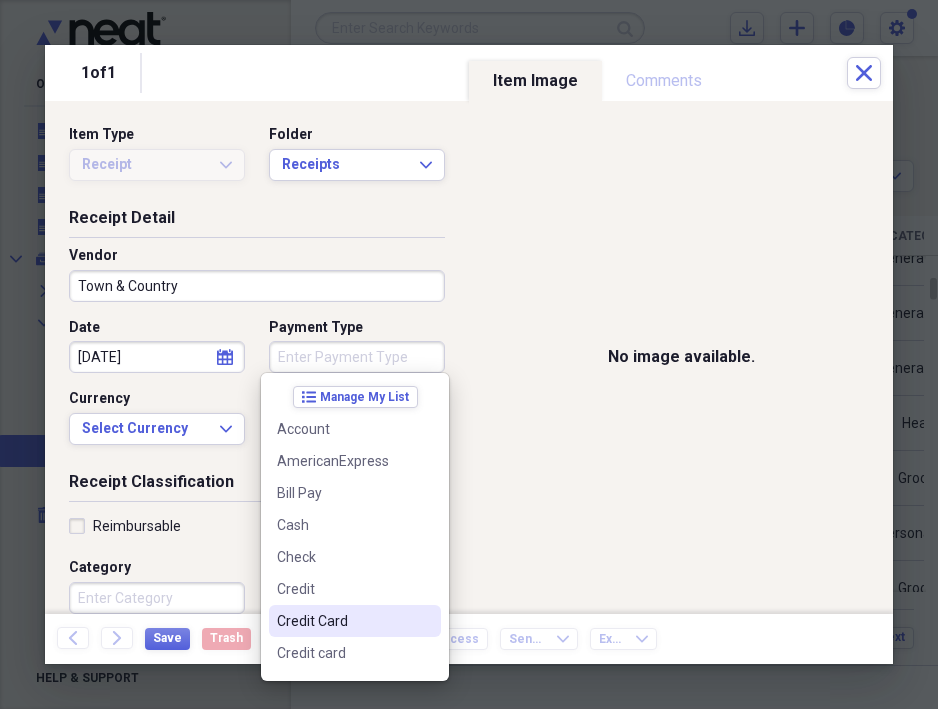 click on "Credit Card" at bounding box center (343, 621) 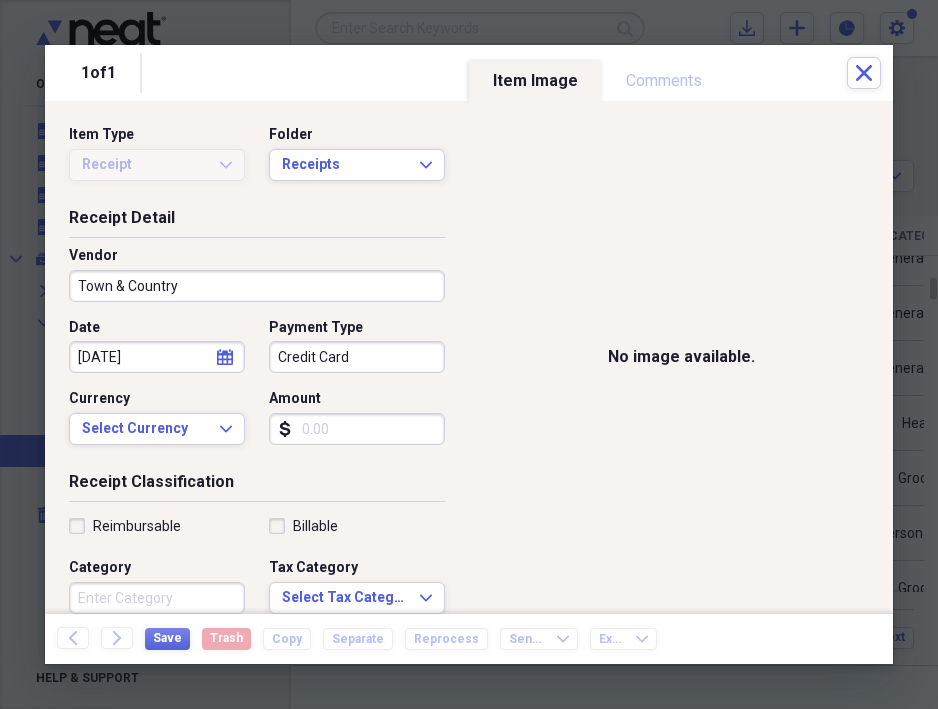 click on "Date [DATE] calendar Calendar Payment Type Credit Card Currency Select Currency Expand Amount dollar-sign" at bounding box center [257, 389] 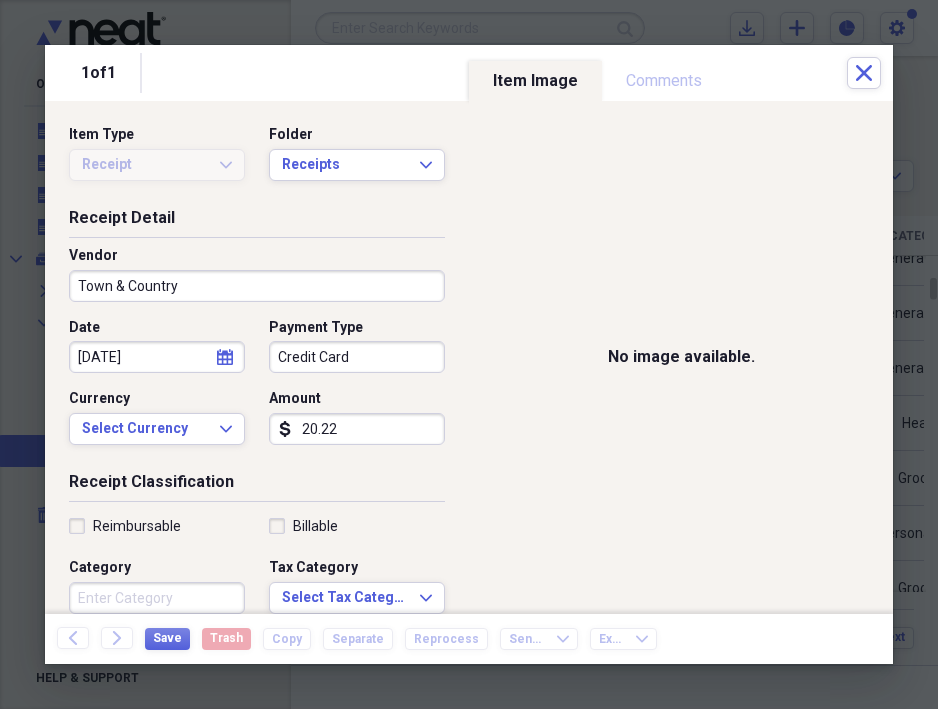 type on "20.22" 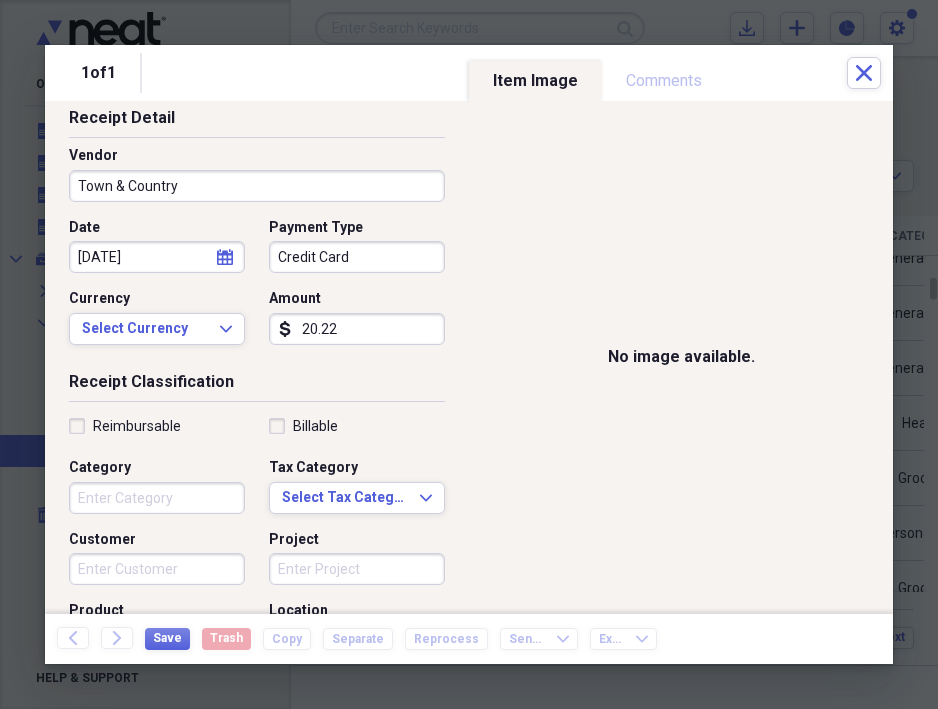 click on "Category" at bounding box center [157, 498] 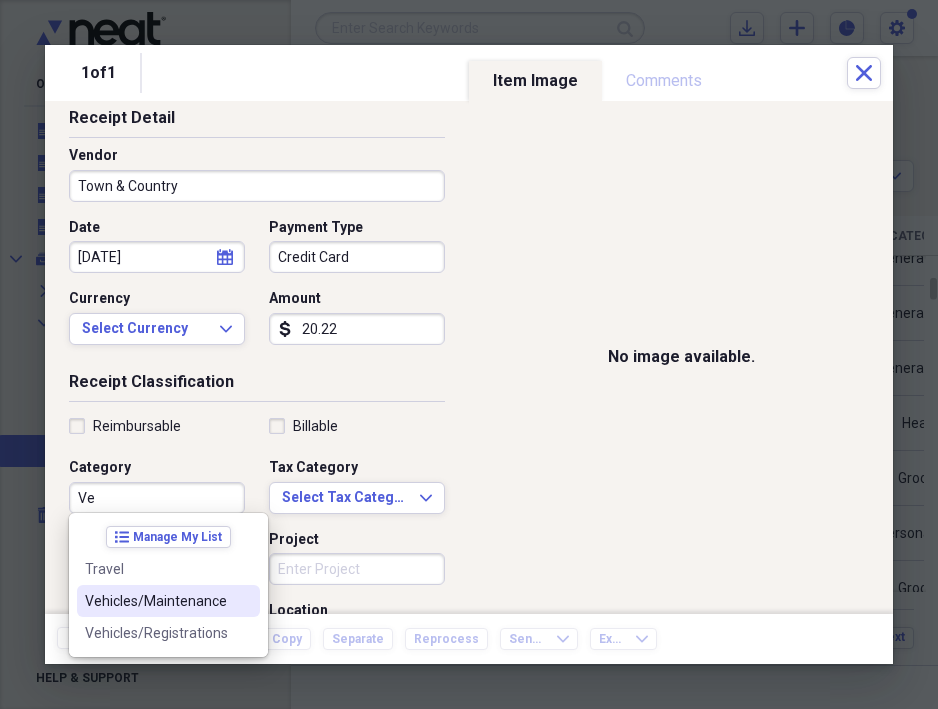 click on "Vehicles/Maintenance" at bounding box center (156, 601) 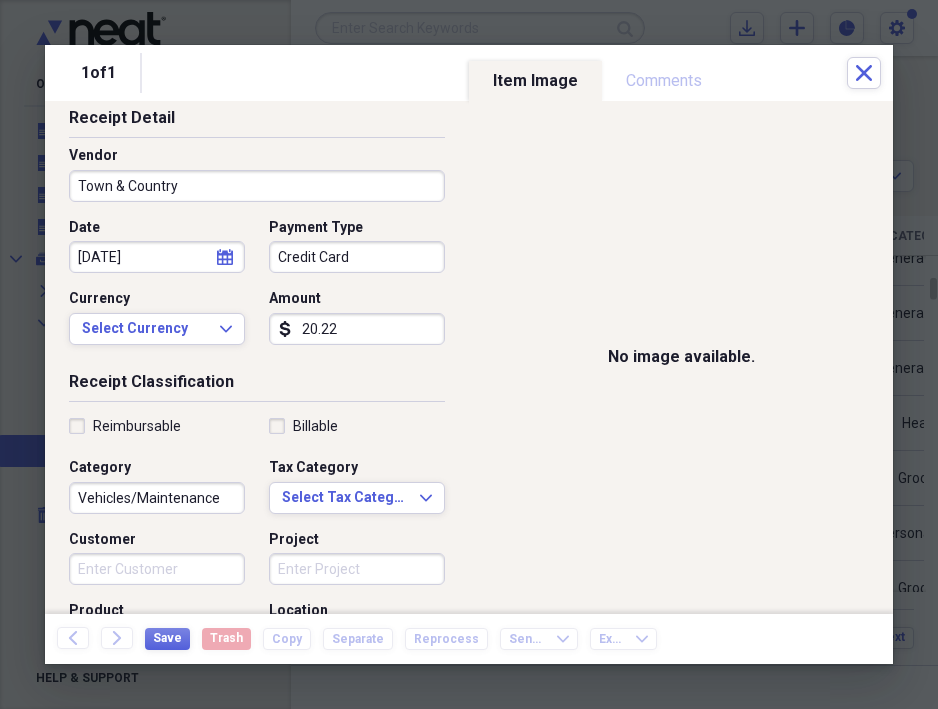 click on "Billable" at bounding box center (303, 426) 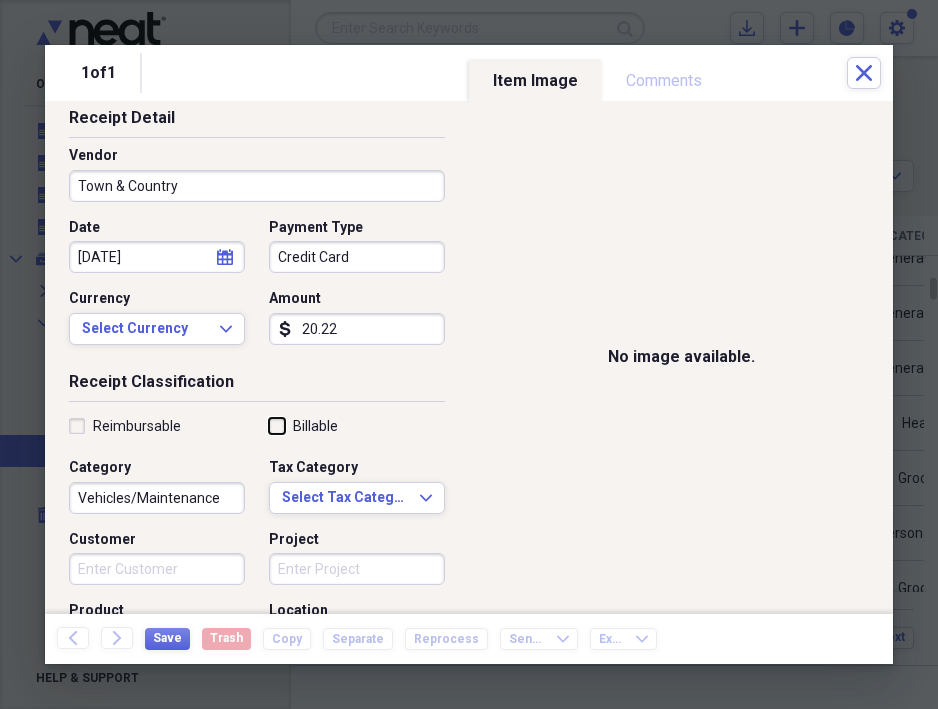 click on "Billable" at bounding box center (269, 426) 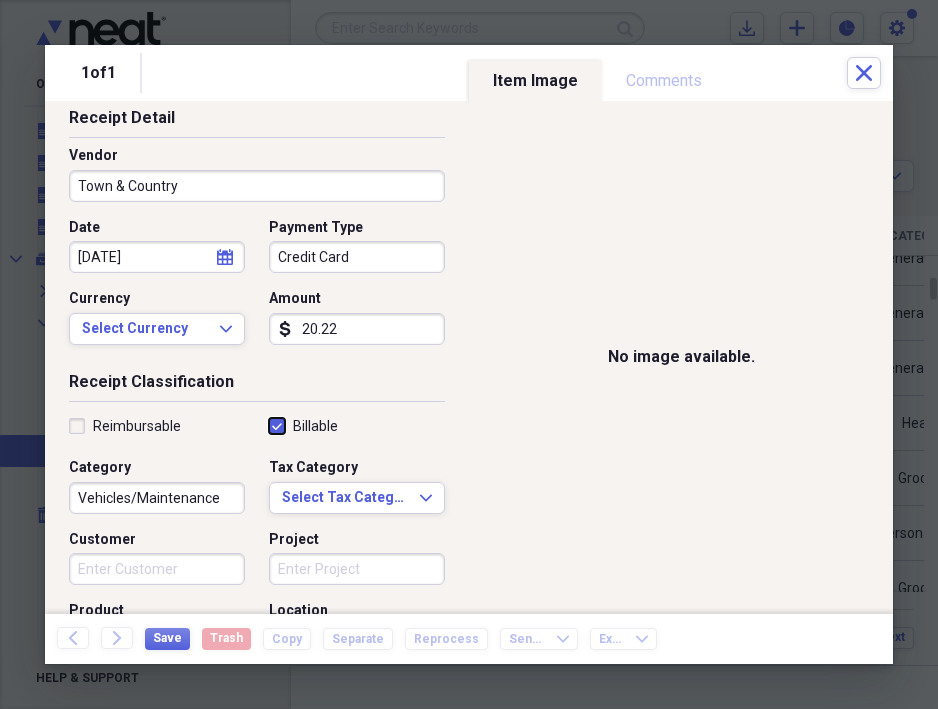 checkbox on "true" 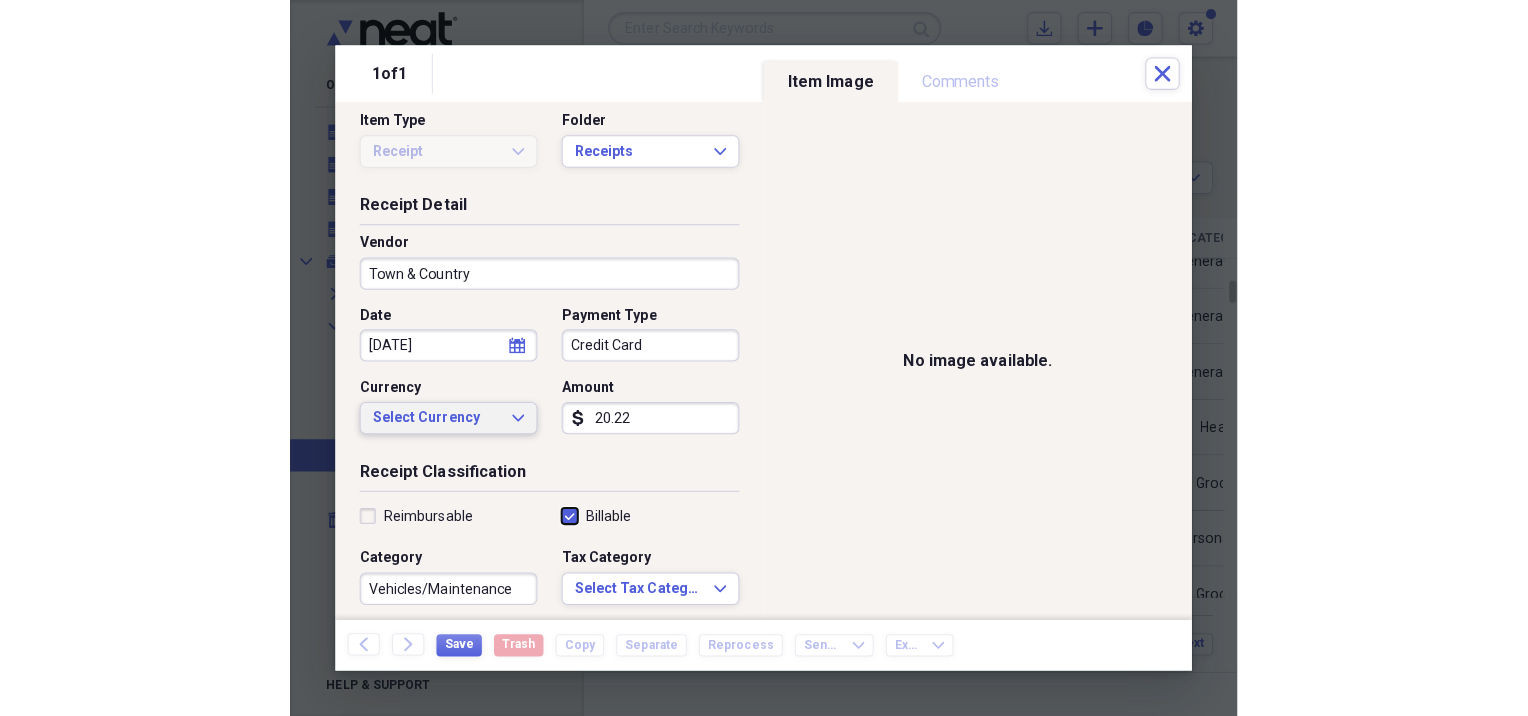 scroll, scrollTop: 0, scrollLeft: 0, axis: both 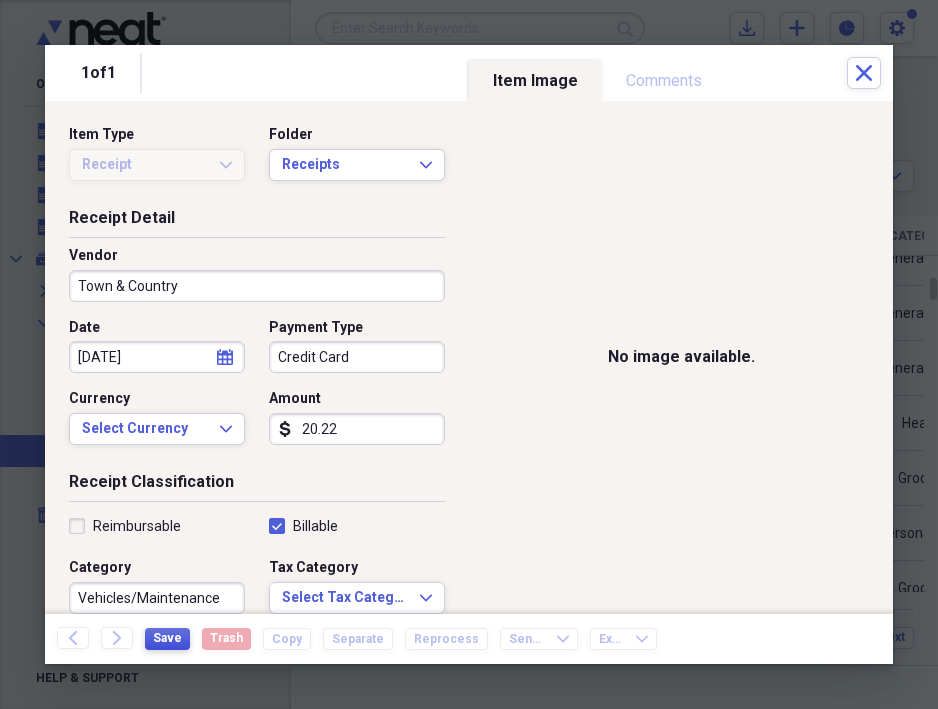 click on "Save" at bounding box center (167, 638) 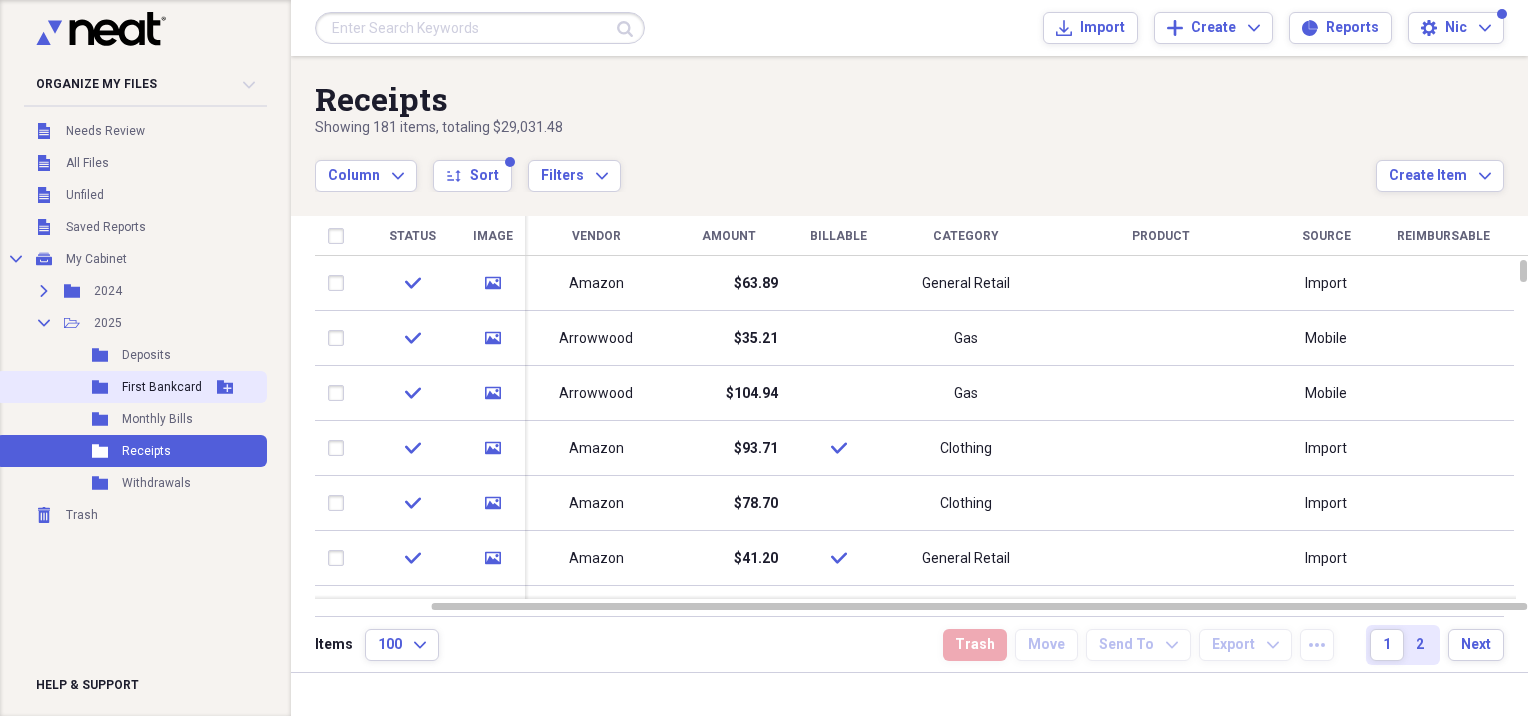 click on "Folder First Bankcard Add Folder" at bounding box center [131, 387] 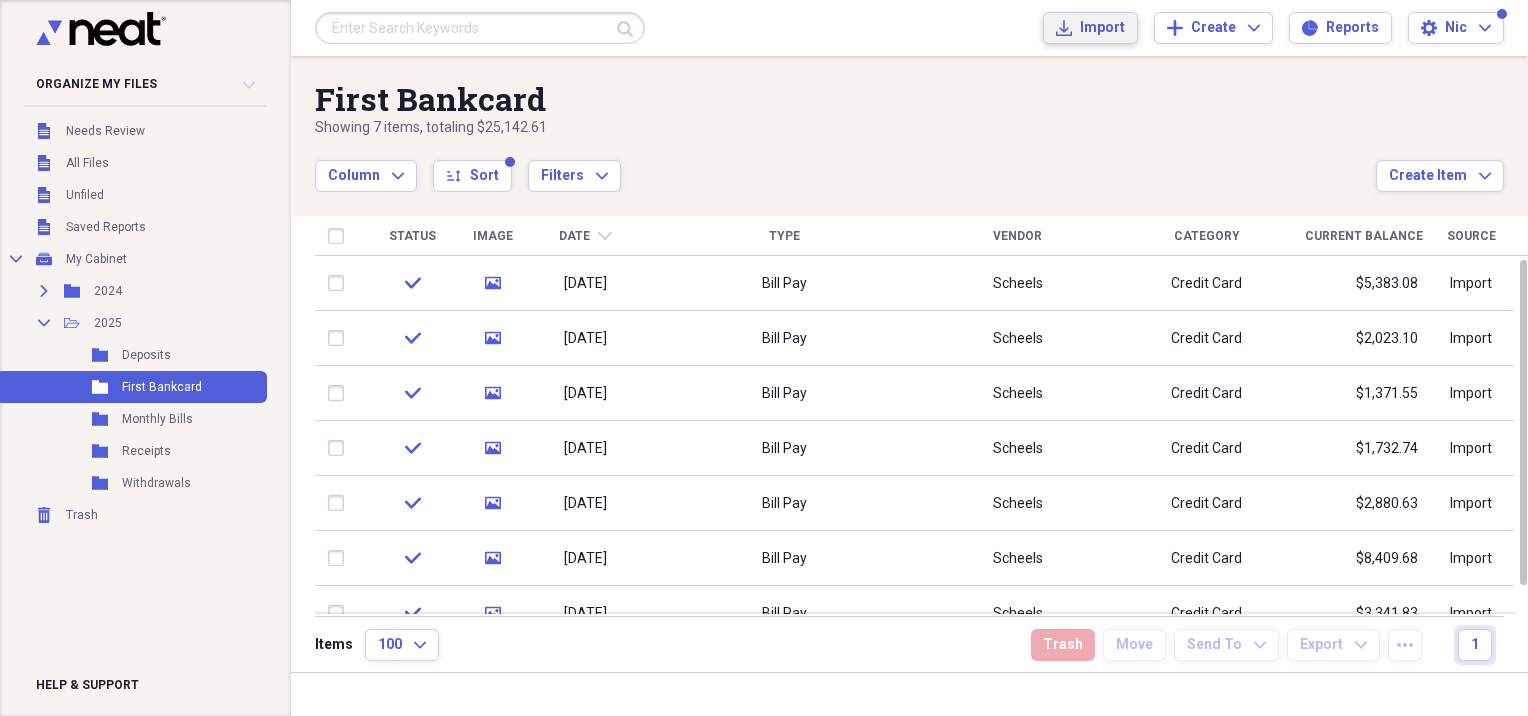 click on "Import Import" at bounding box center (1090, 28) 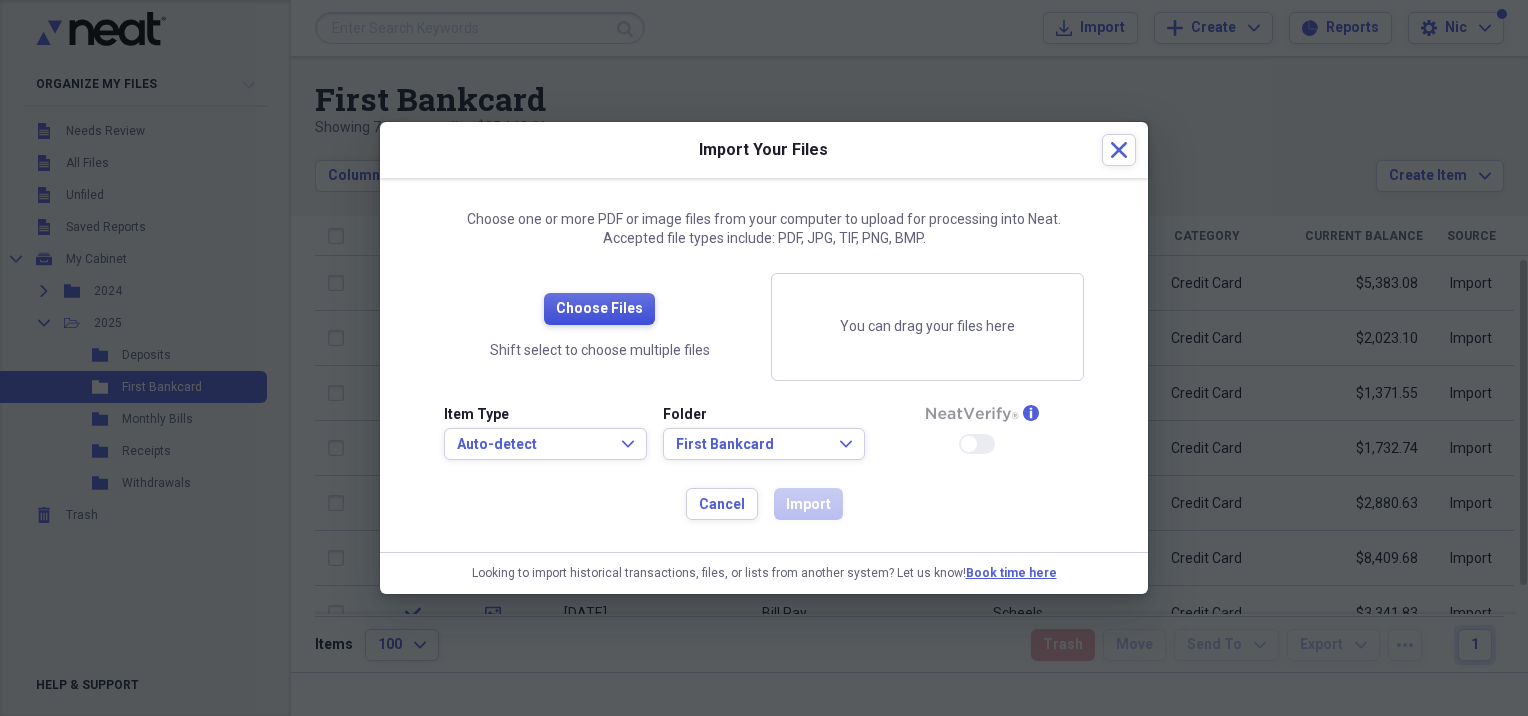 click on "Choose Files" at bounding box center [599, 309] 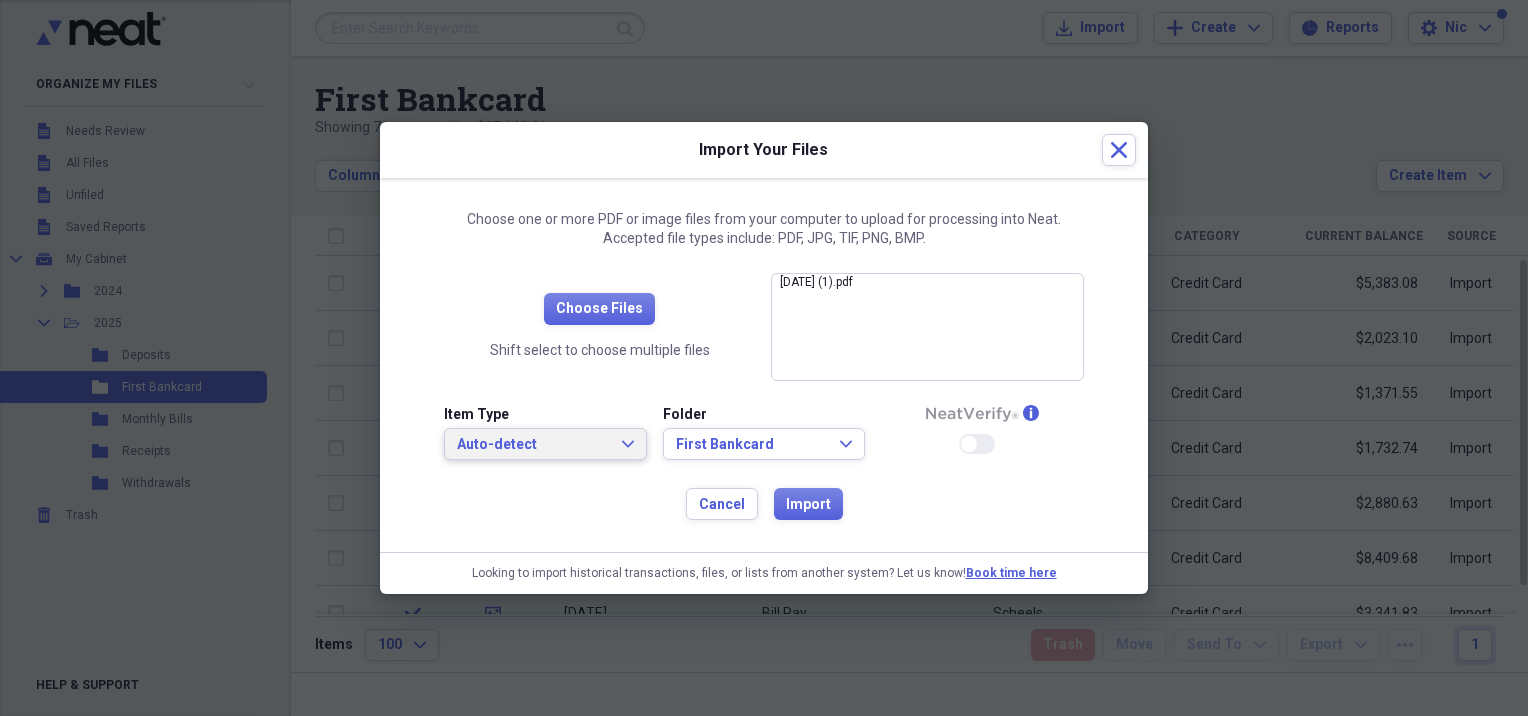 click on "Auto-detect" at bounding box center (533, 445) 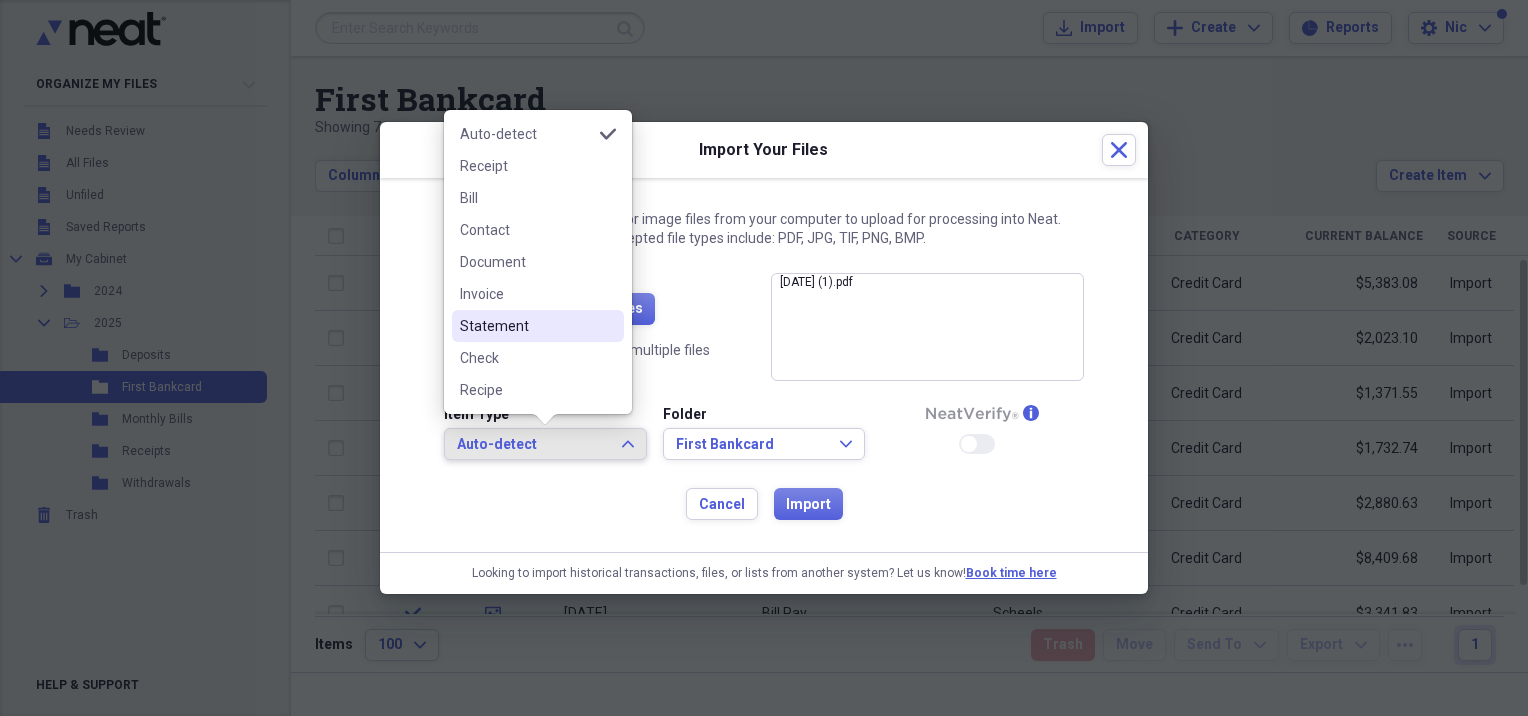 click on "Statement" at bounding box center (526, 326) 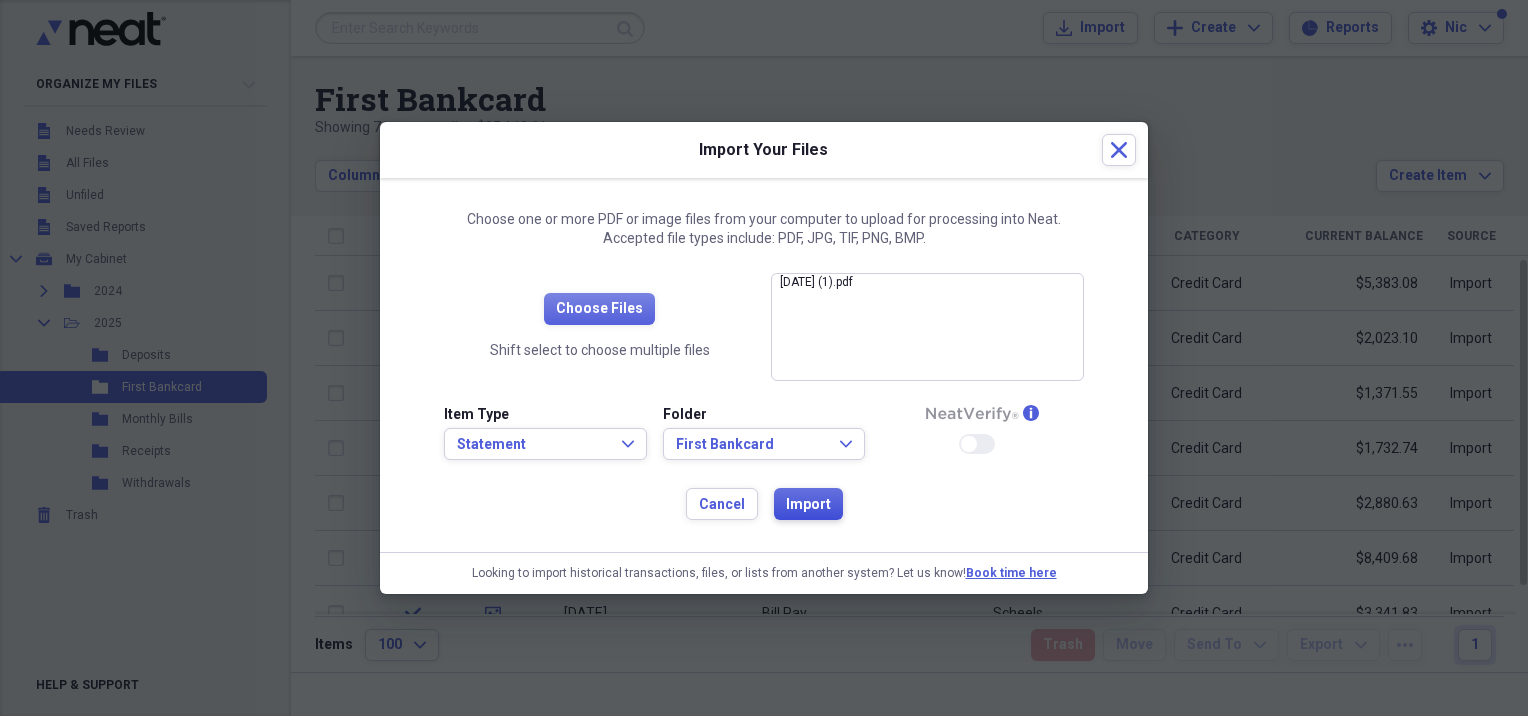 click on "Import" at bounding box center (808, 505) 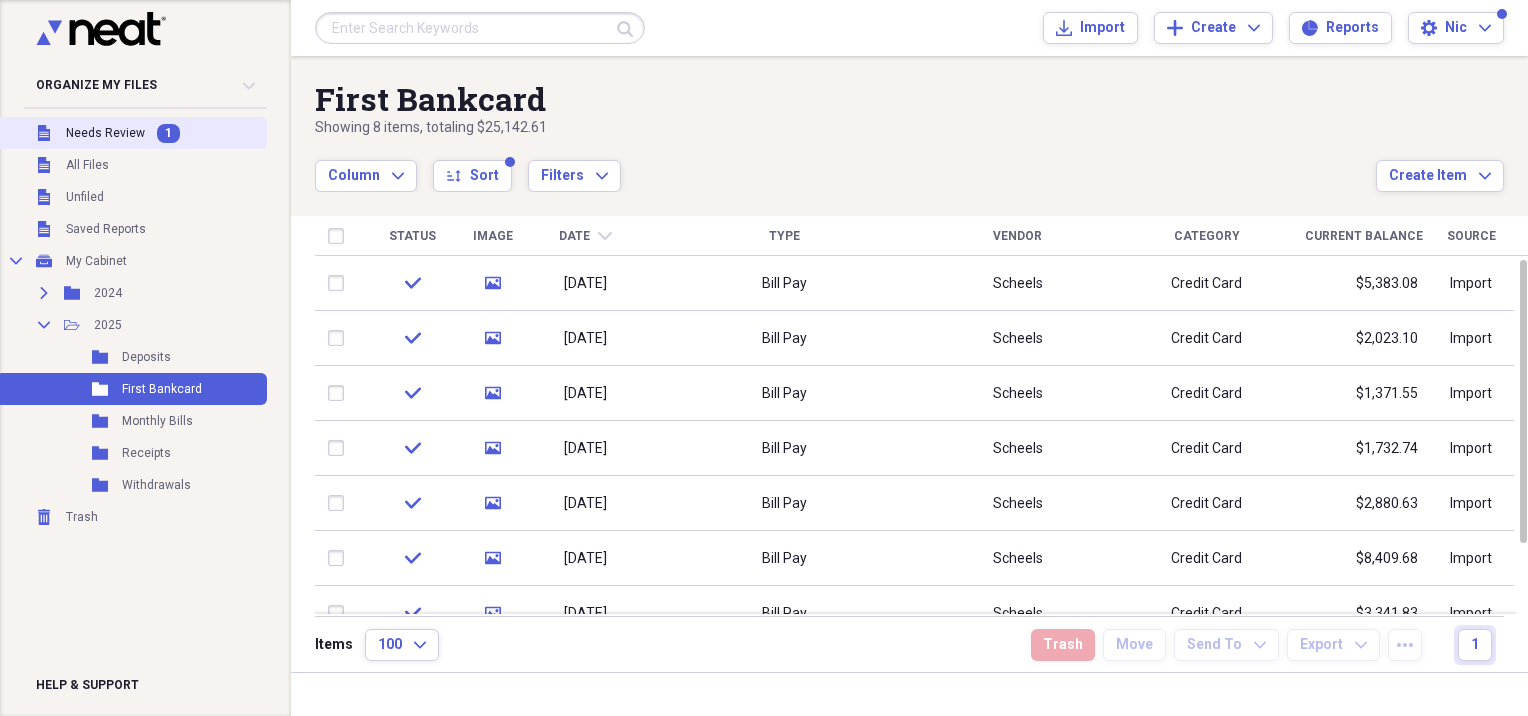 click on "Needs Review" at bounding box center (105, 133) 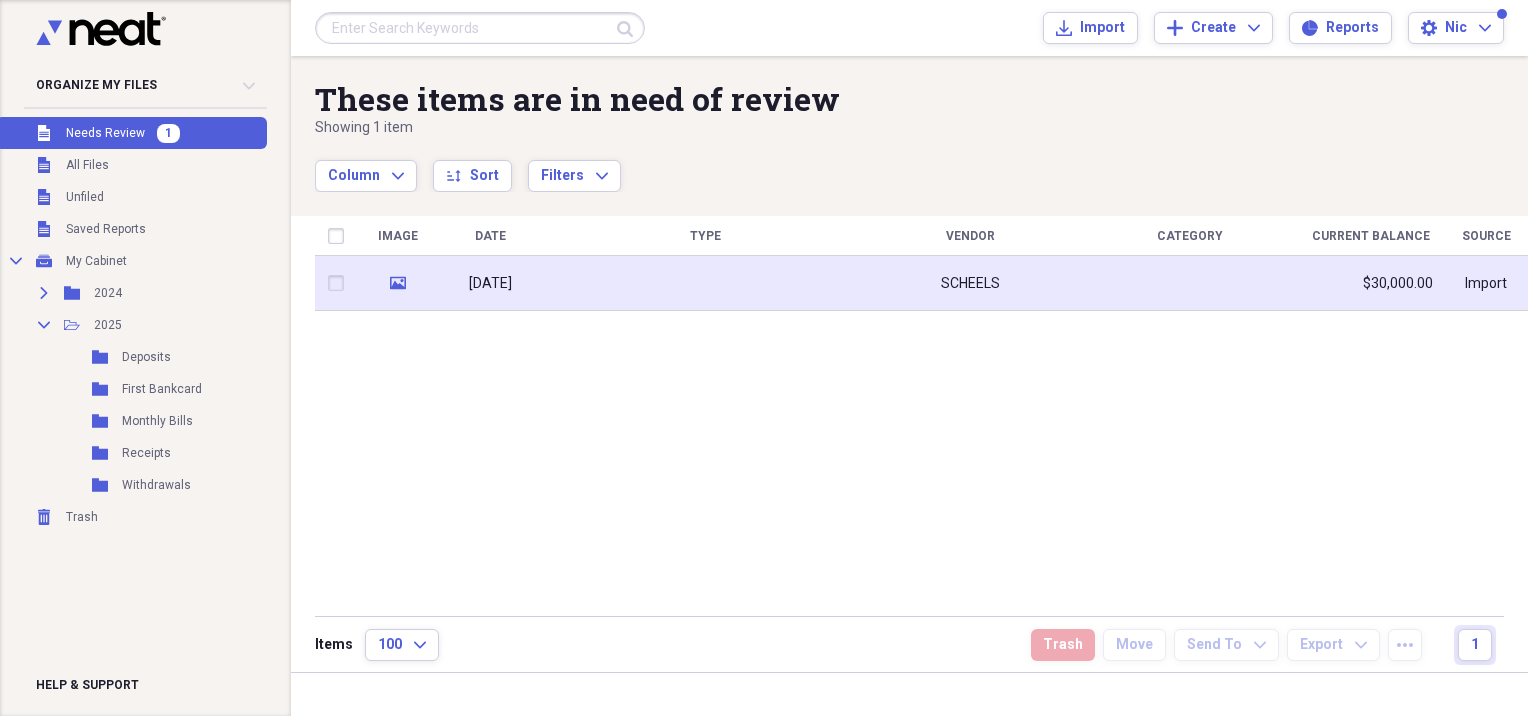 click on "[DATE]" at bounding box center (490, 284) 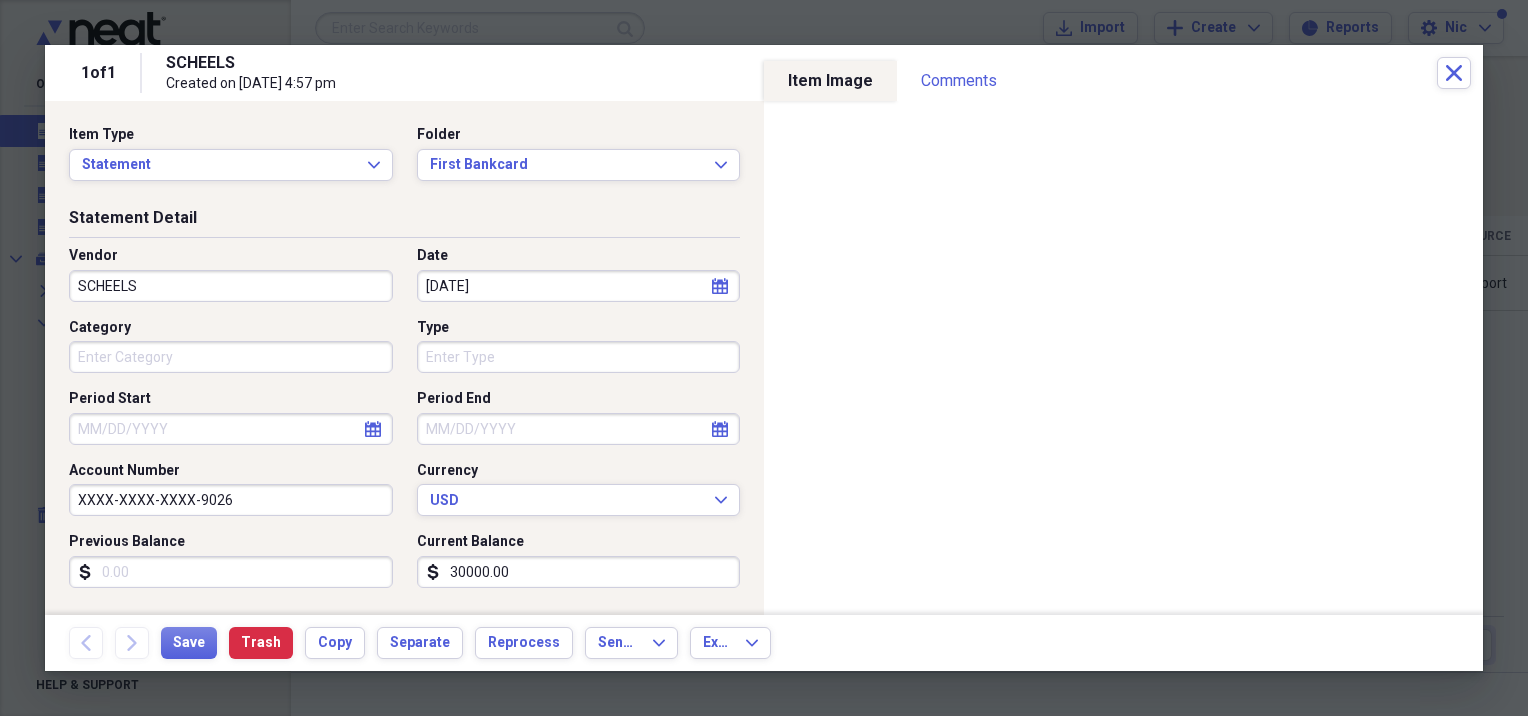 click on "SCHEELS" at bounding box center (231, 286) 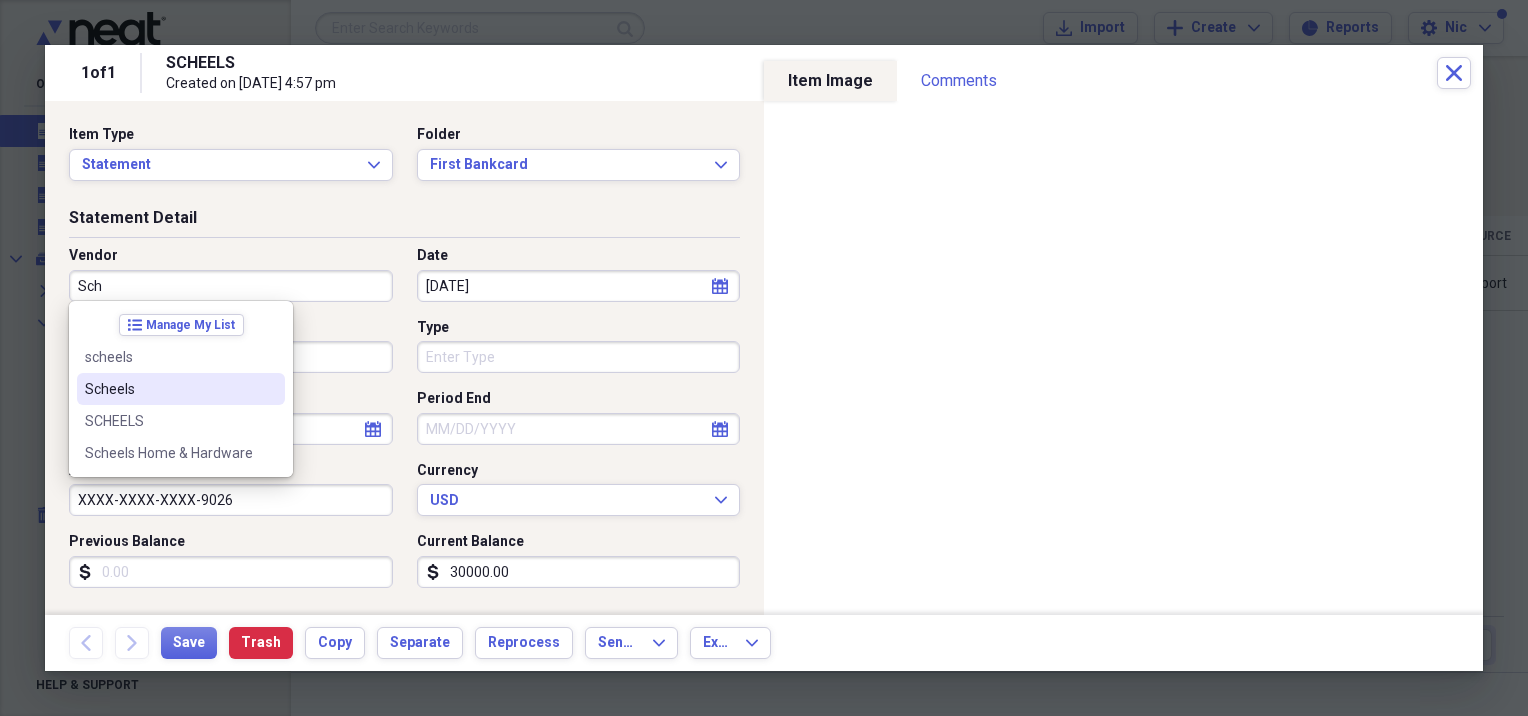 click on "Scheels" at bounding box center [169, 389] 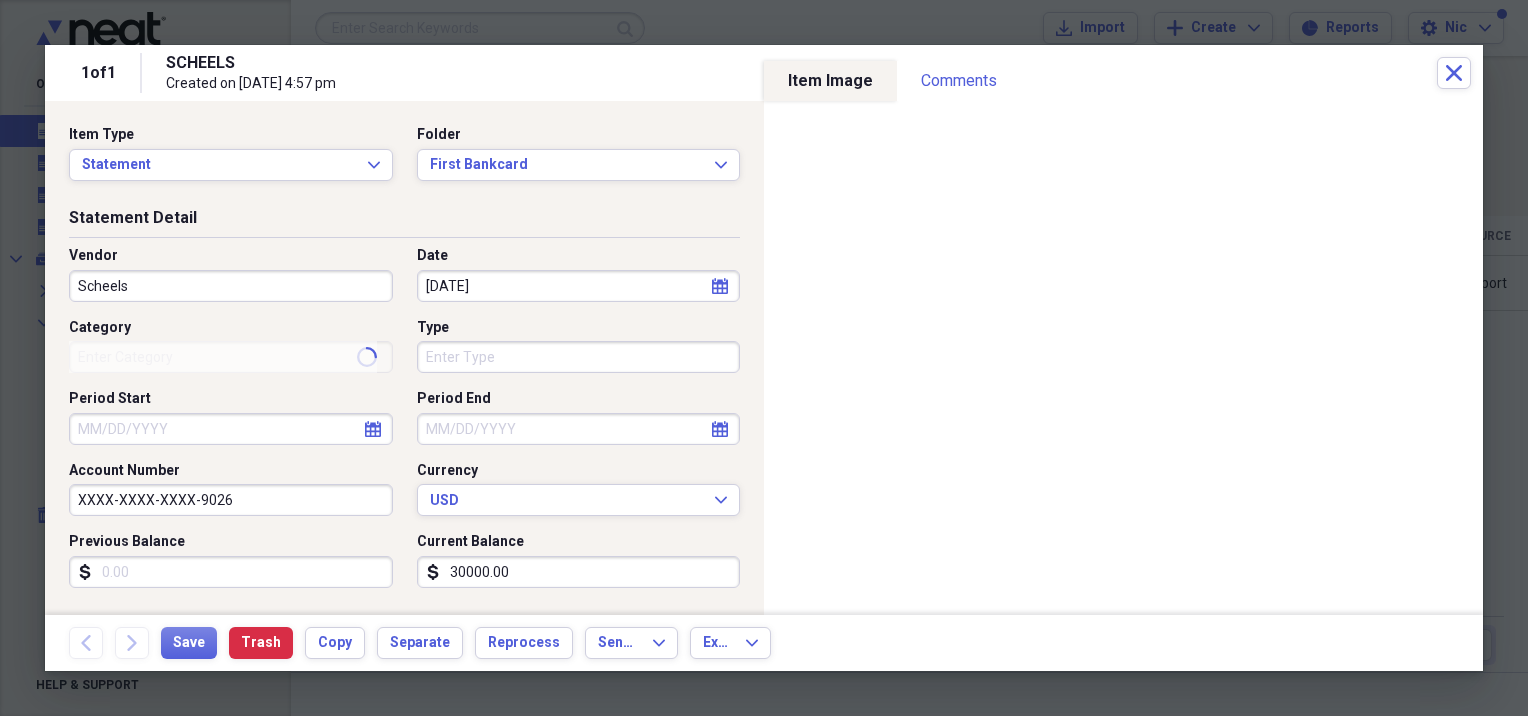 type on "Credit Card" 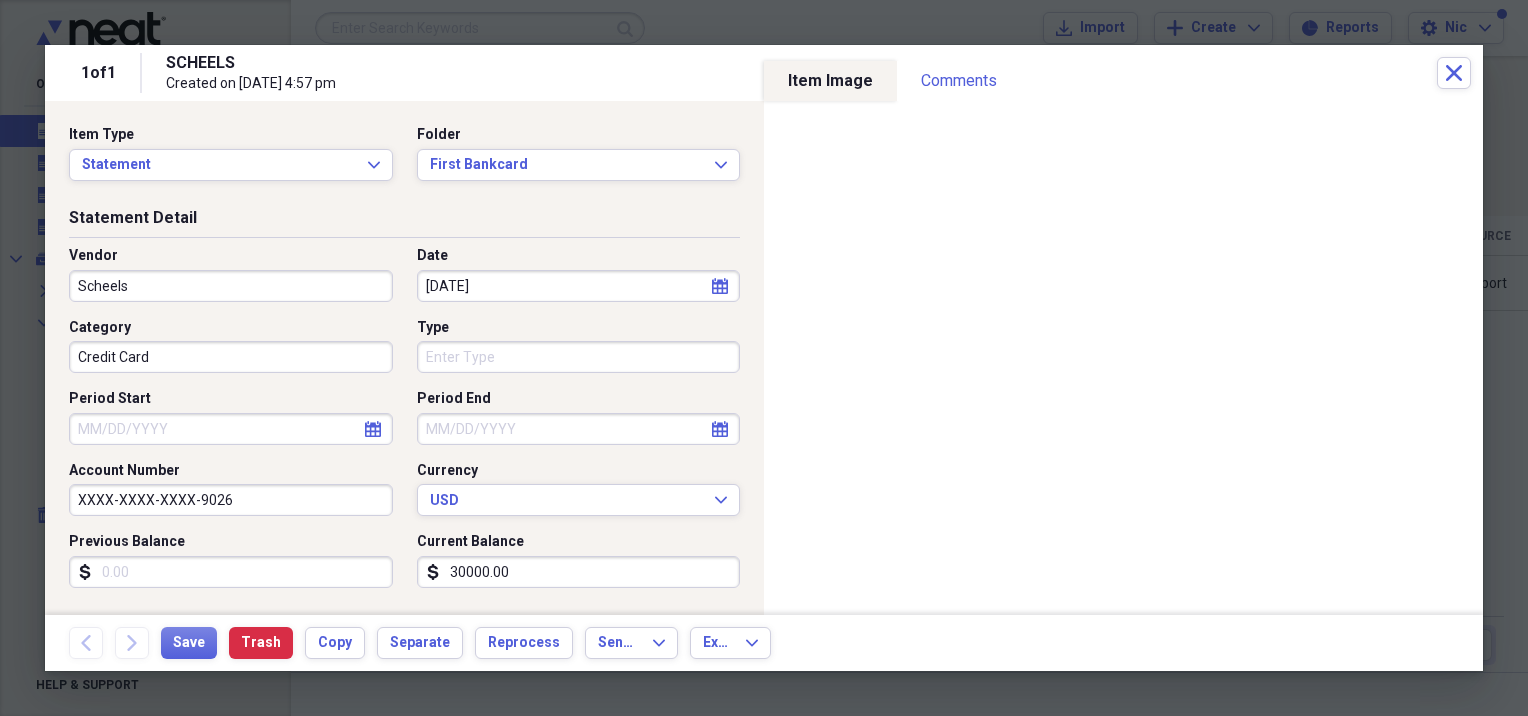 drag, startPoint x: 129, startPoint y: 281, endPoint x: -4, endPoint y: 286, distance: 133.09395 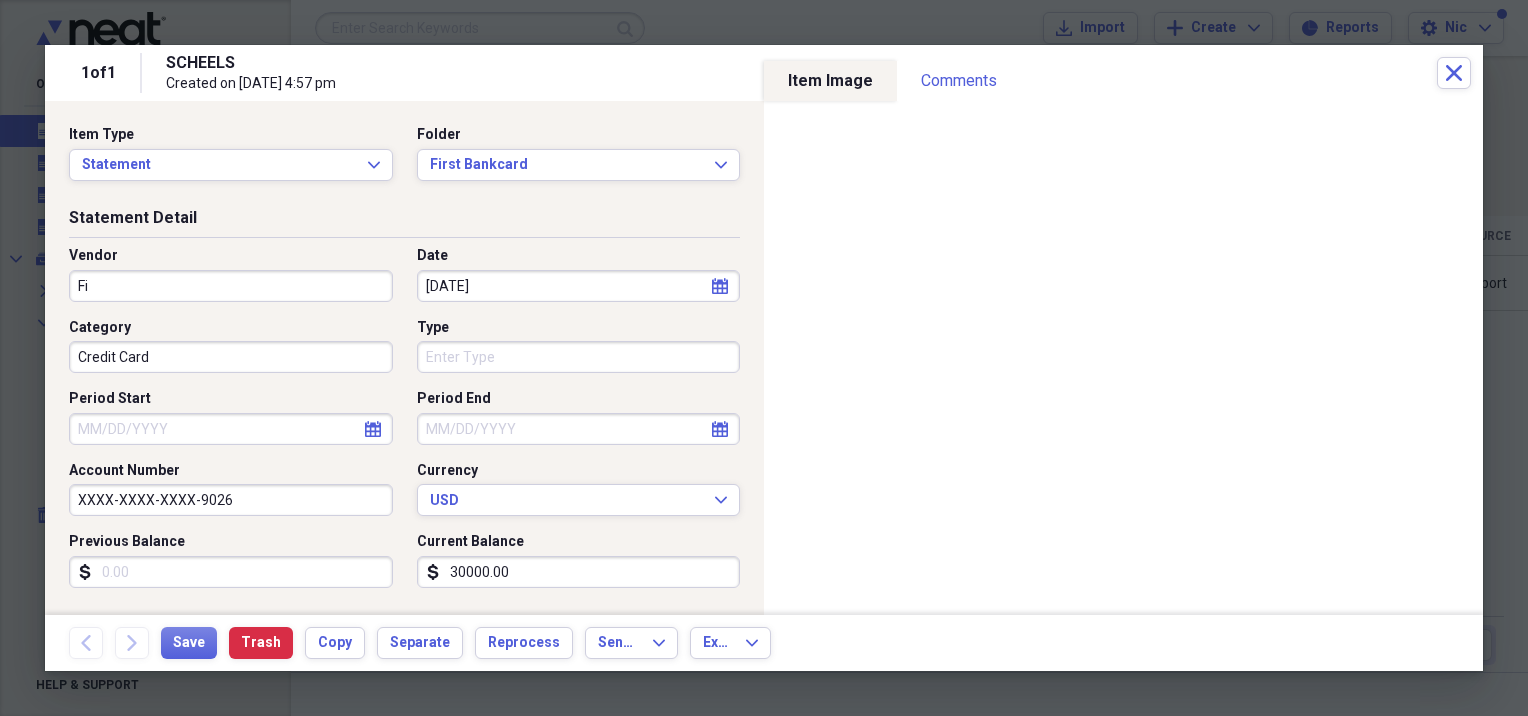 type on "F" 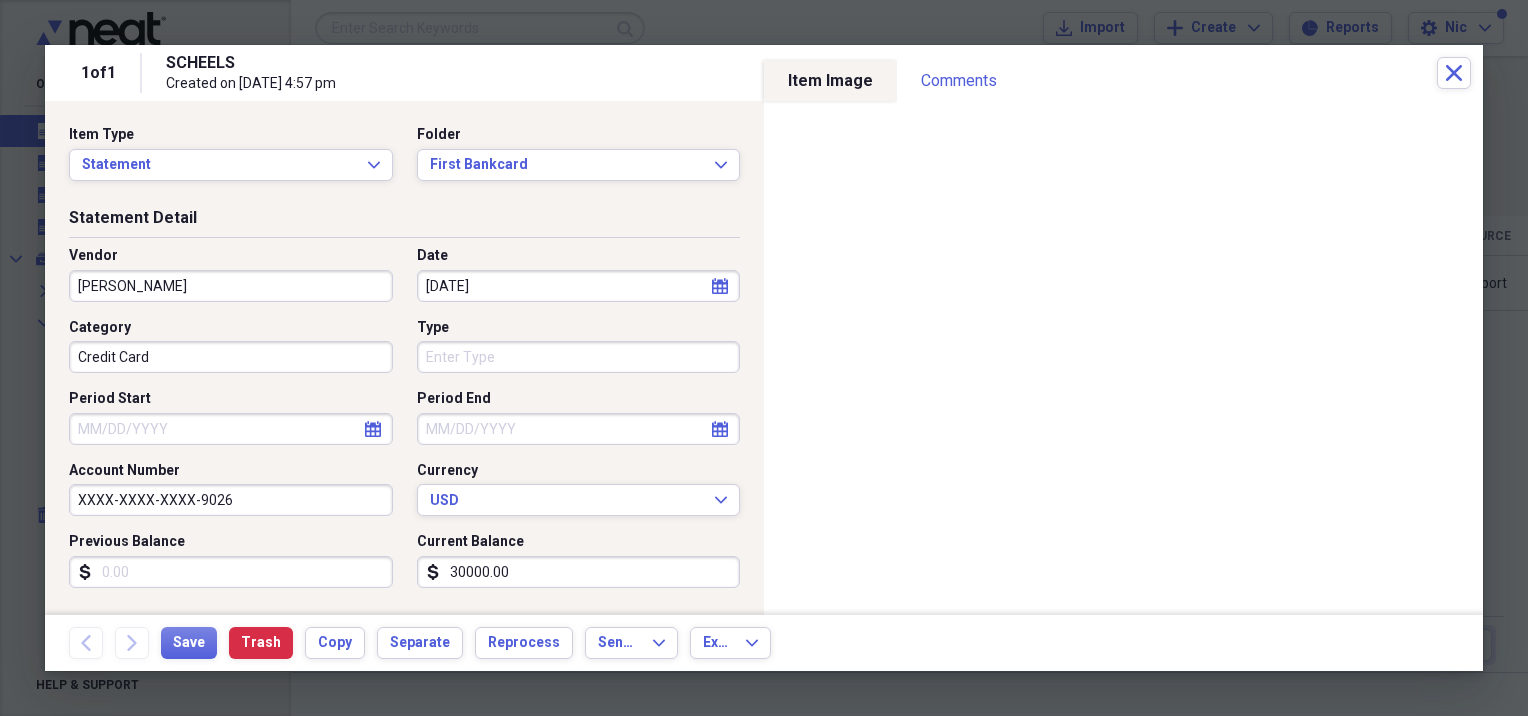 type on "Scheels" 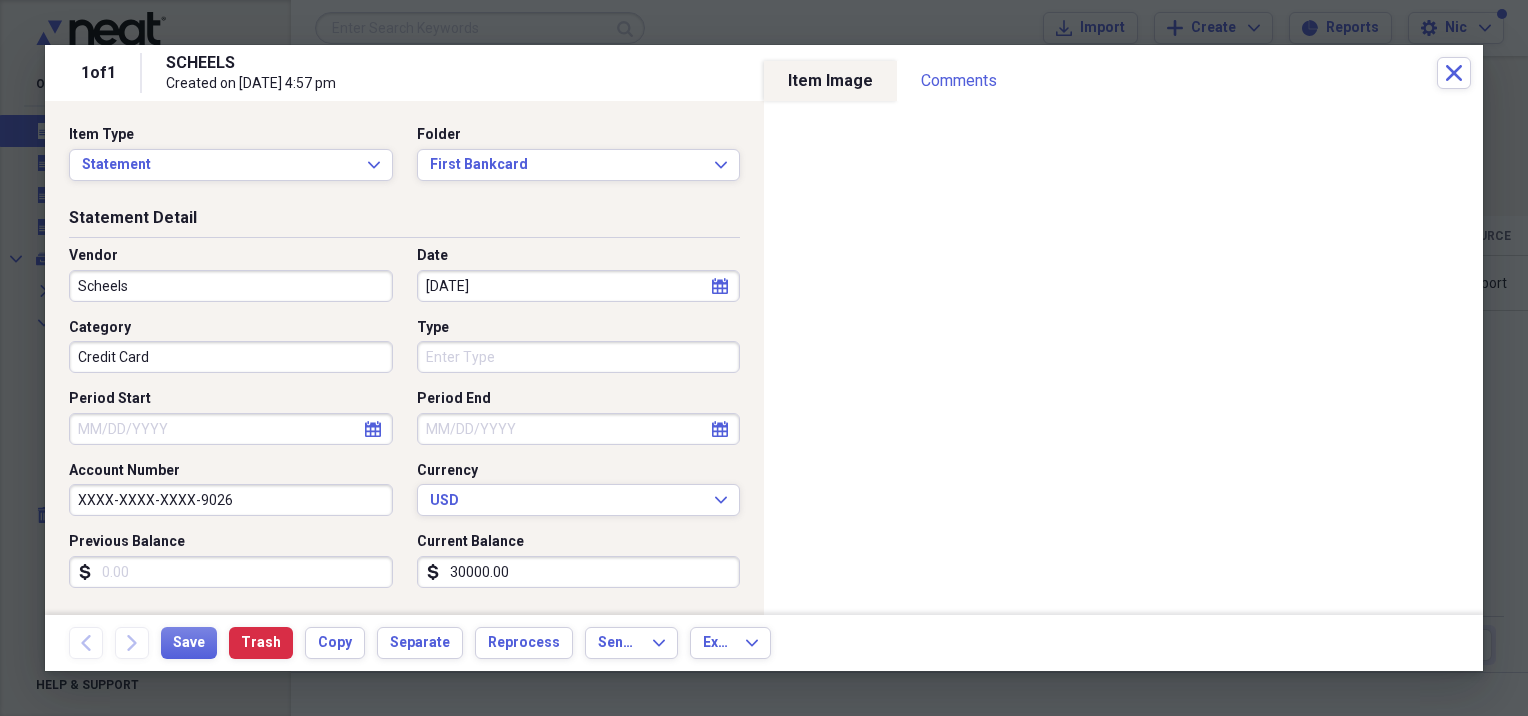 select on "6" 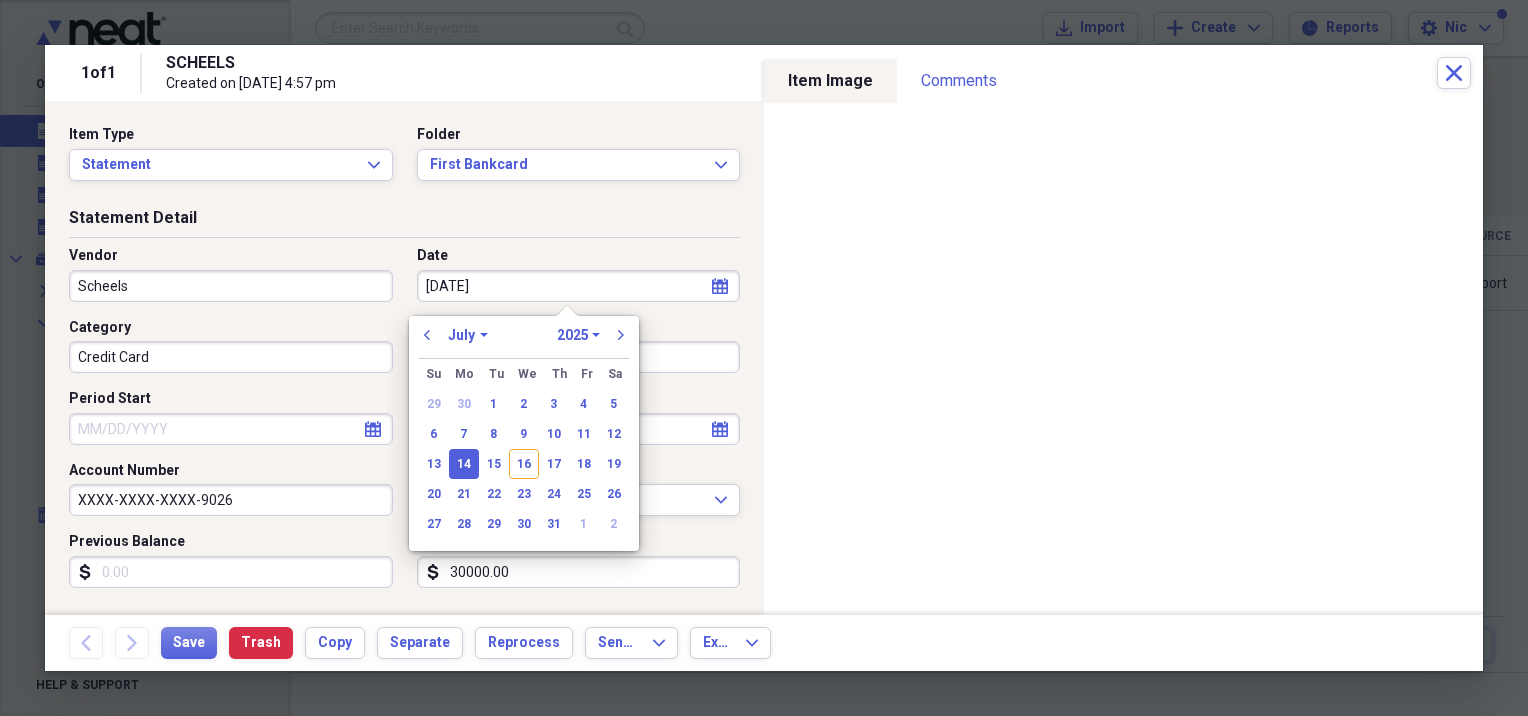 drag, startPoint x: 495, startPoint y: 282, endPoint x: 64, endPoint y: 287, distance: 431.029 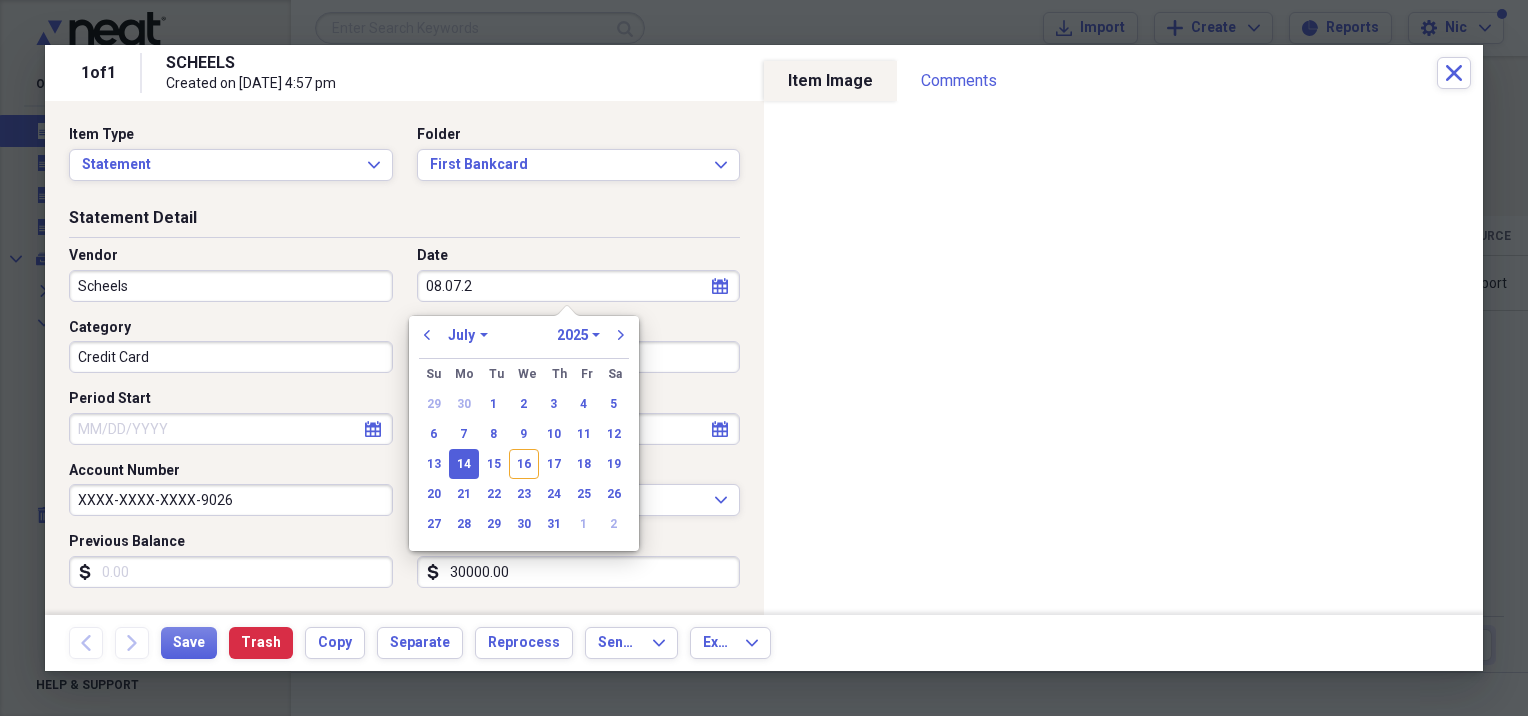 type on "[DATE]" 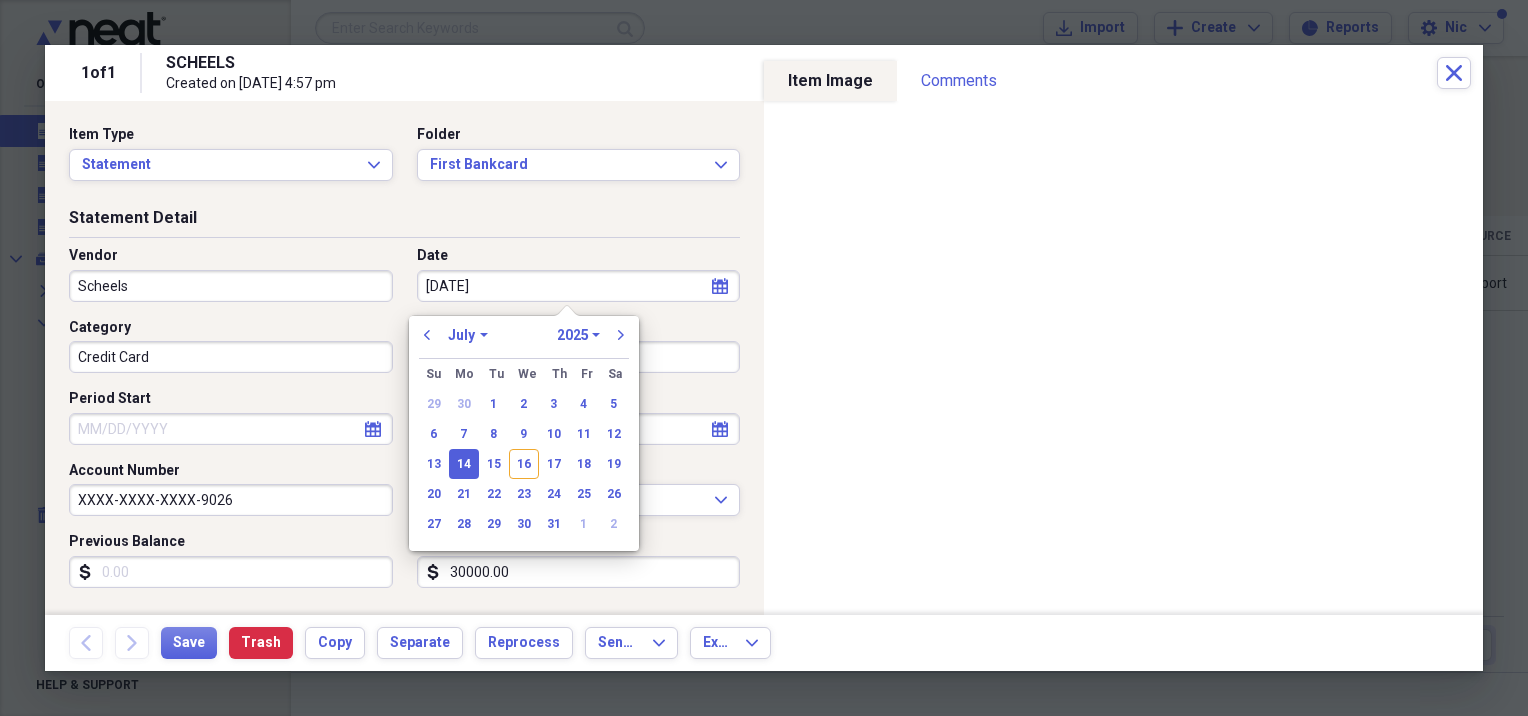 select on "7" 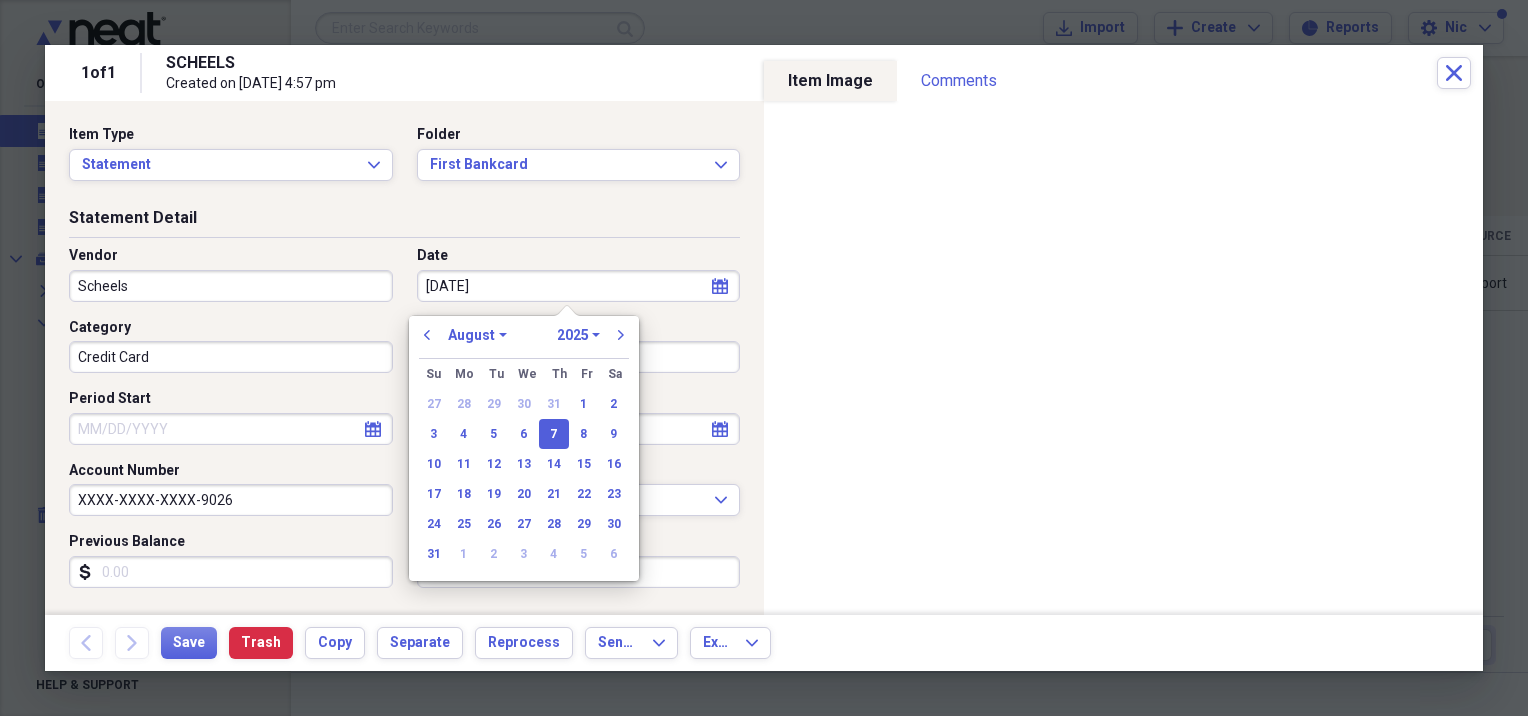 type on "[DATE]" 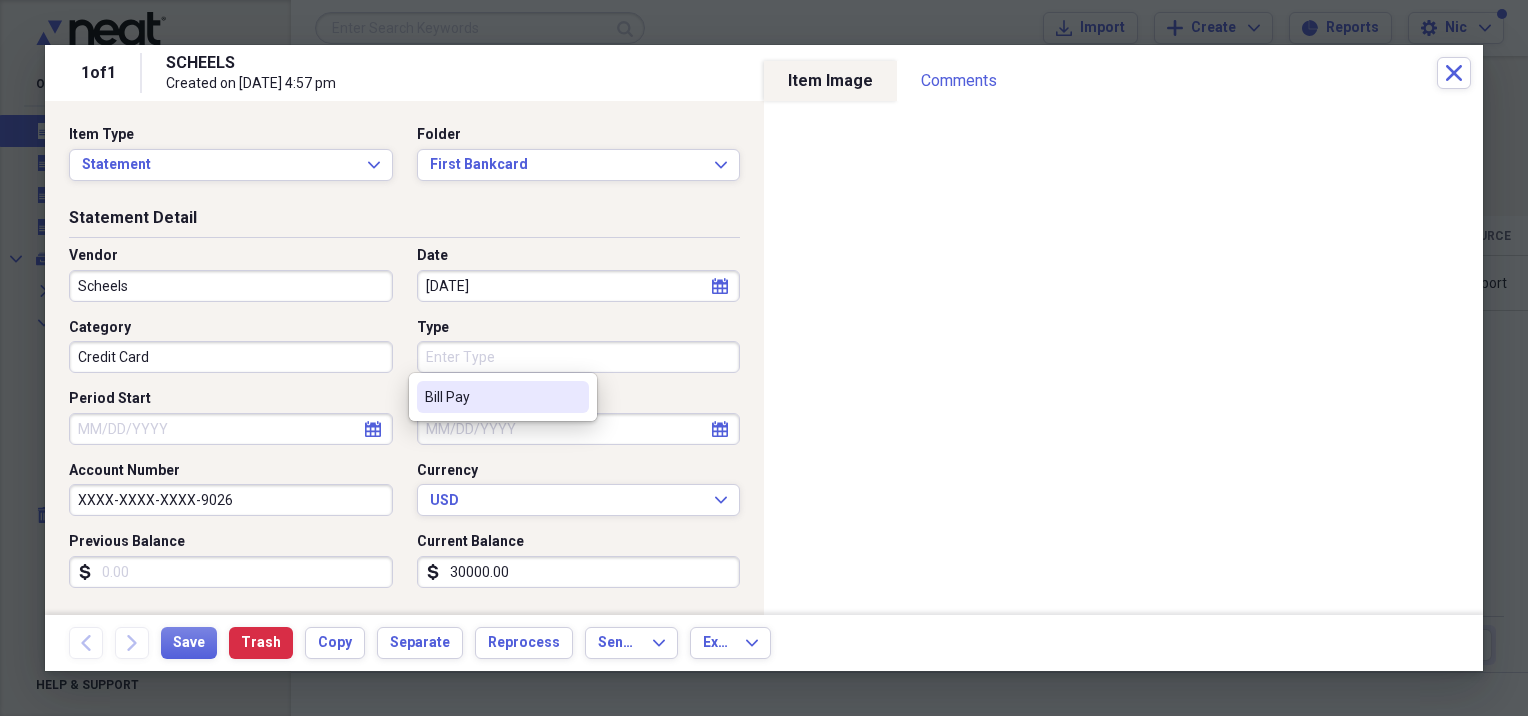 click on "Type" at bounding box center [579, 357] 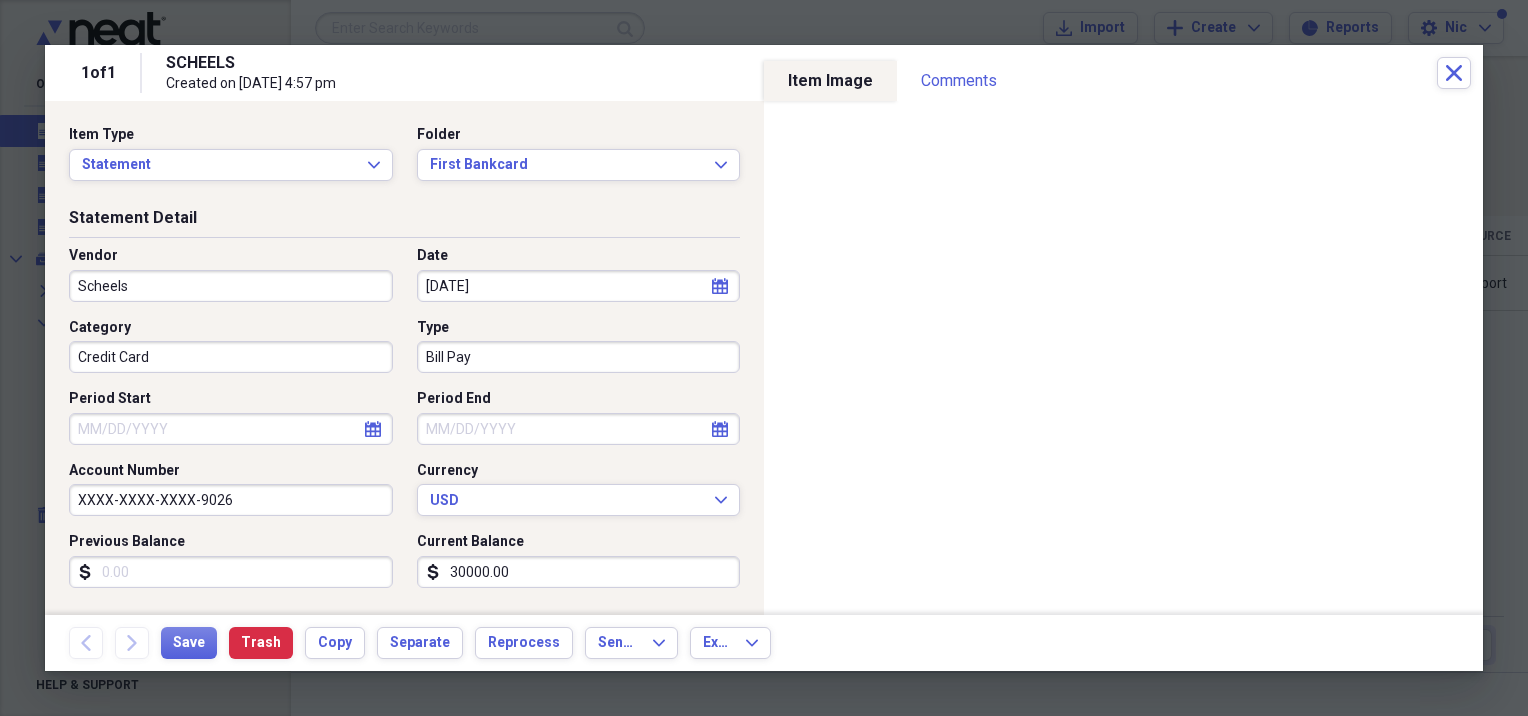 scroll, scrollTop: 100, scrollLeft: 0, axis: vertical 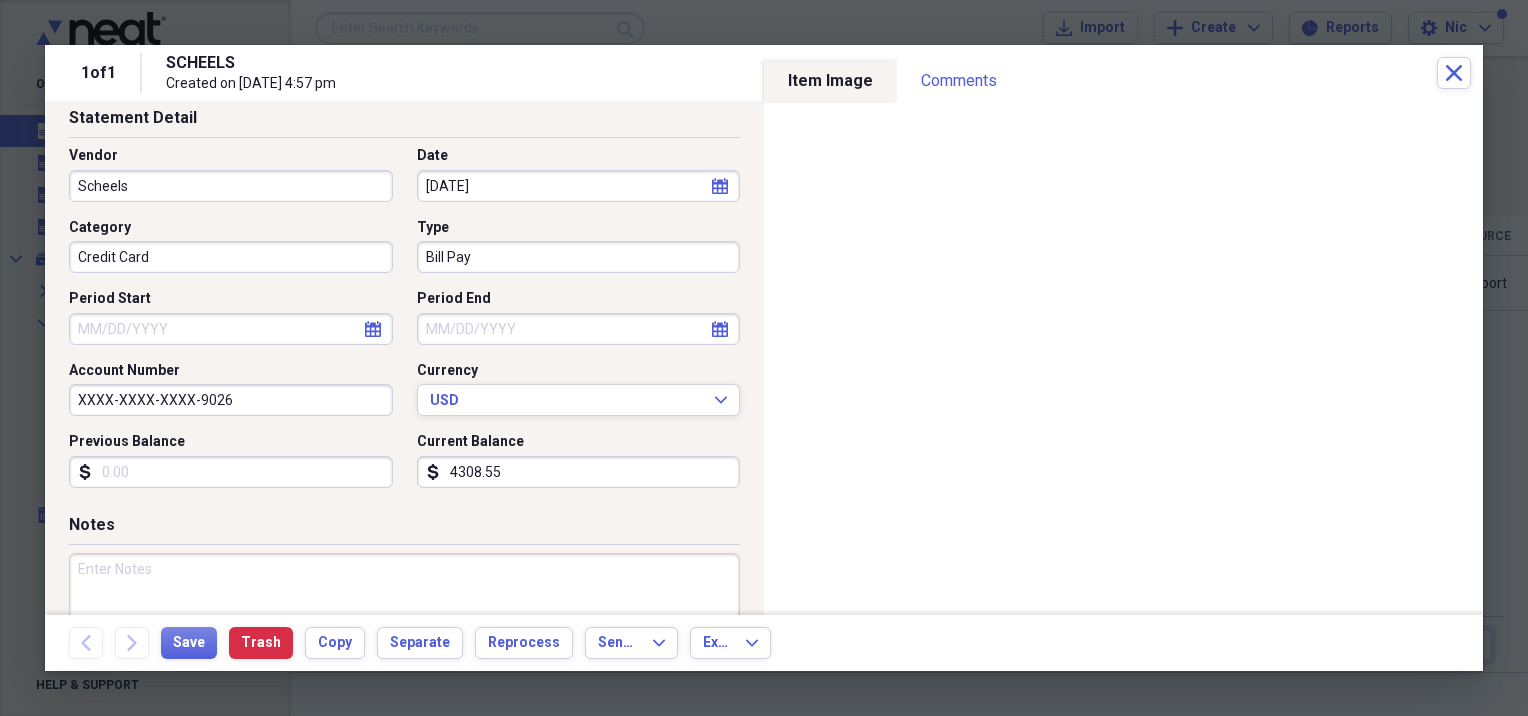 type on "4308.55" 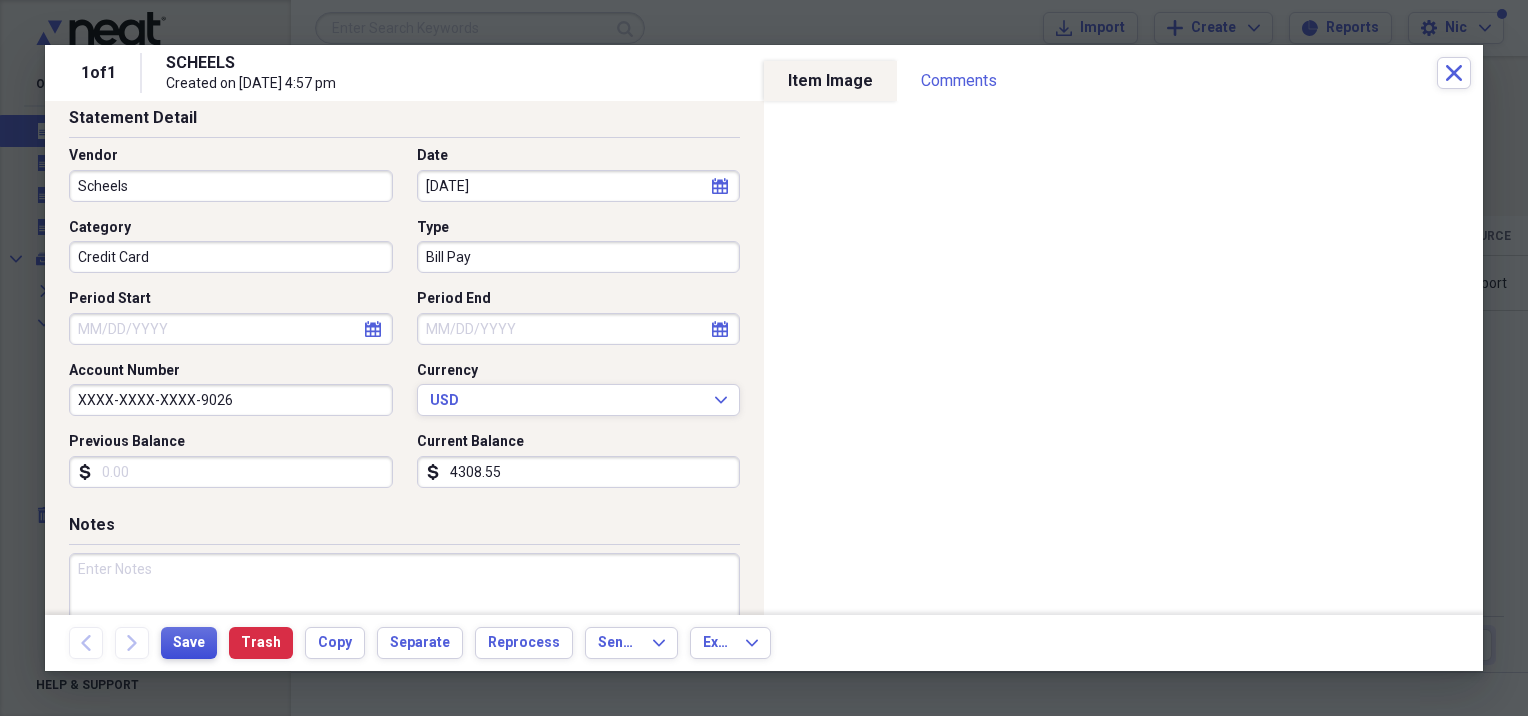 click on "Save" at bounding box center (189, 643) 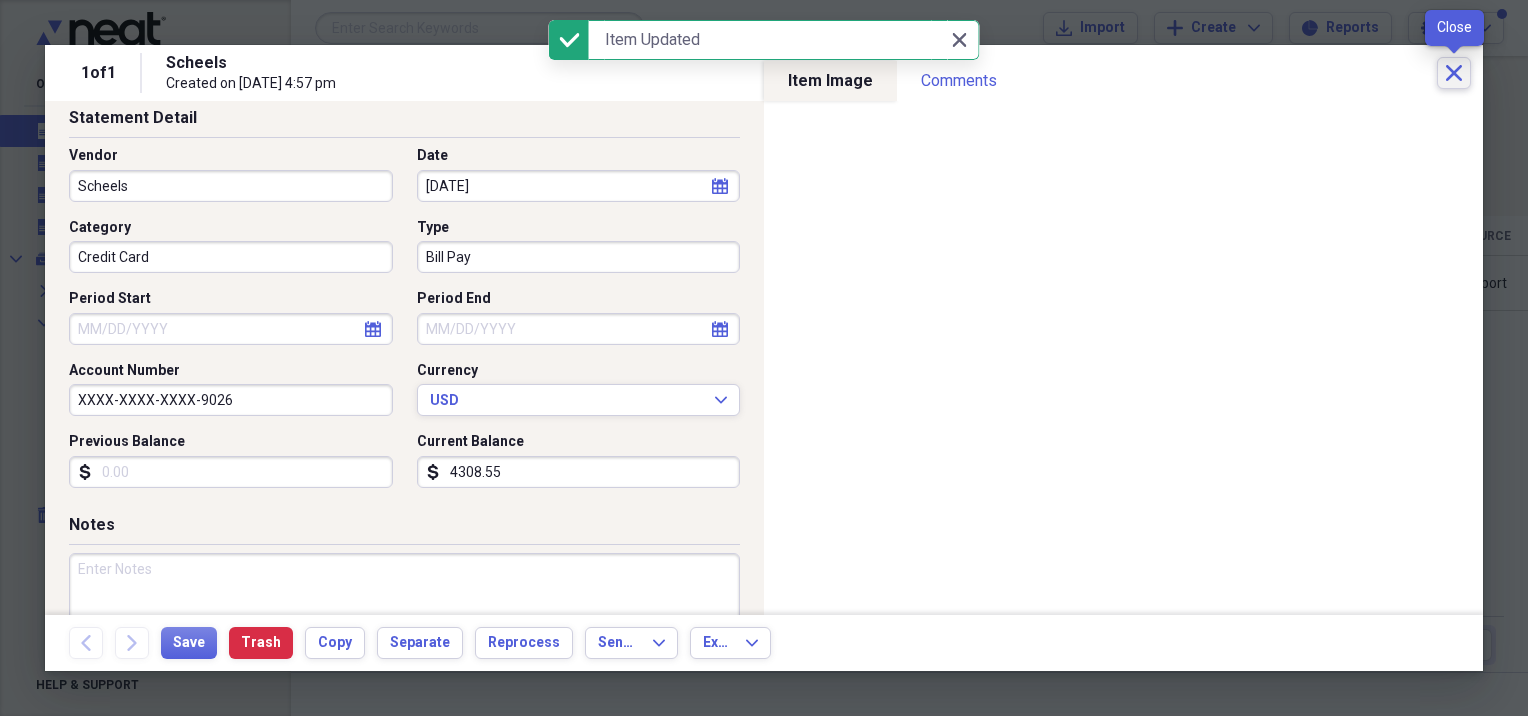 click on "Close" at bounding box center (1454, 73) 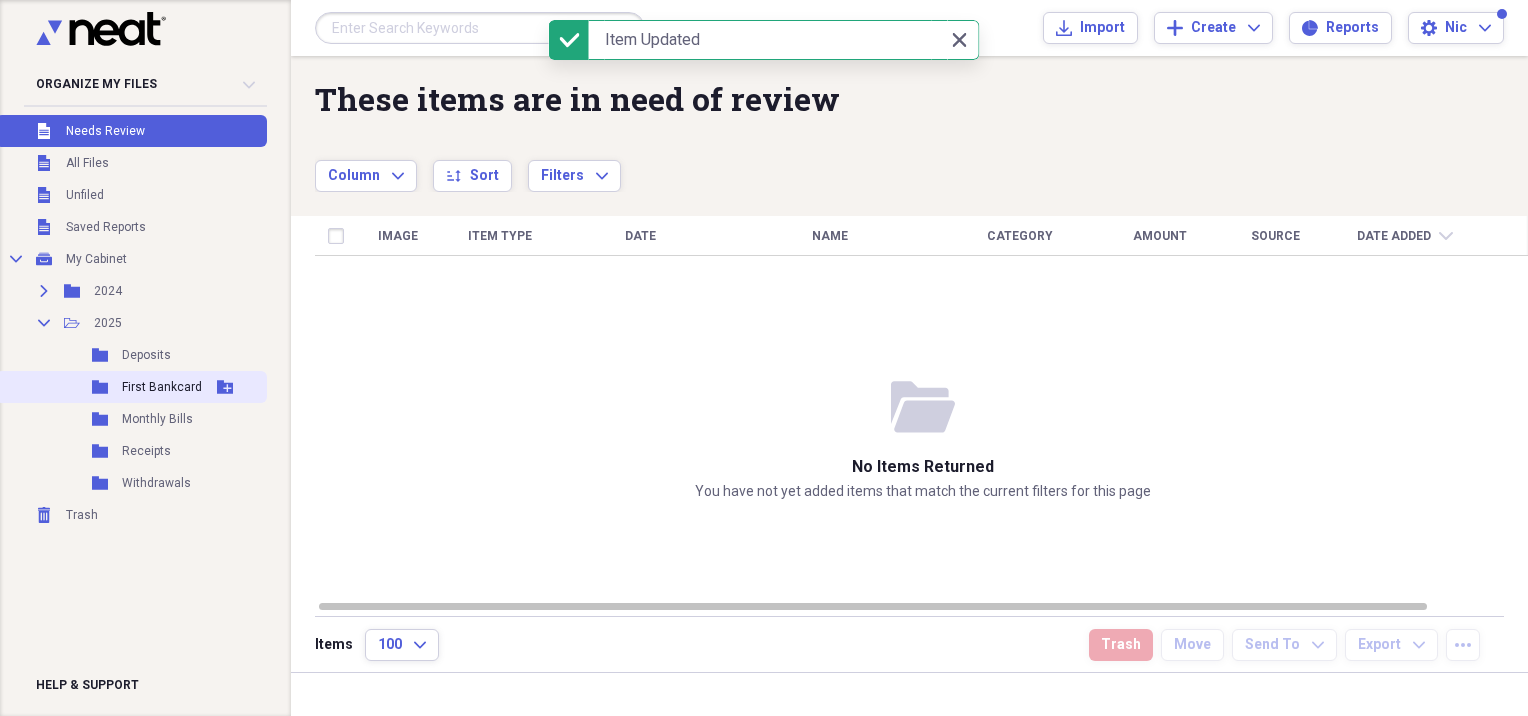 click on "First Bankcard" at bounding box center [162, 387] 